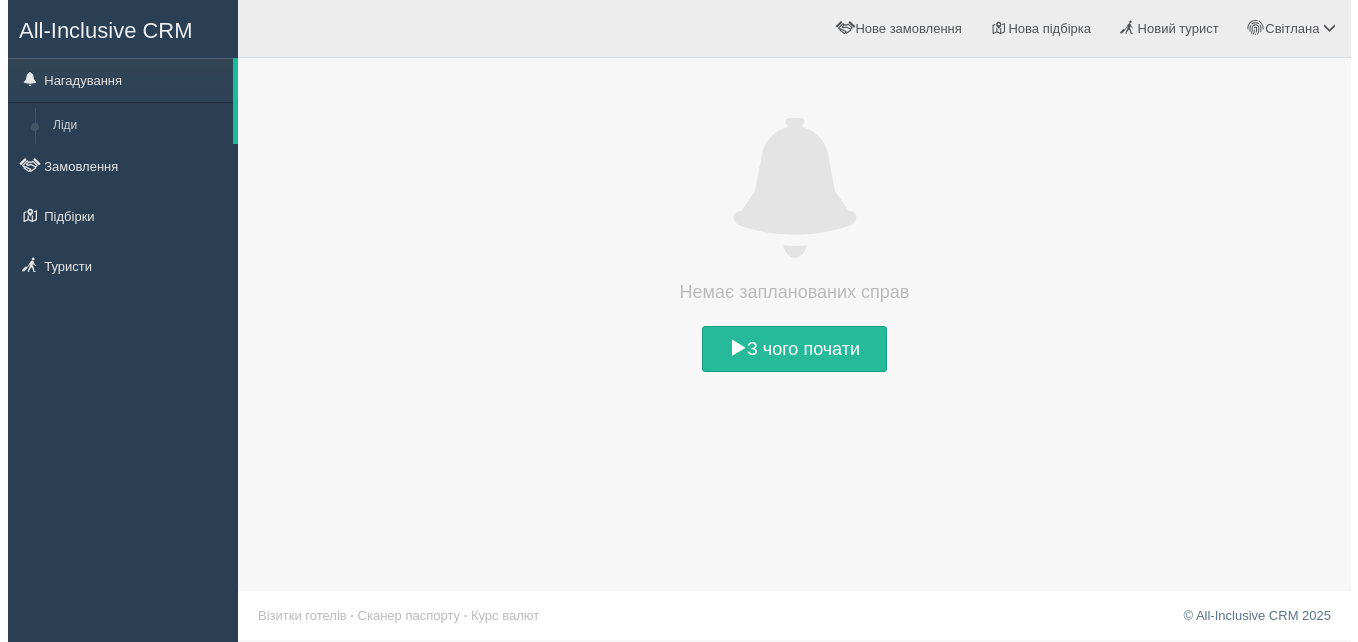 scroll, scrollTop: 0, scrollLeft: 0, axis: both 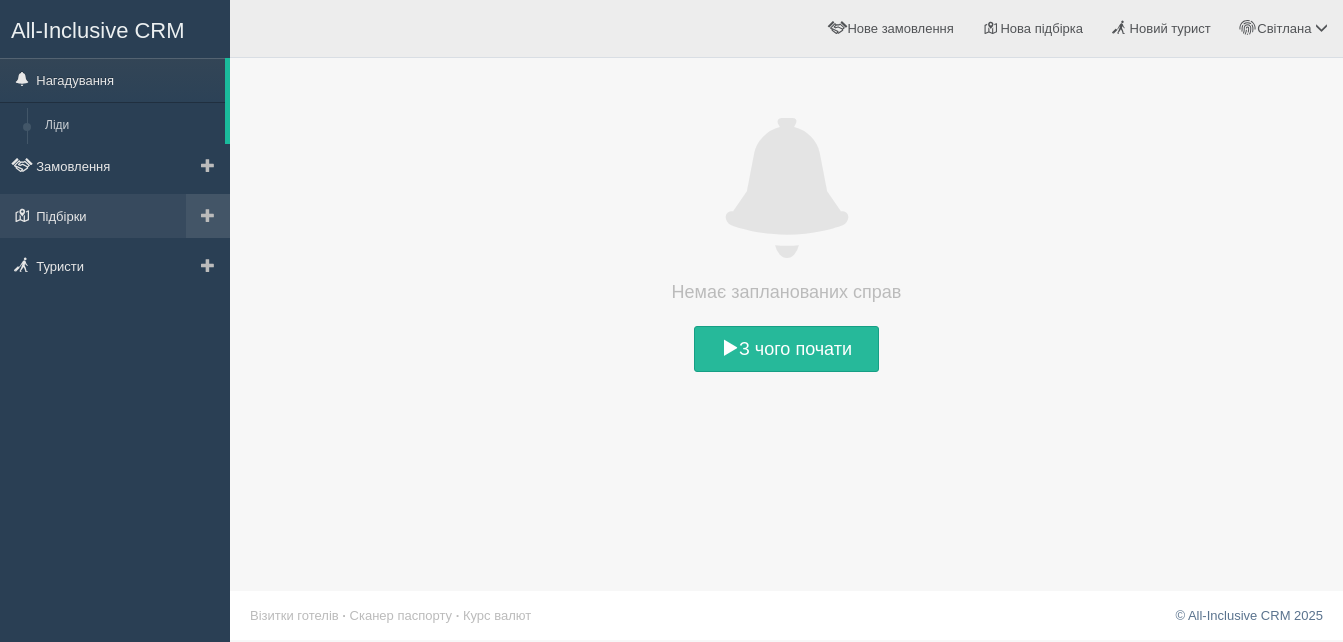click at bounding box center [208, 215] 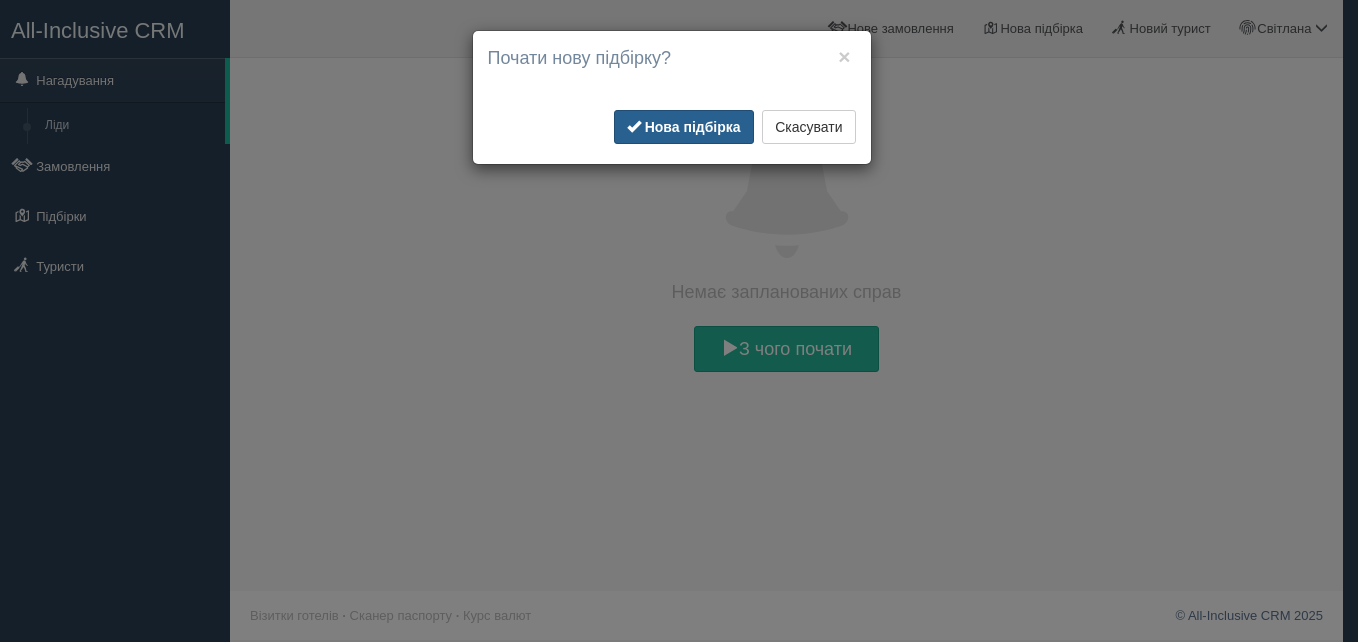 click on "Нова підбірка" at bounding box center [693, 127] 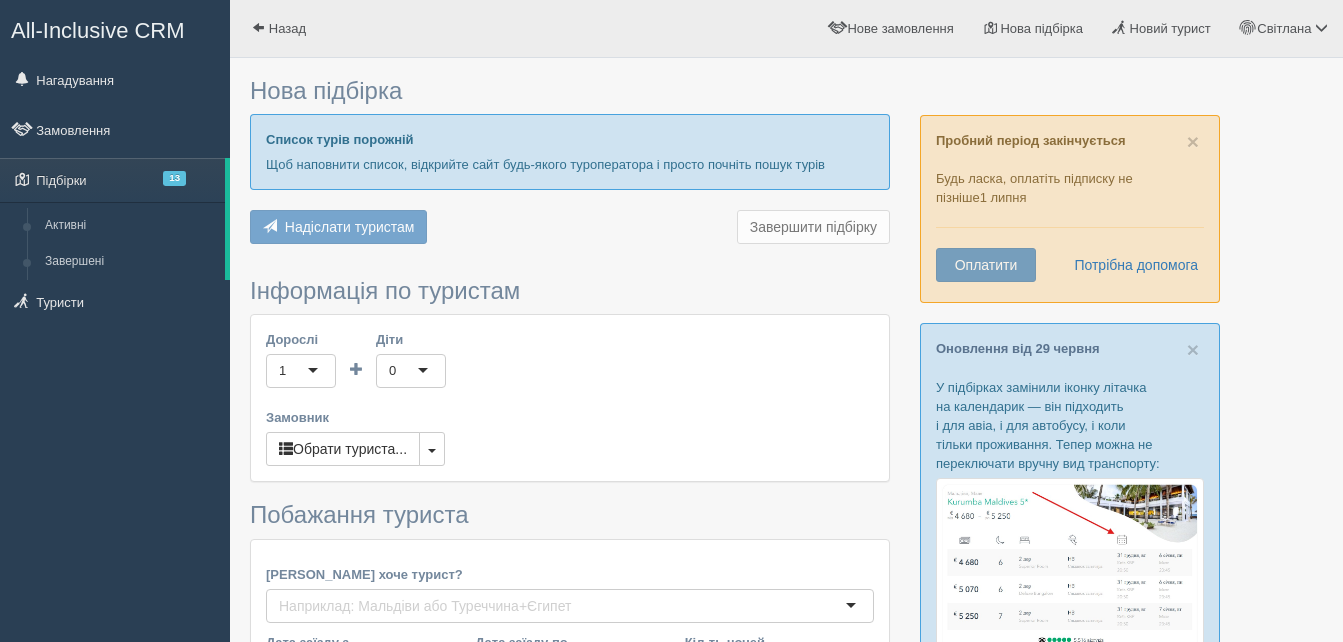 scroll, scrollTop: 0, scrollLeft: 0, axis: both 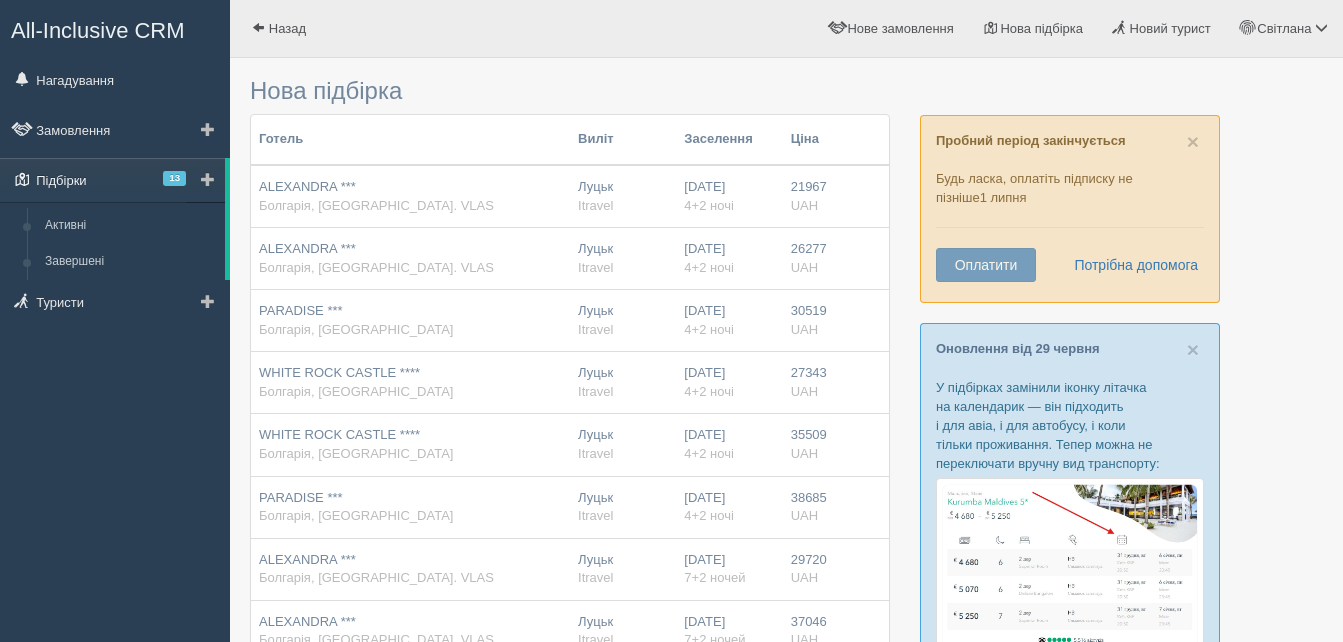 click on "Підбірки 13" at bounding box center (112, 180) 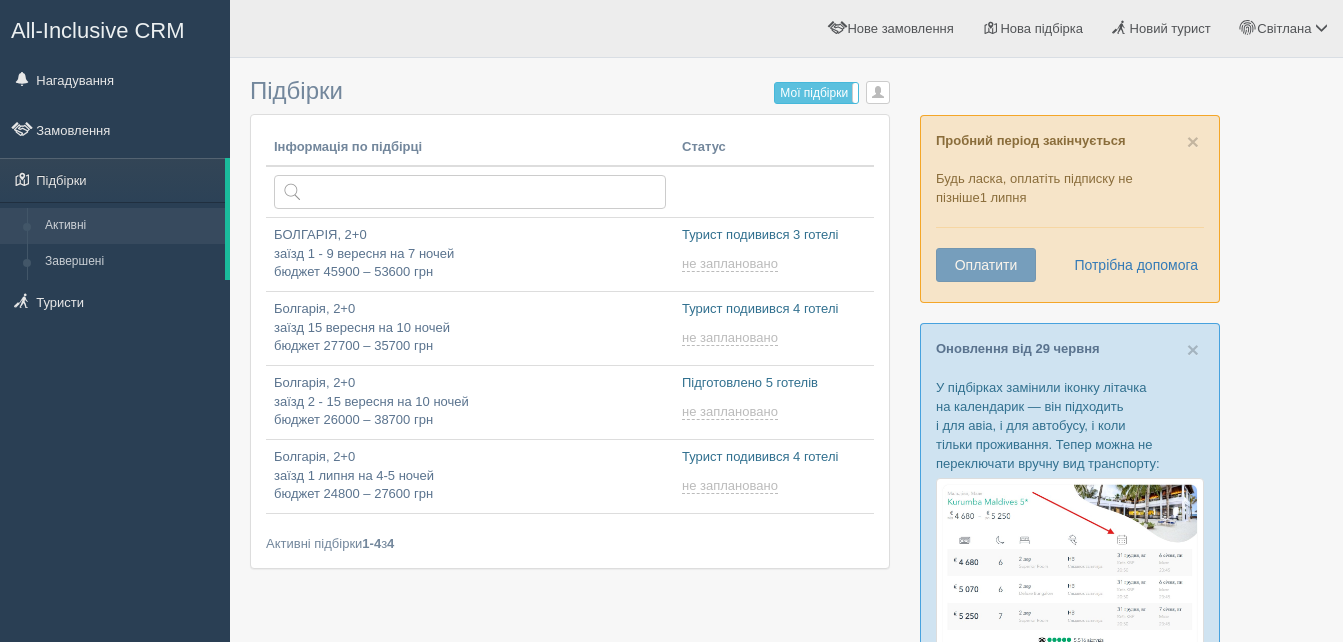 scroll, scrollTop: 0, scrollLeft: 0, axis: both 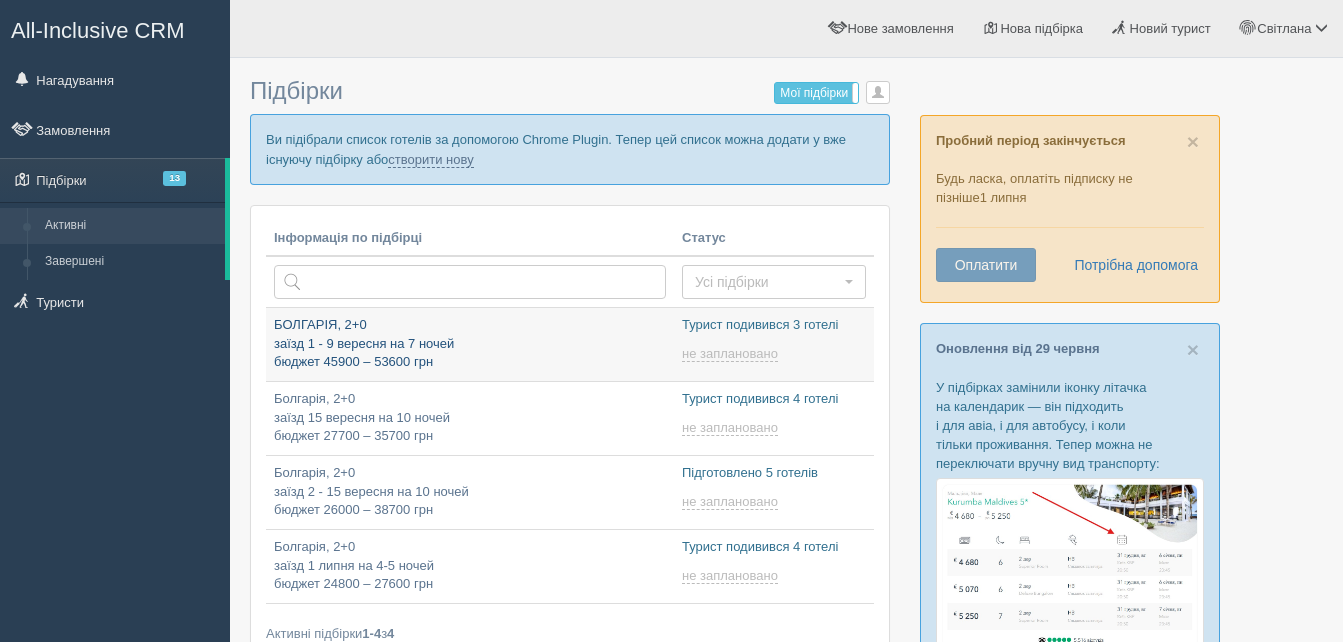 type on "[DATE] 17:30" 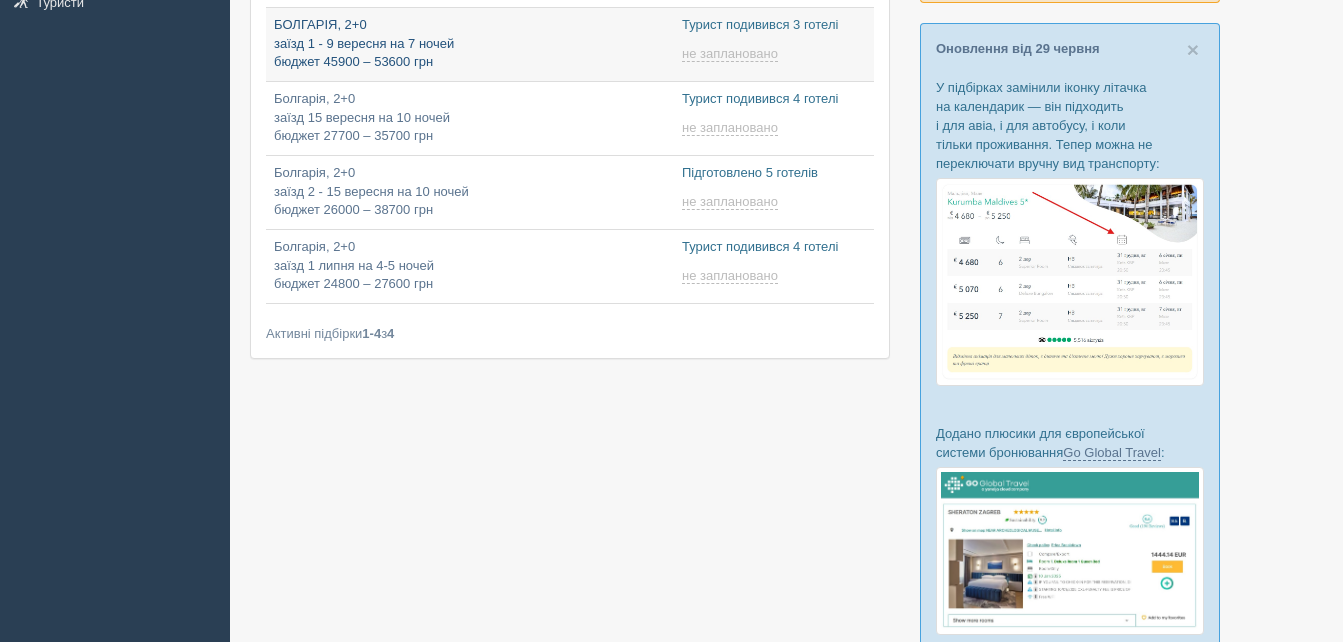 type on "2025-07-01 17:10" 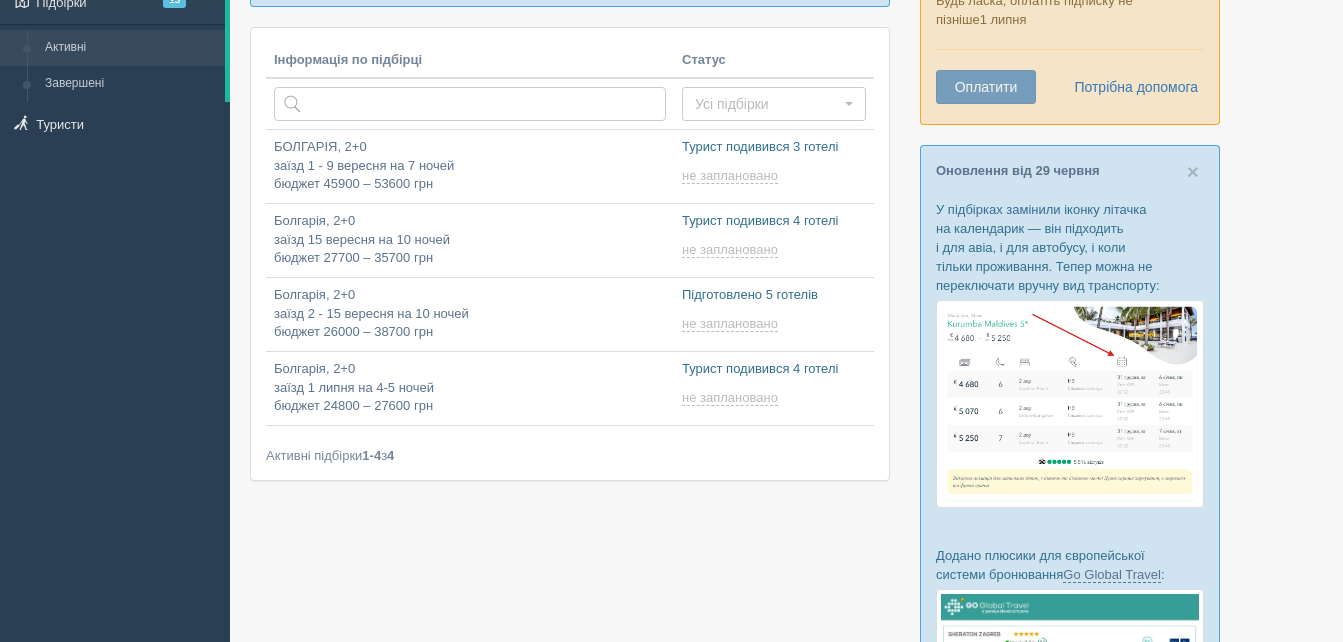 scroll, scrollTop: 0, scrollLeft: 0, axis: both 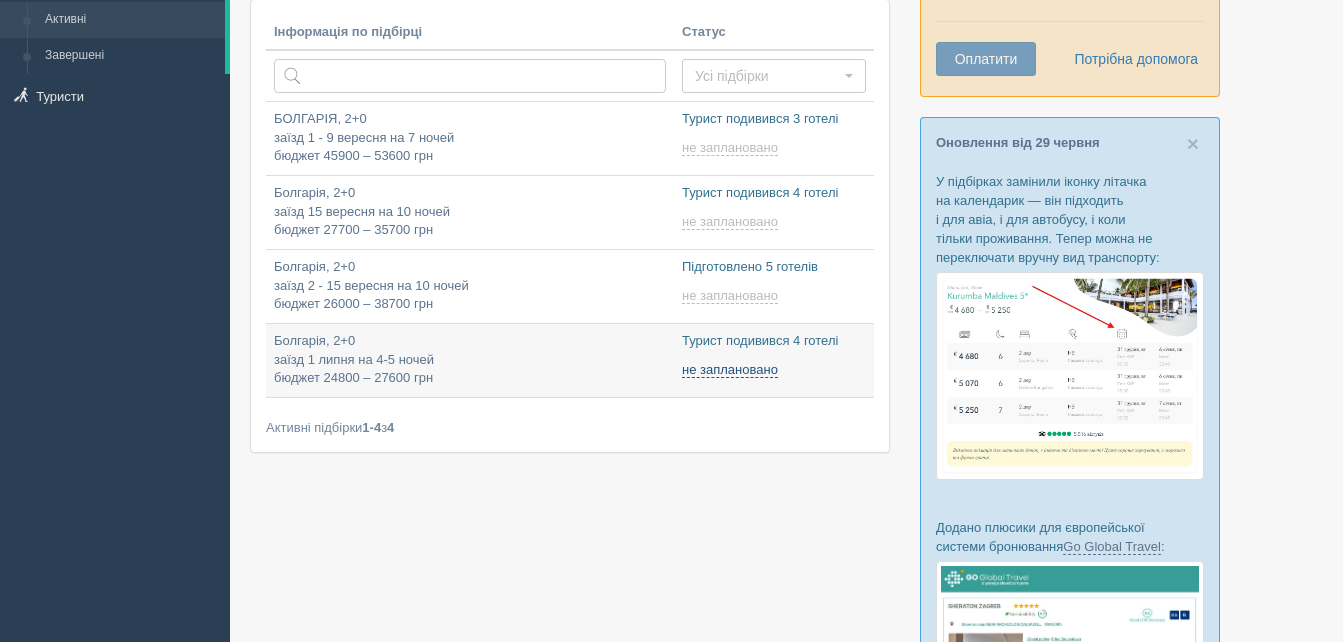 type on "2025-07-01 21:35" 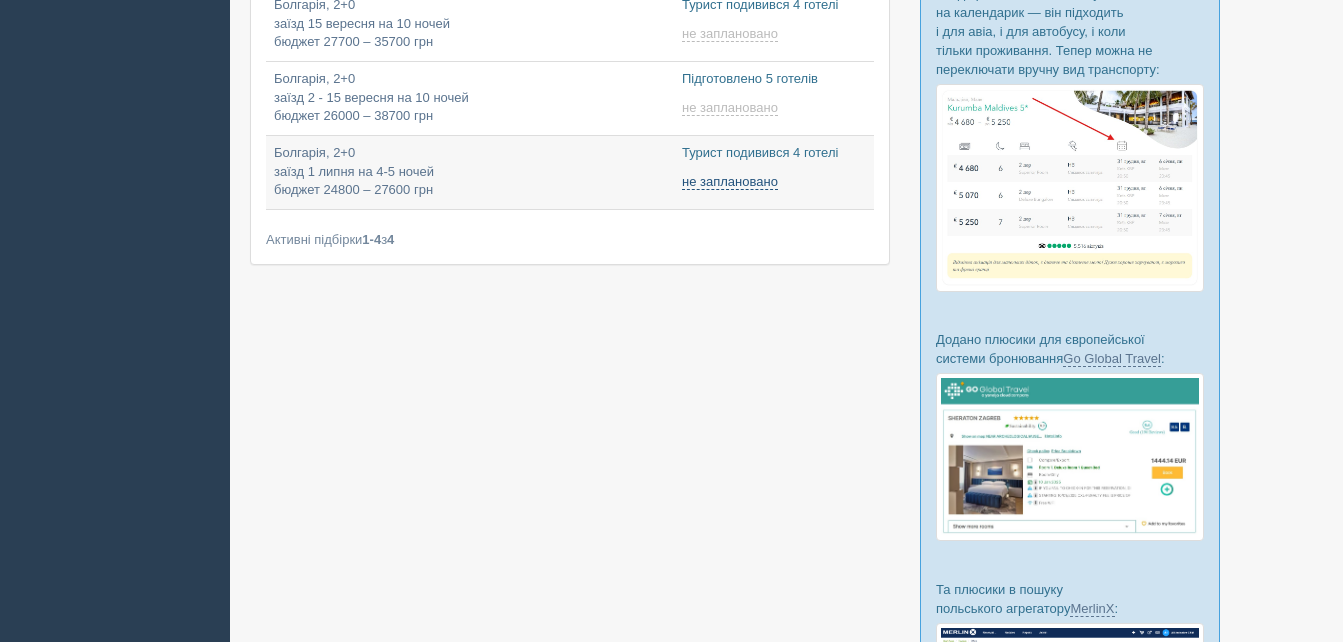 scroll, scrollTop: 0, scrollLeft: 0, axis: both 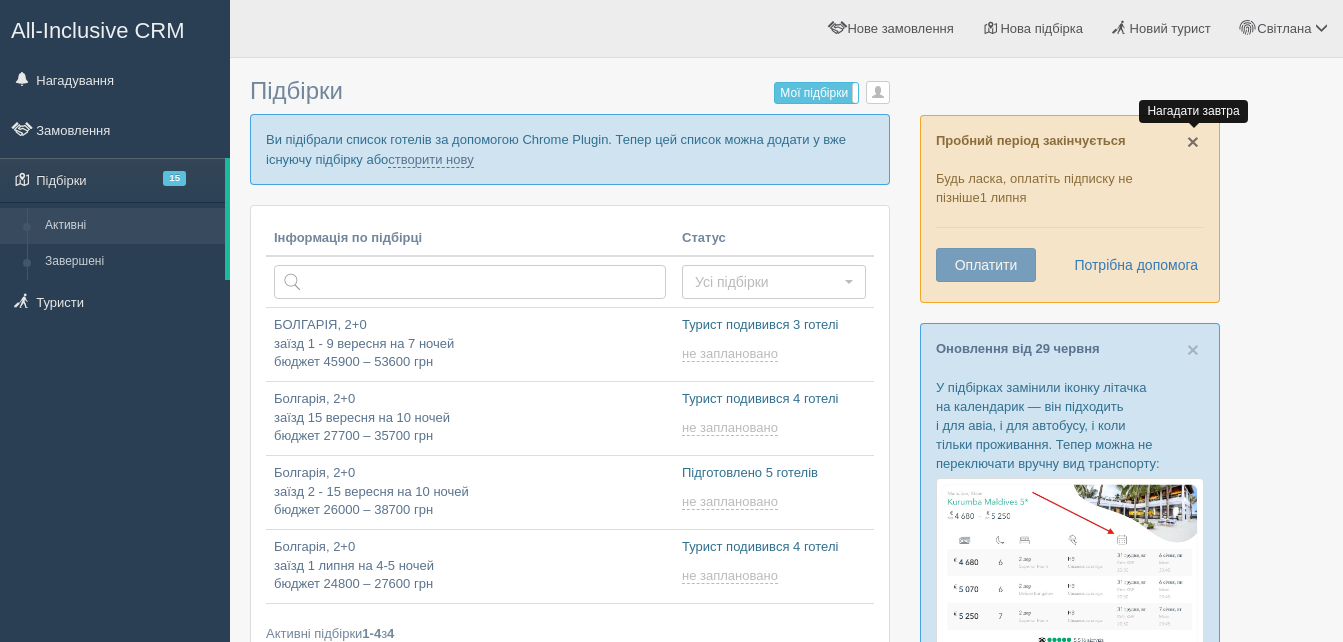 click on "×" at bounding box center [1193, 141] 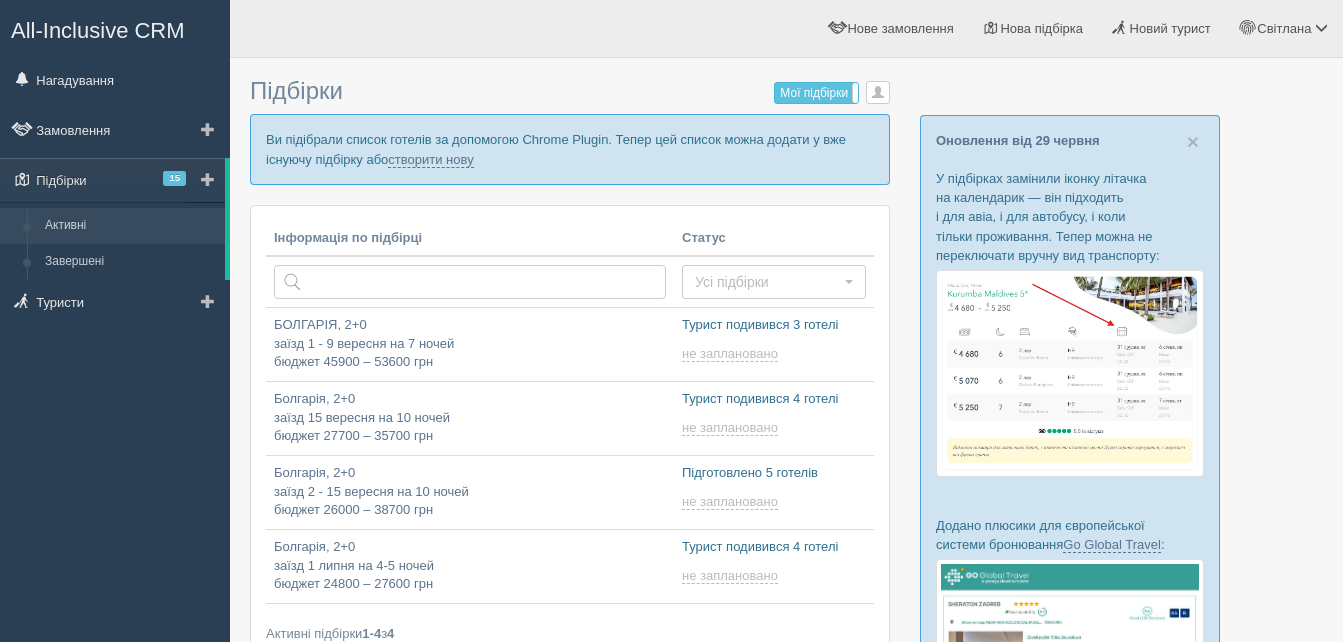 click on "Активні" at bounding box center (130, 226) 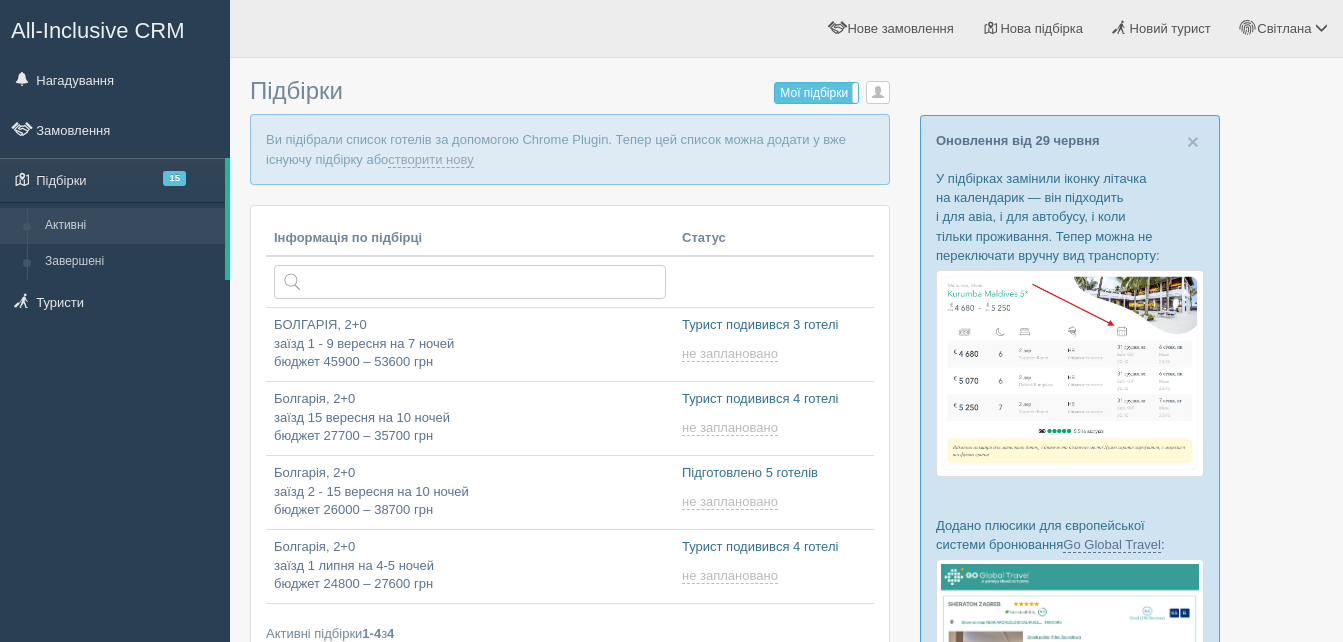 scroll, scrollTop: 0, scrollLeft: 0, axis: both 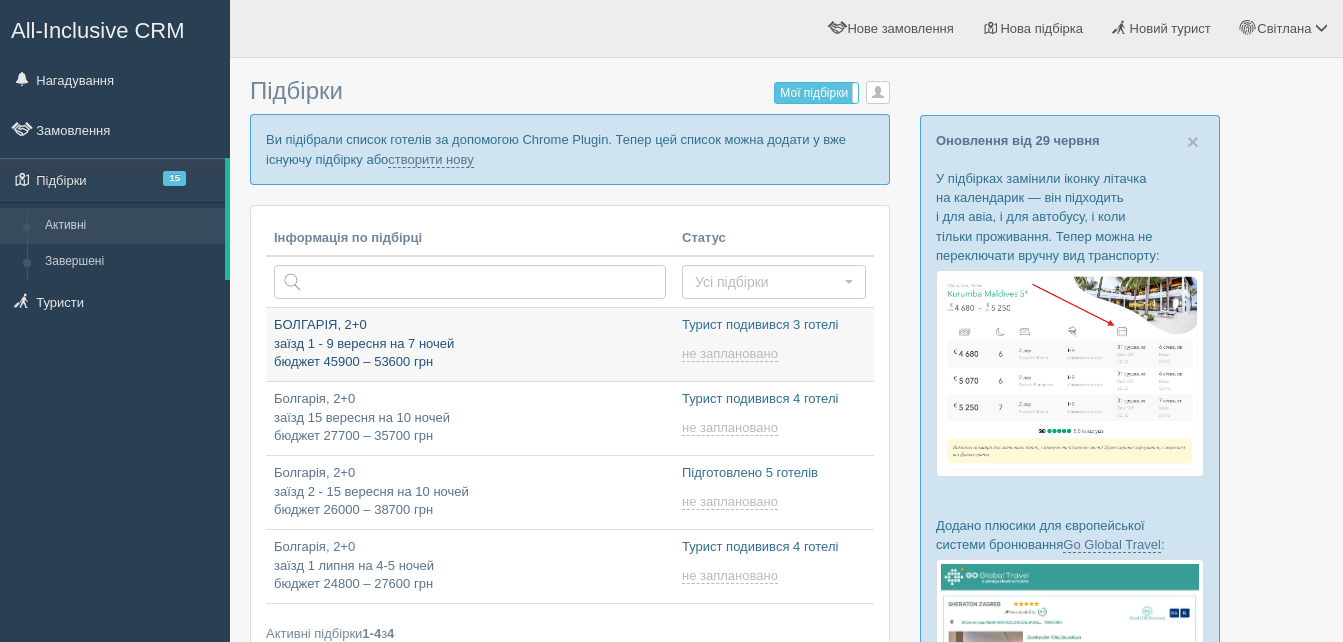 type on "[DATE] 17:30" 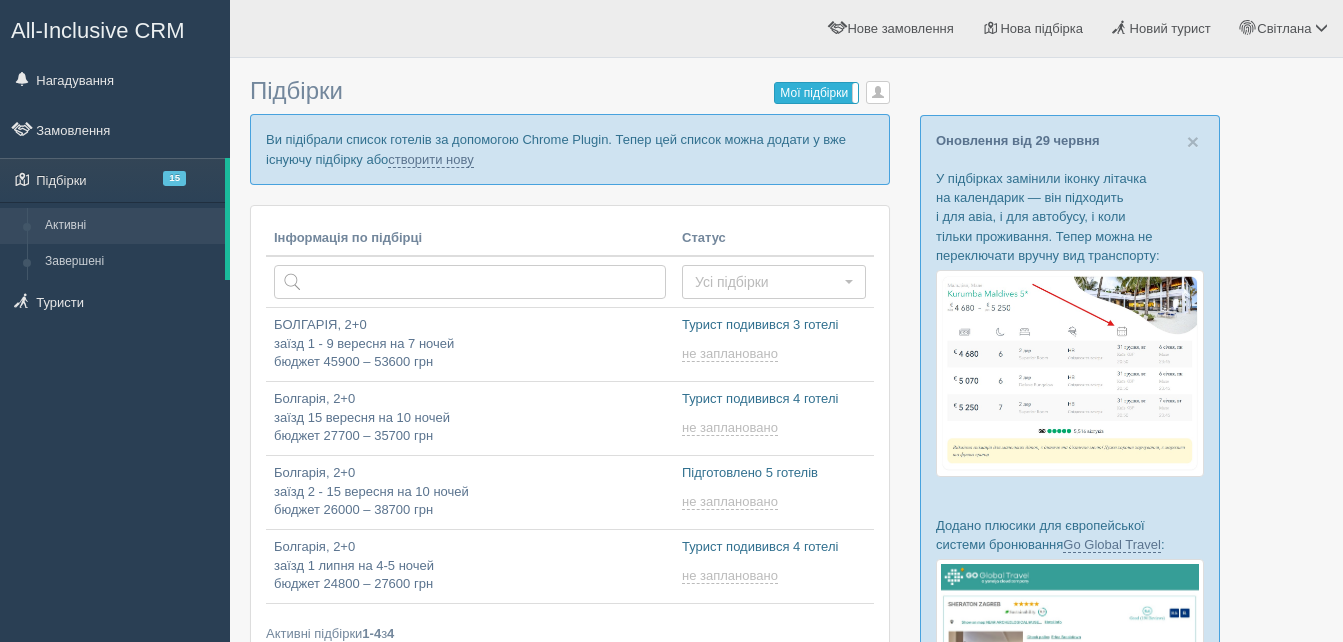 click on "Мої підбірки" at bounding box center [816, 93] 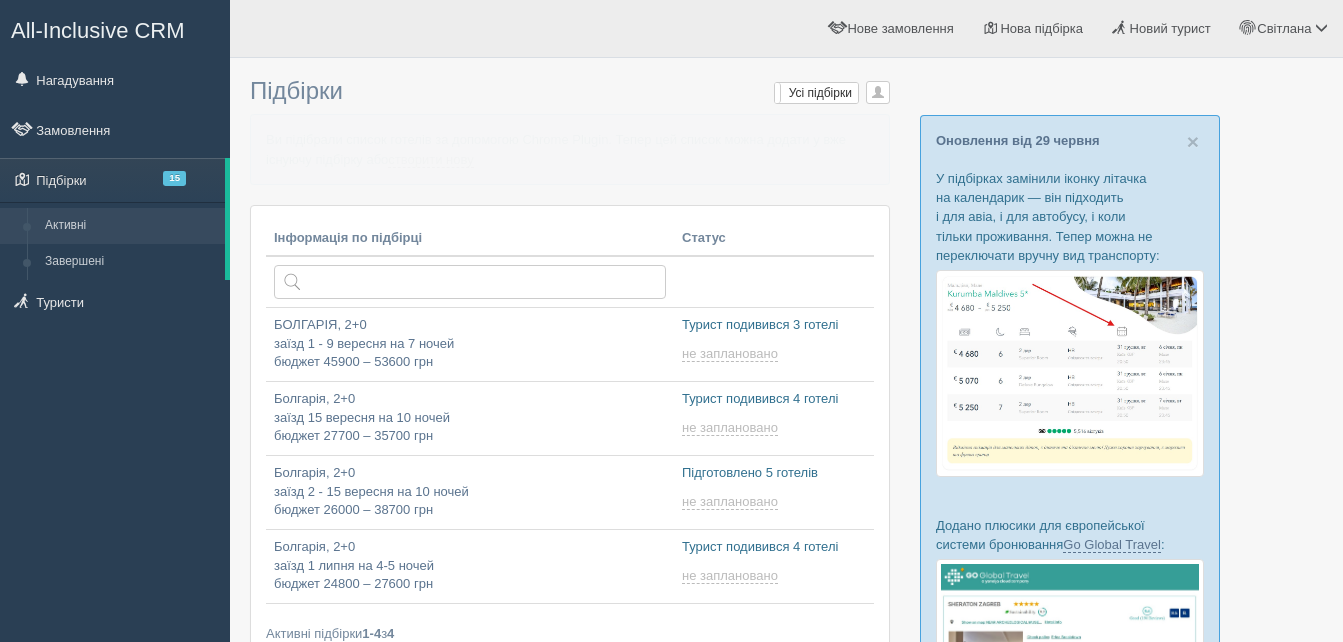 scroll, scrollTop: 0, scrollLeft: 0, axis: both 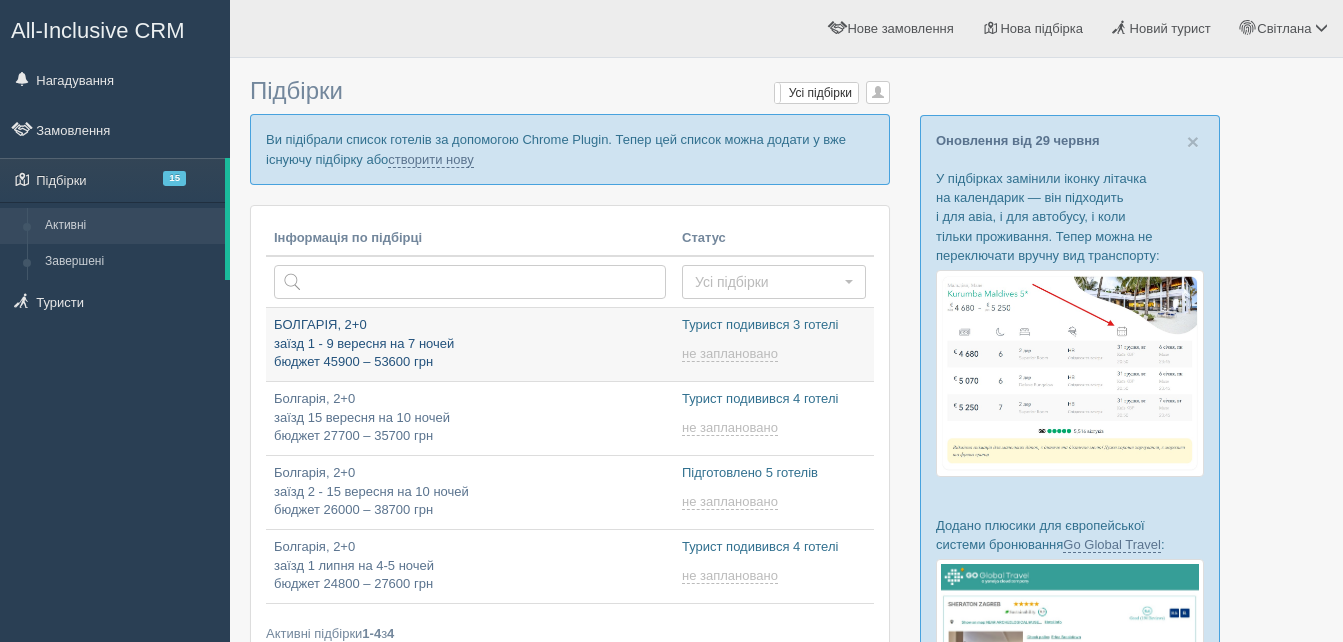 type on "[DATE] 17:30" 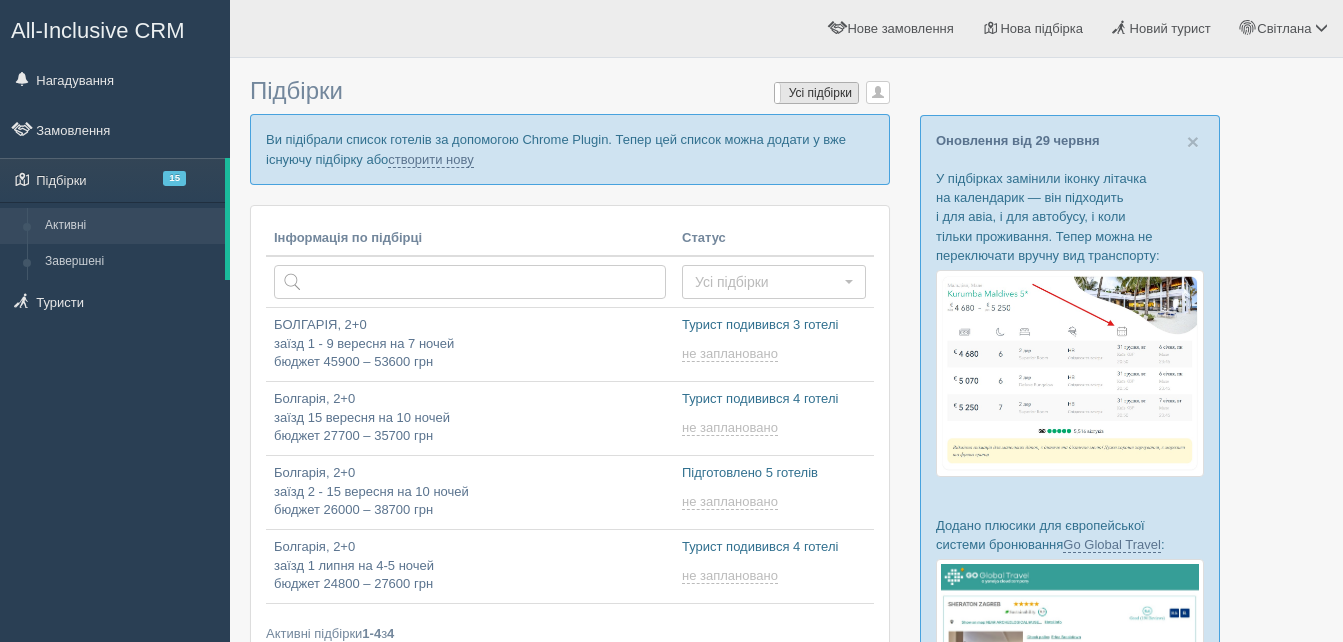 click on "Усі підбірки" at bounding box center (816, 93) 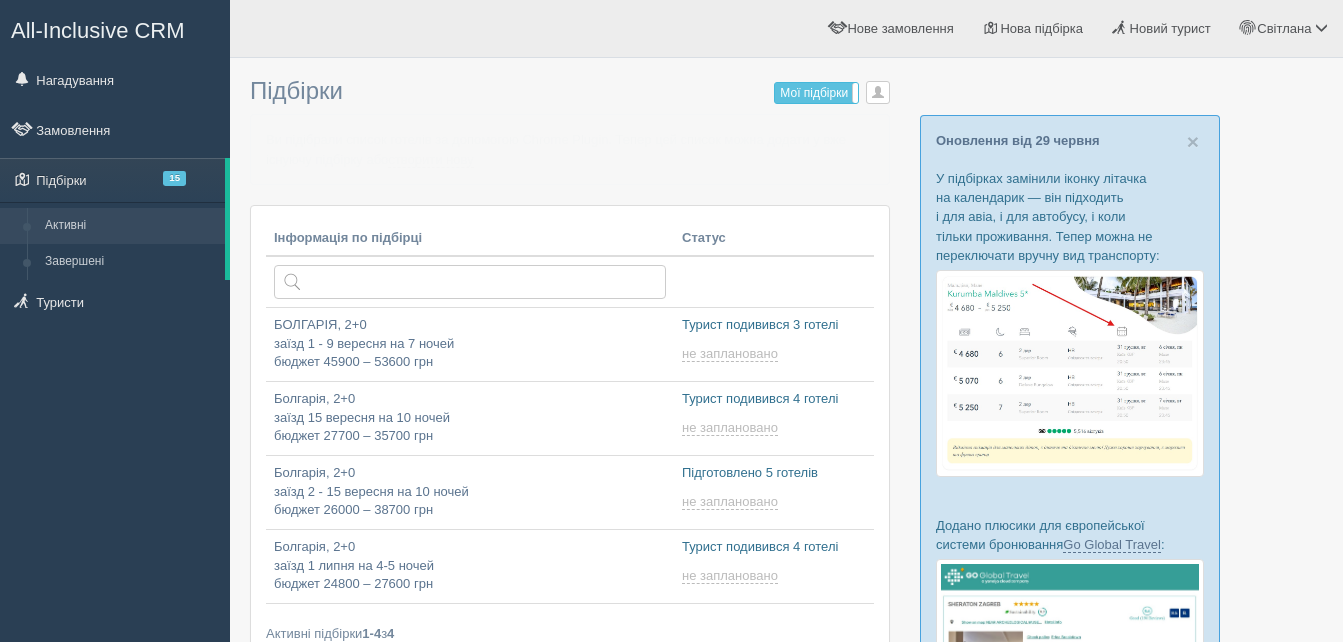 scroll, scrollTop: 0, scrollLeft: 0, axis: both 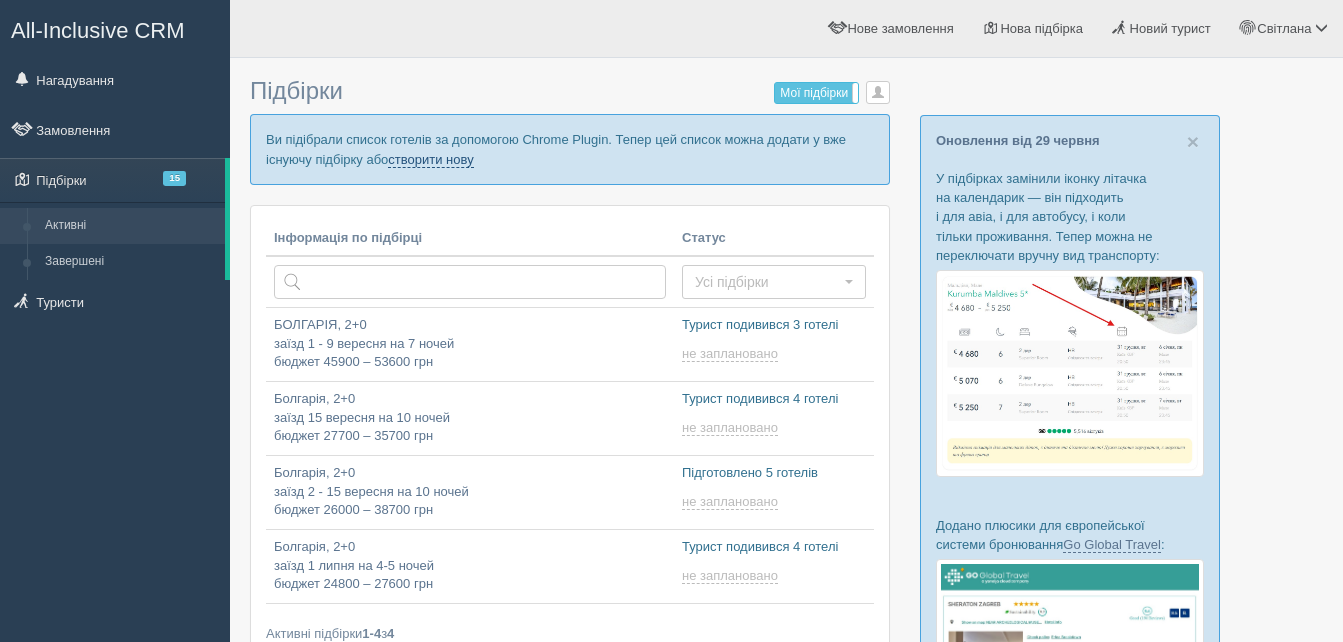 click on "створити нову" at bounding box center (430, 160) 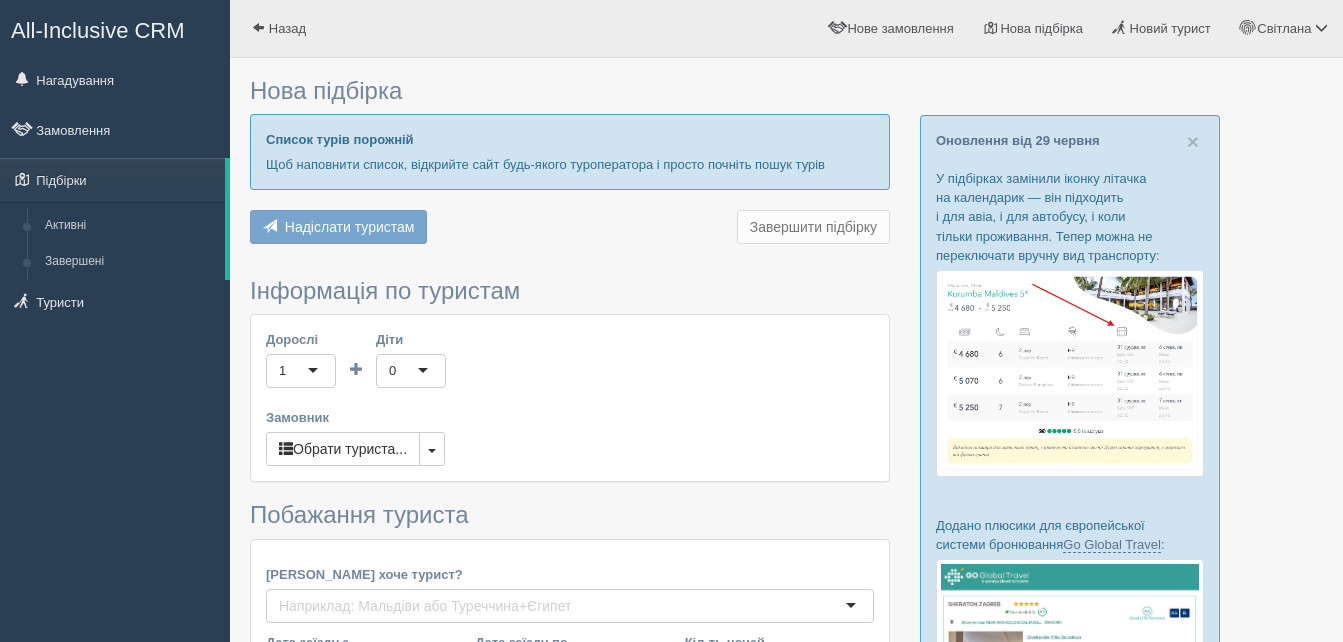 scroll, scrollTop: 0, scrollLeft: 0, axis: both 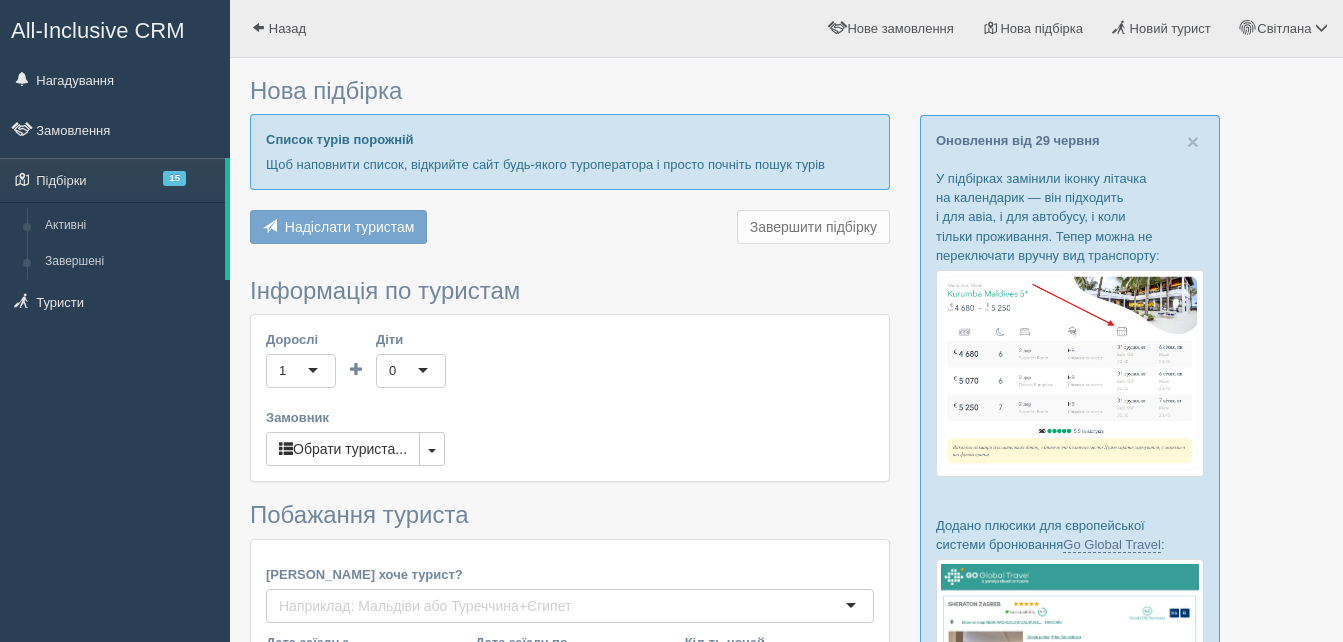 type on "4-10" 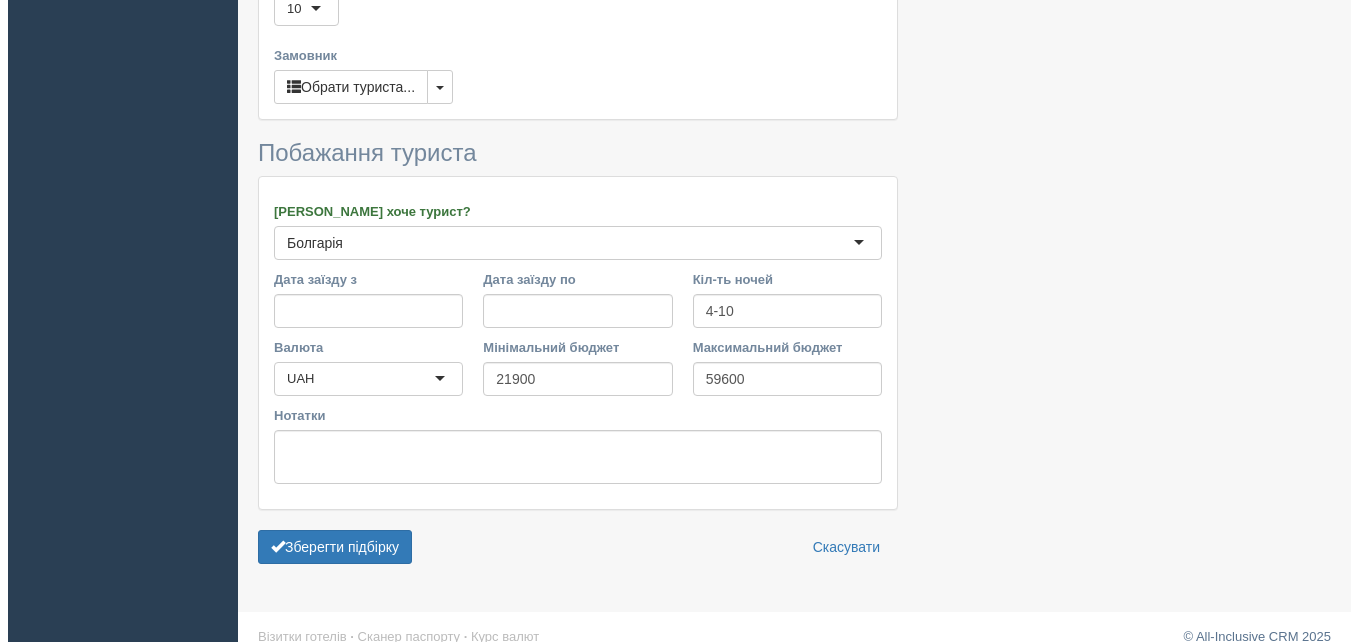 scroll, scrollTop: 1367, scrollLeft: 0, axis: vertical 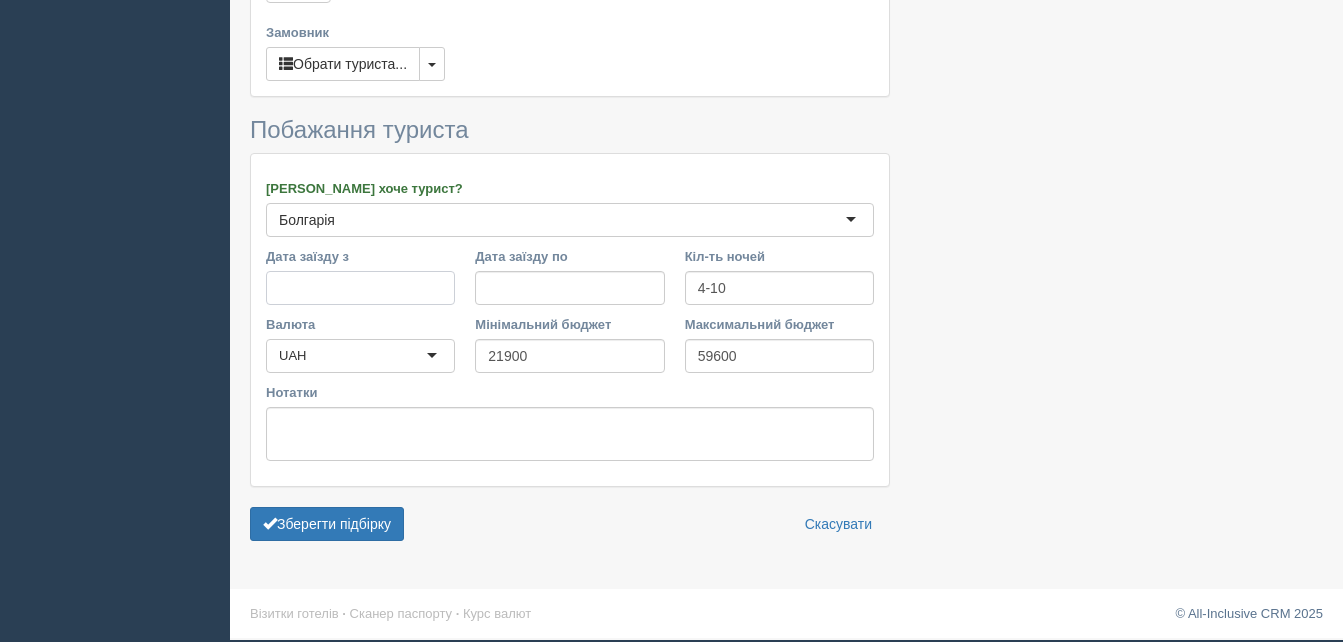 click on "Дата заїзду з" at bounding box center (360, 288) 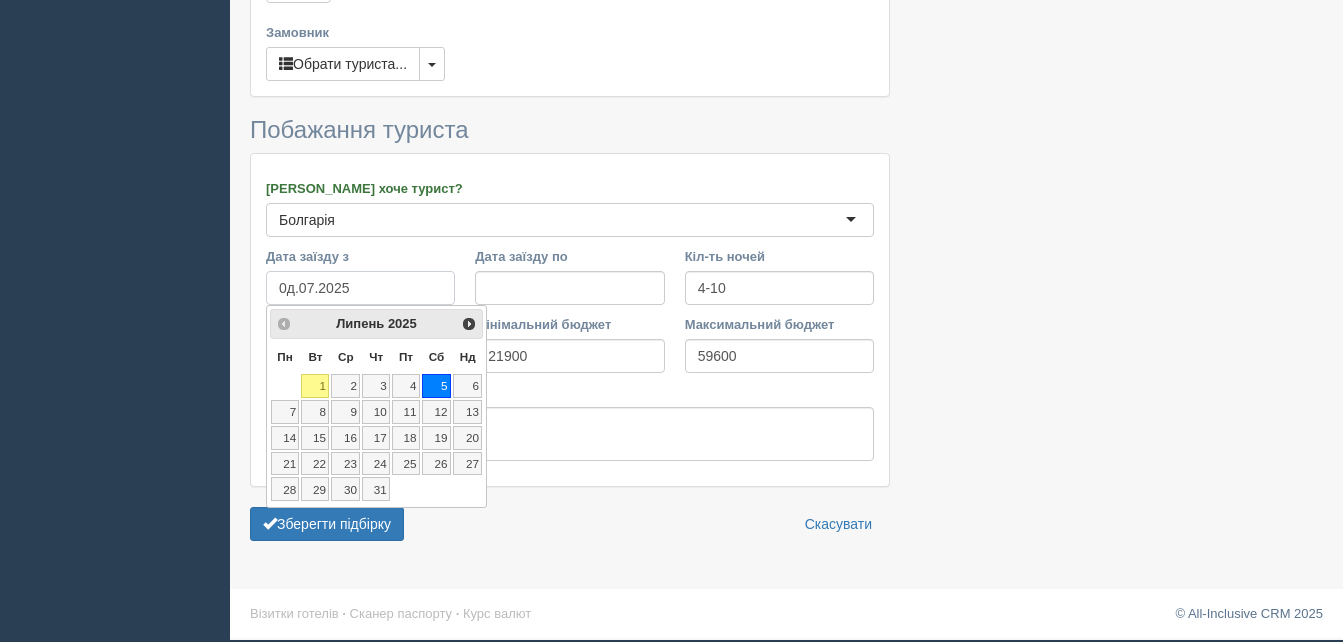 type on "0д.02.2025" 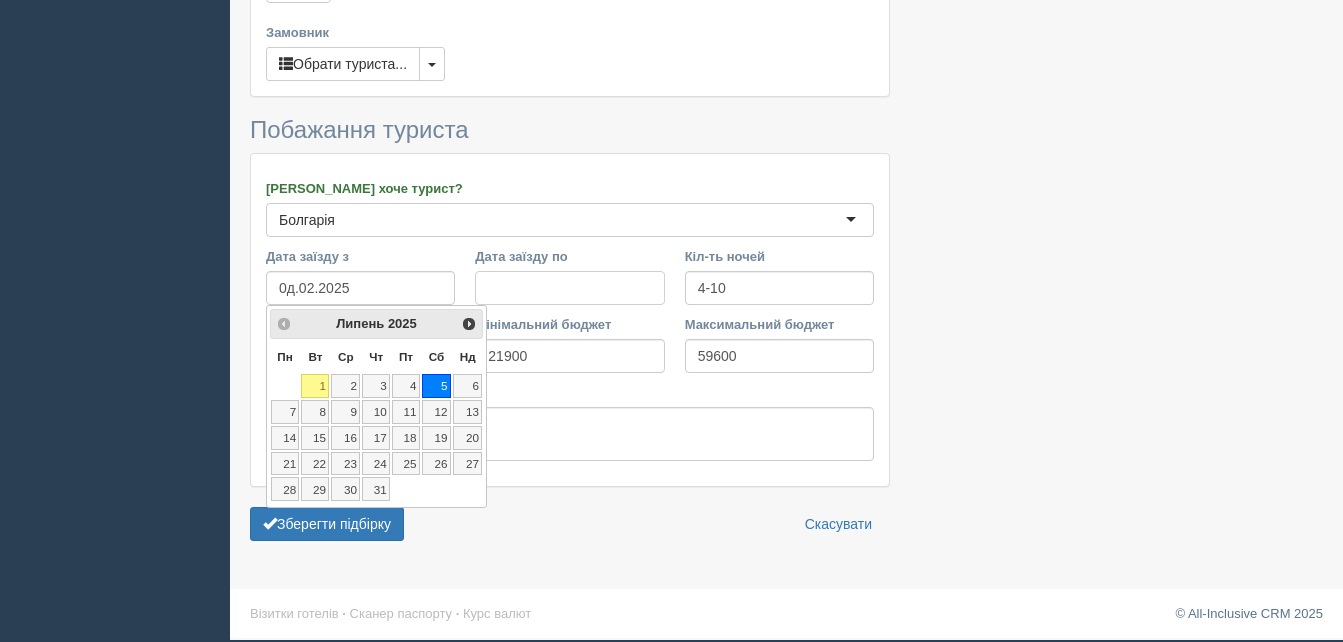 drag, startPoint x: 1026, startPoint y: 450, endPoint x: 1015, endPoint y: 439, distance: 15.556349 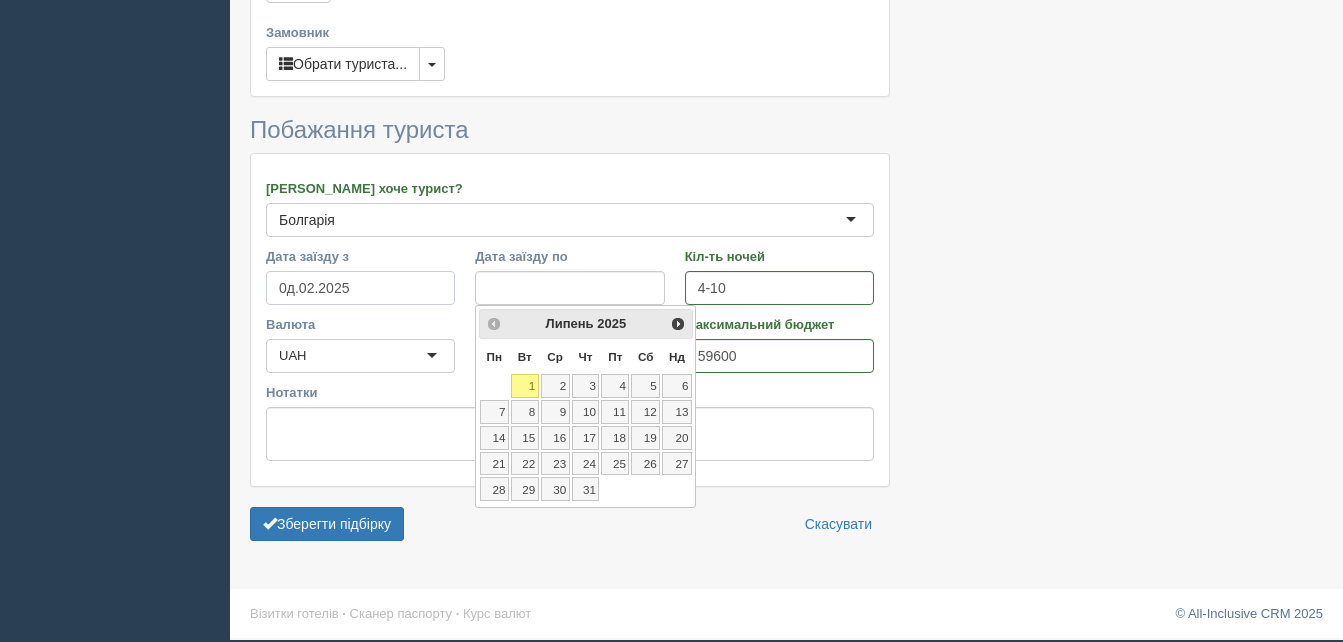 click on "0д.02.2025" at bounding box center [360, 288] 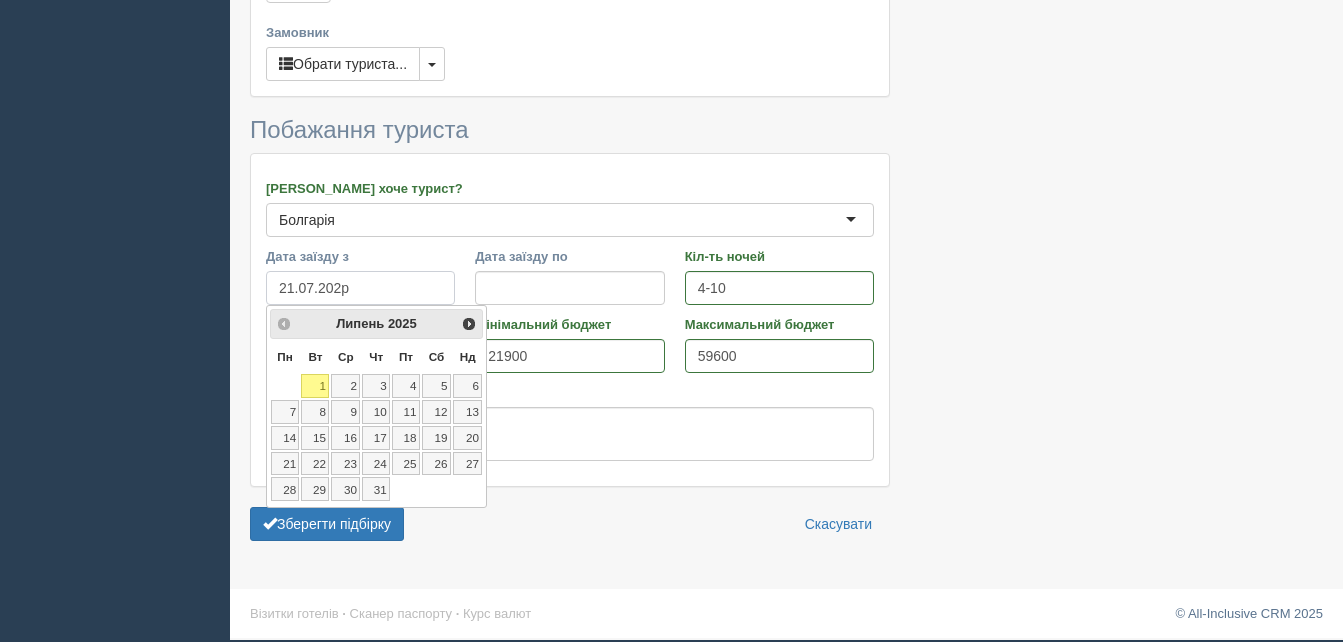 type on "[DATE]" 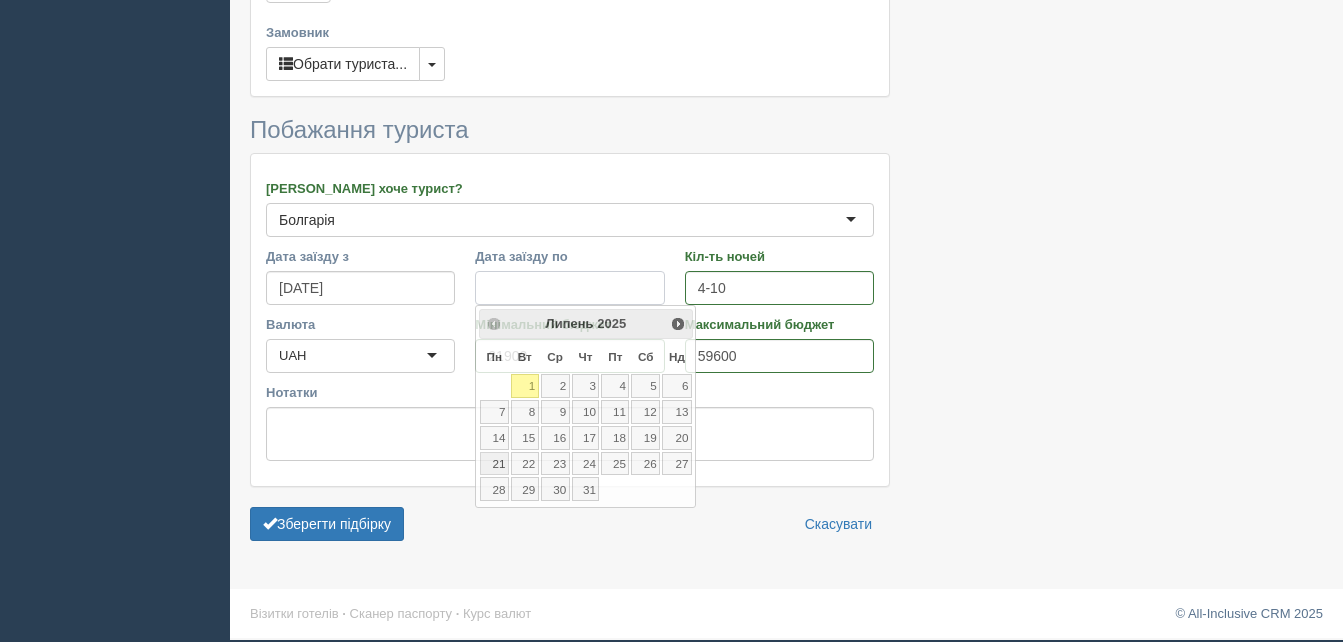 click on "Дата заїзду по" at bounding box center [569, 288] 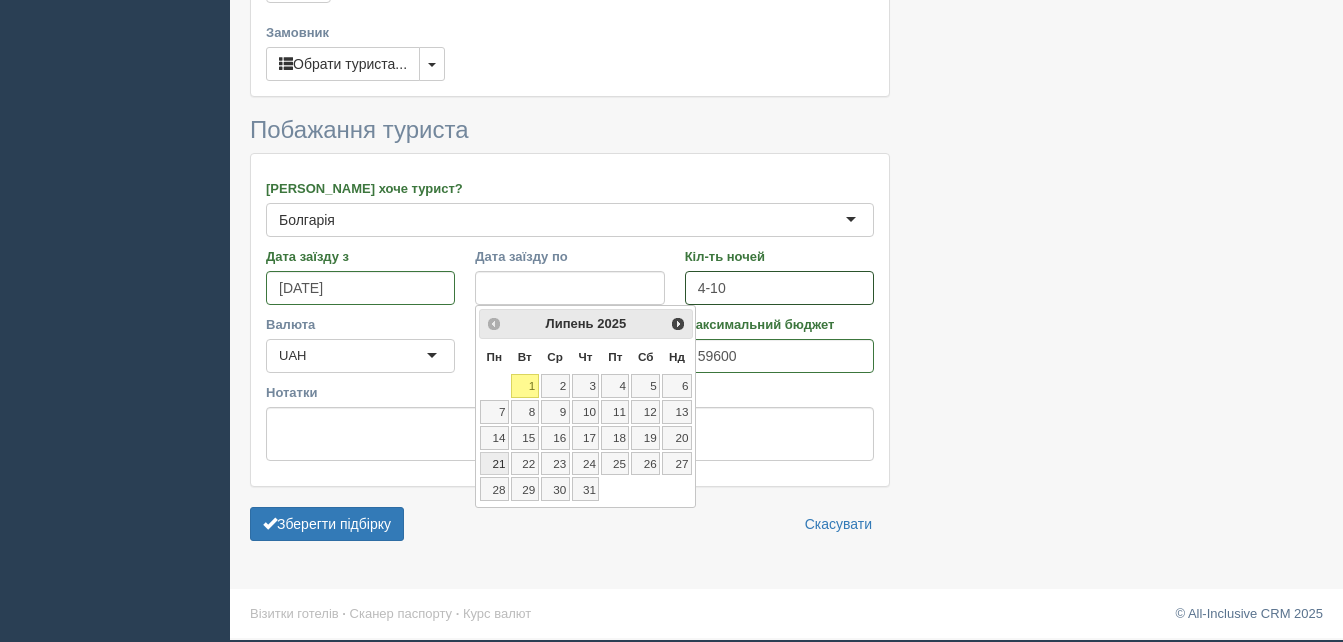click on "4-10" at bounding box center (779, 288) 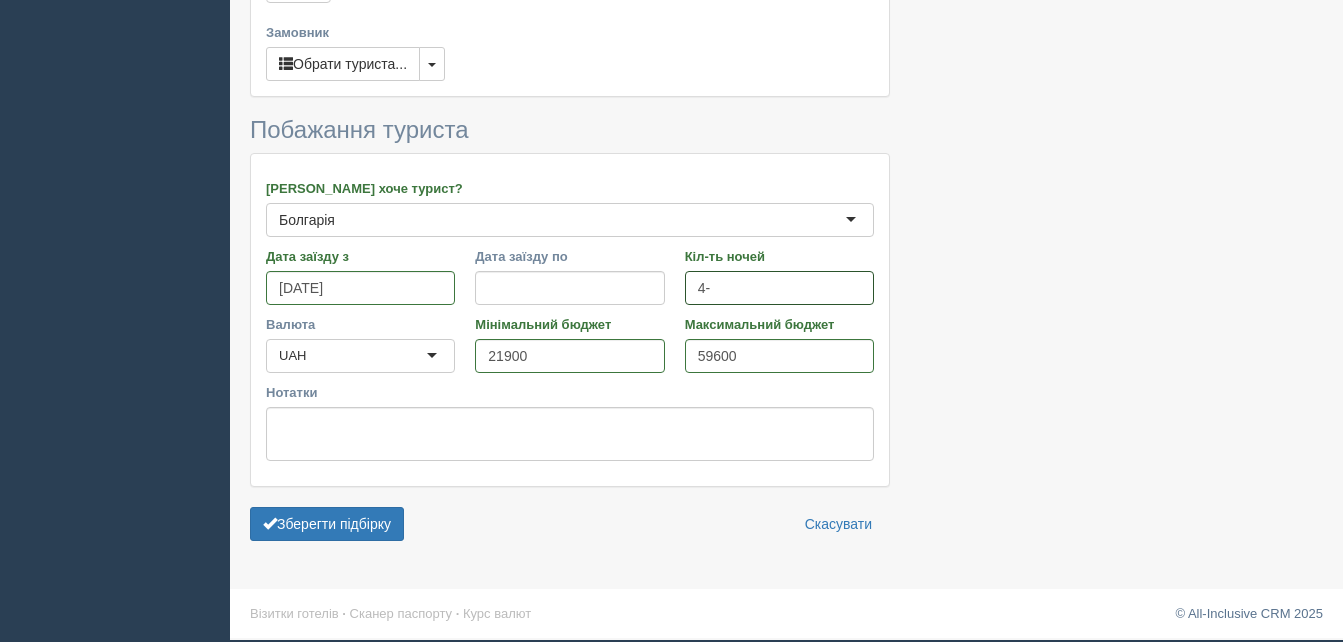 type on "4" 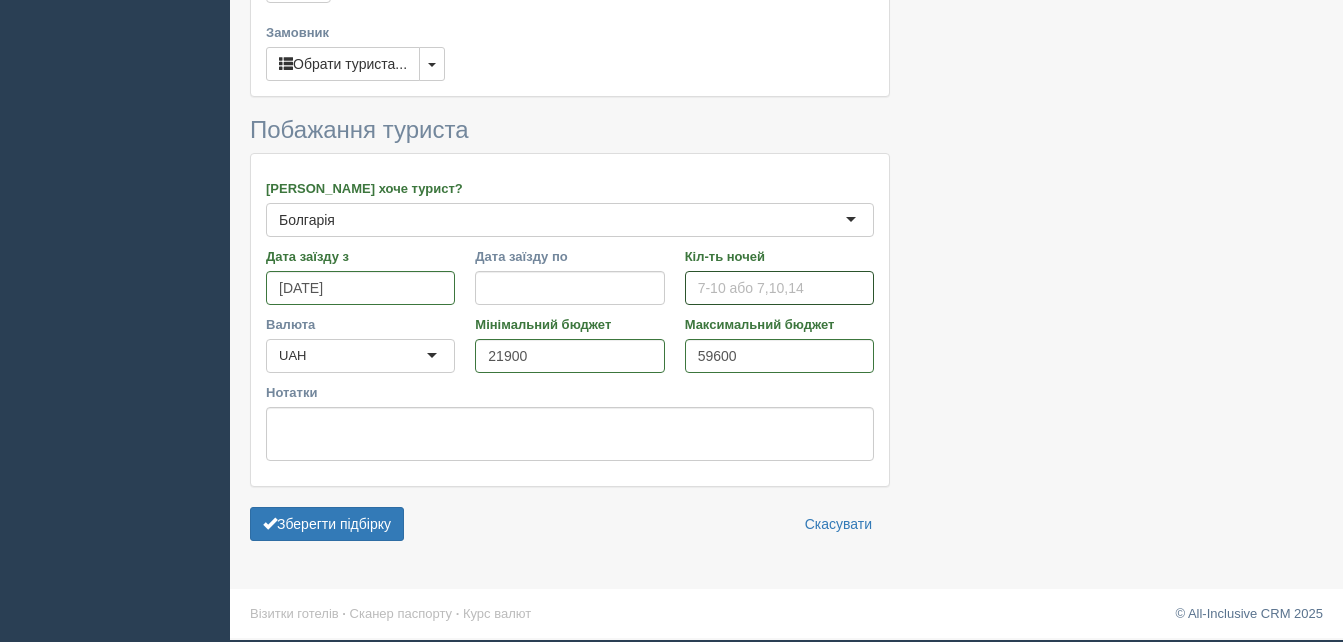 type on "9" 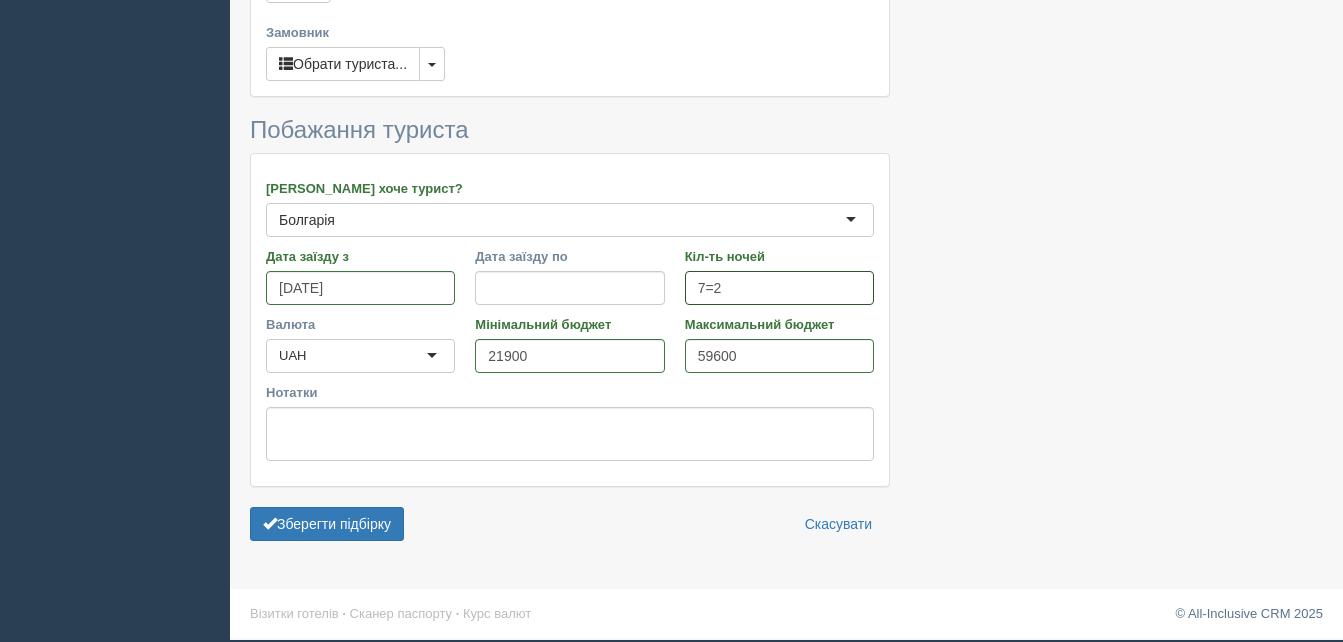 type on "7=2" 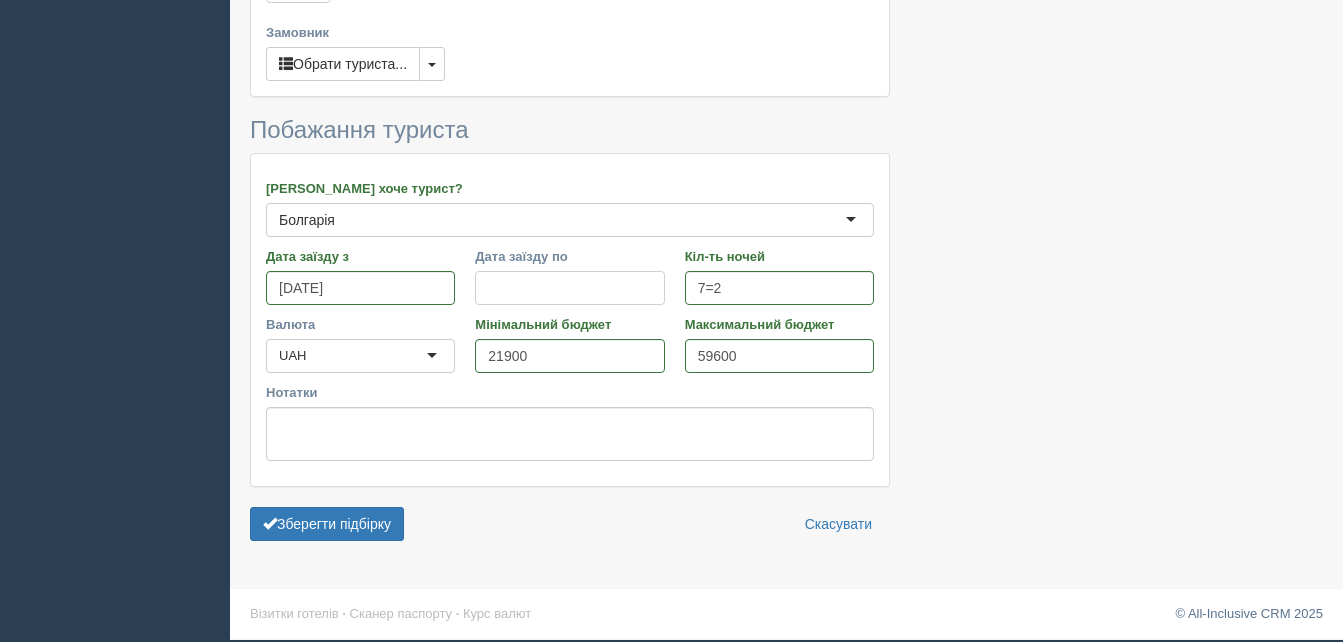 click on "Дата заїзду по" at bounding box center (569, 288) 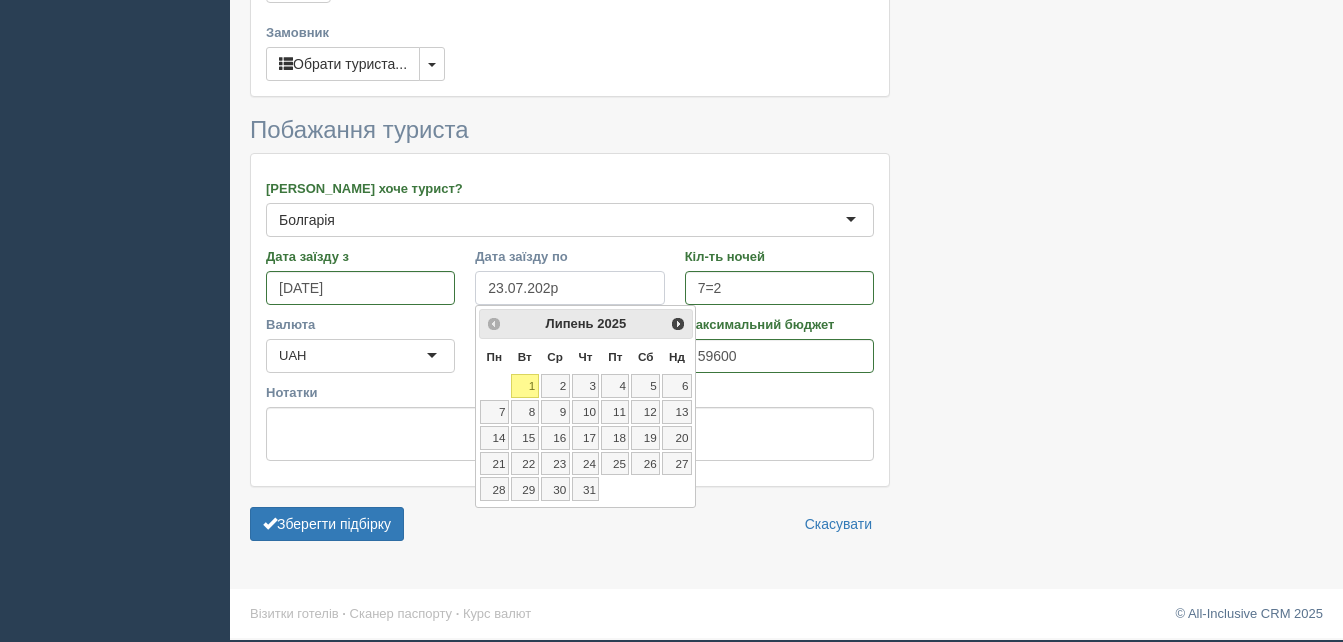 type on "23.07.2025" 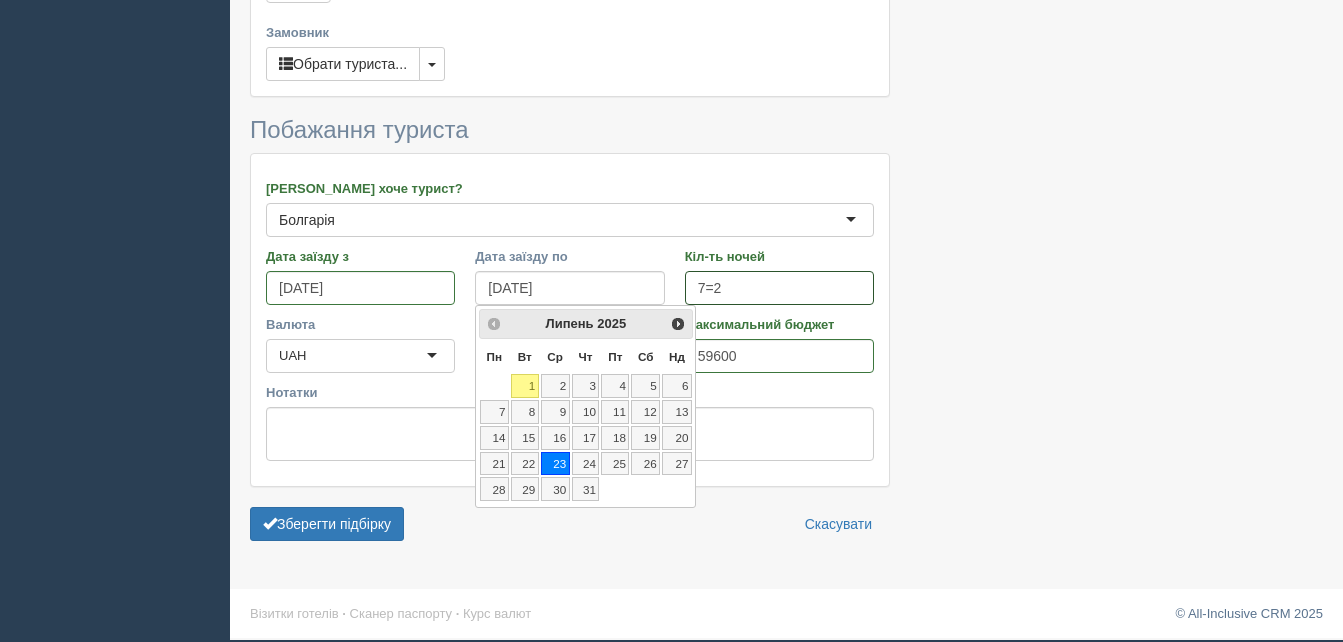 click at bounding box center (786, -374) 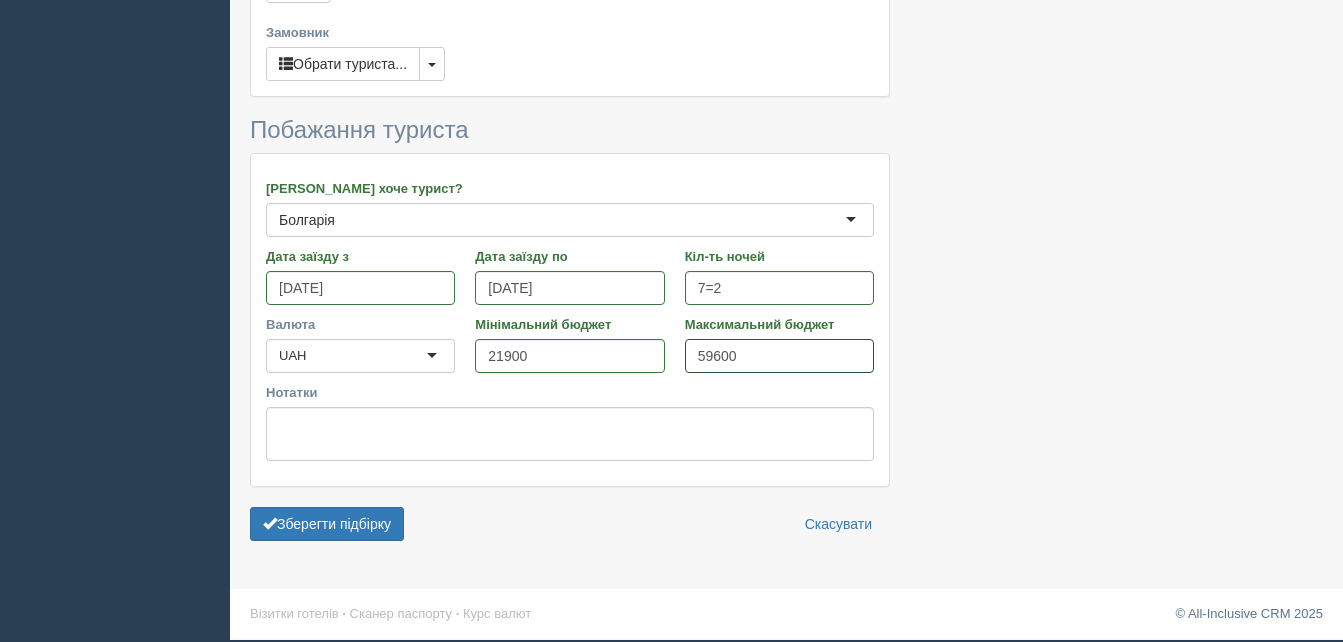 click on "59600" at bounding box center [779, 356] 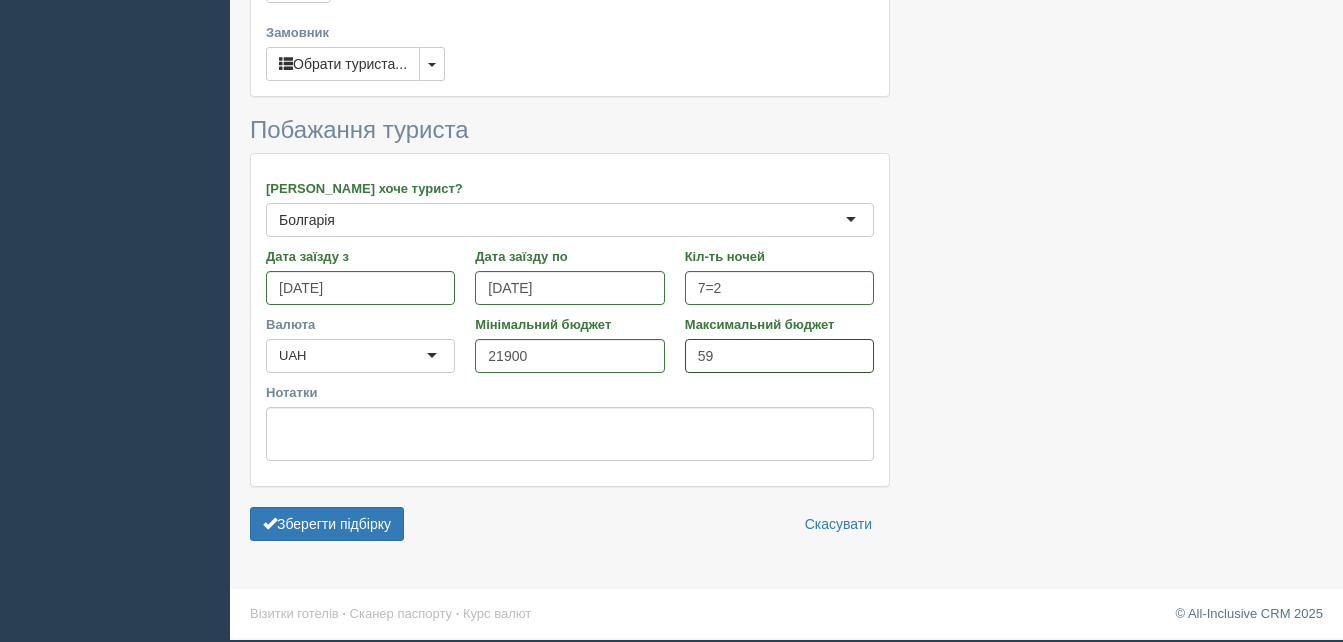 type on "5" 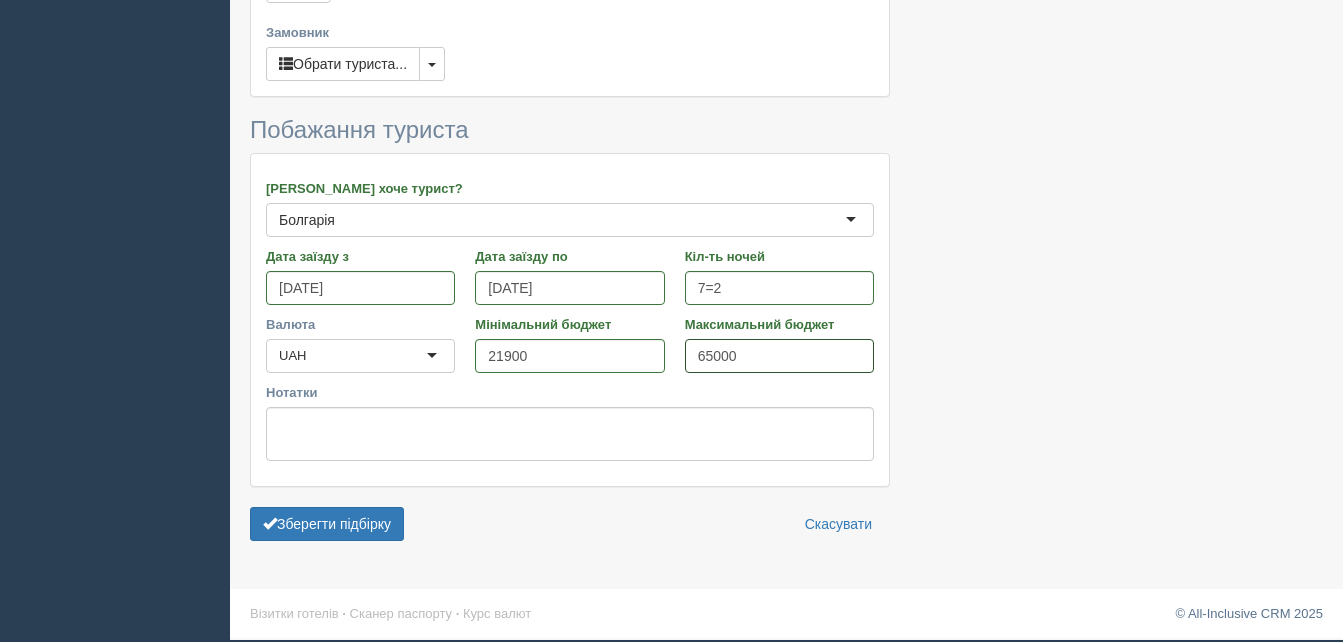 type on "65000" 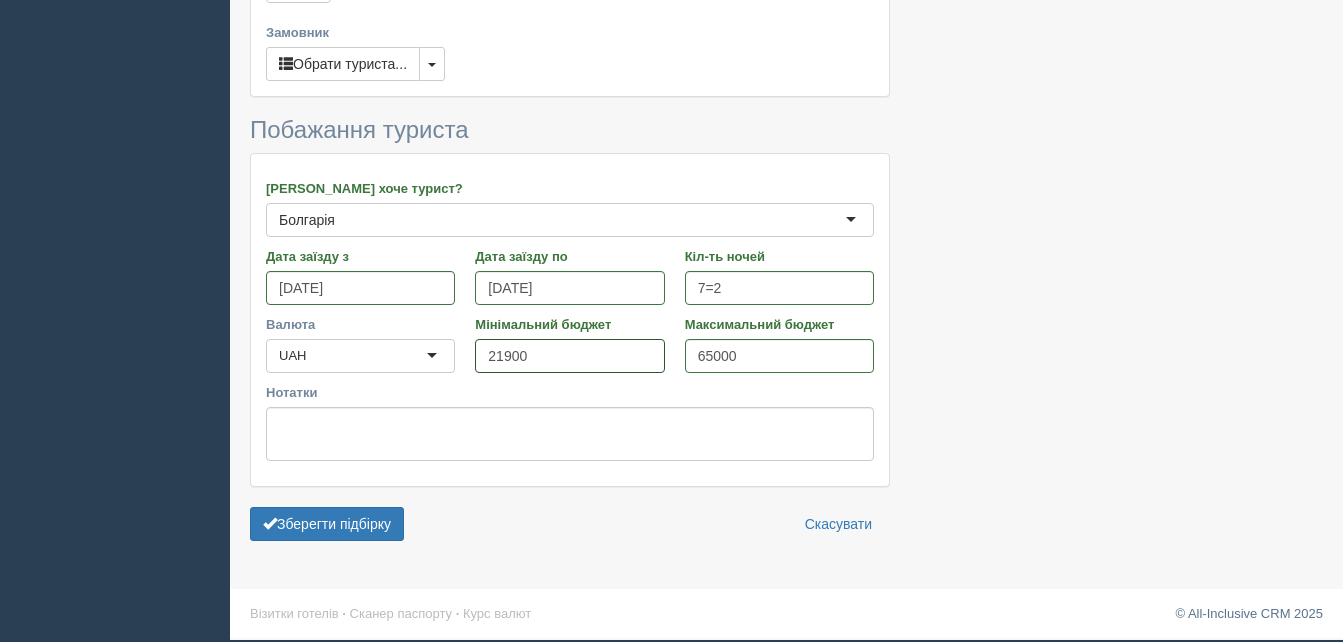 click on "21900" at bounding box center (569, 356) 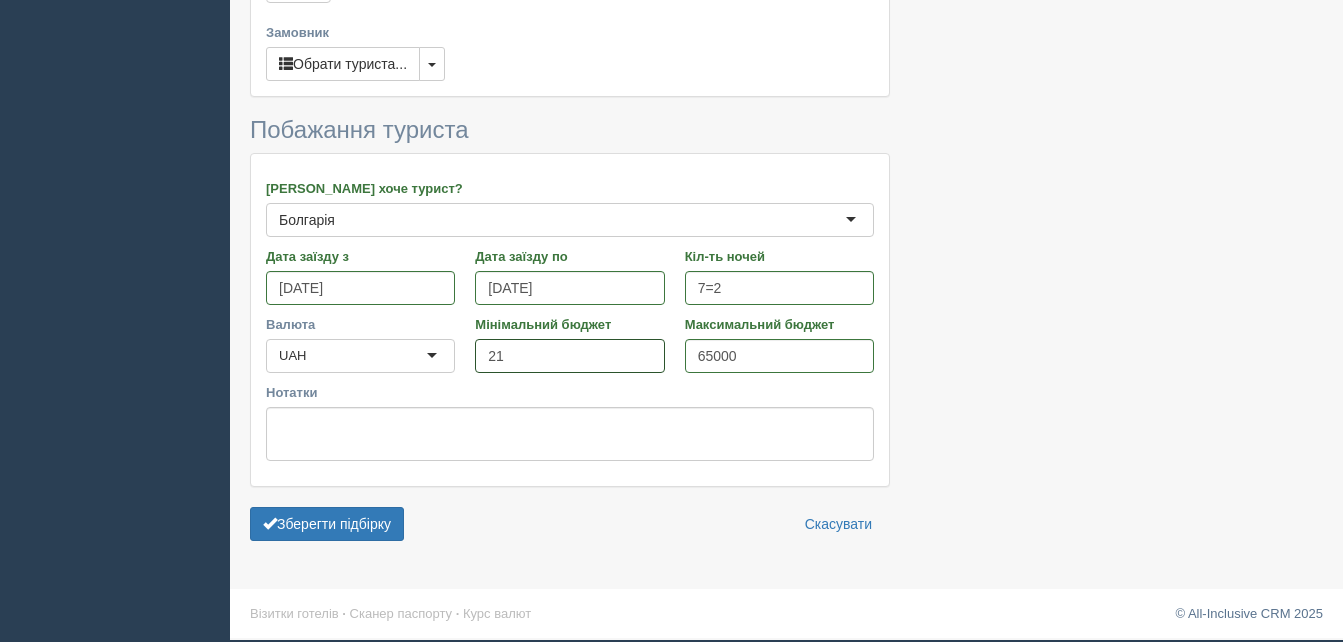 type on "2" 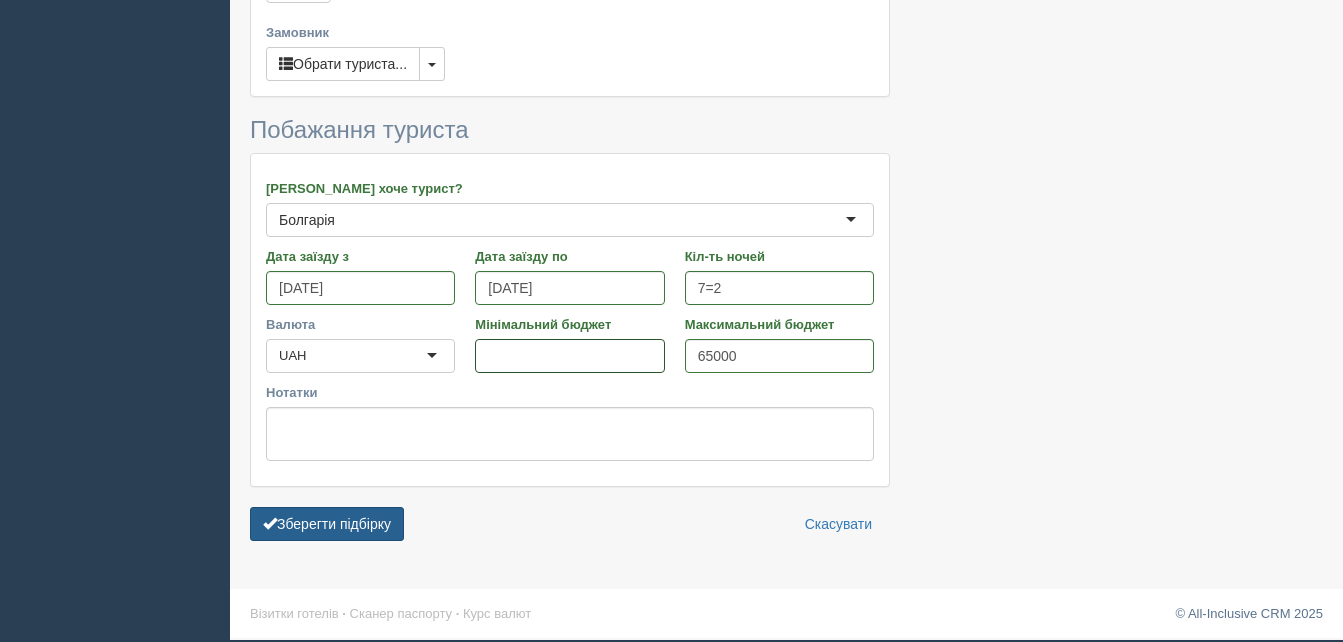 type 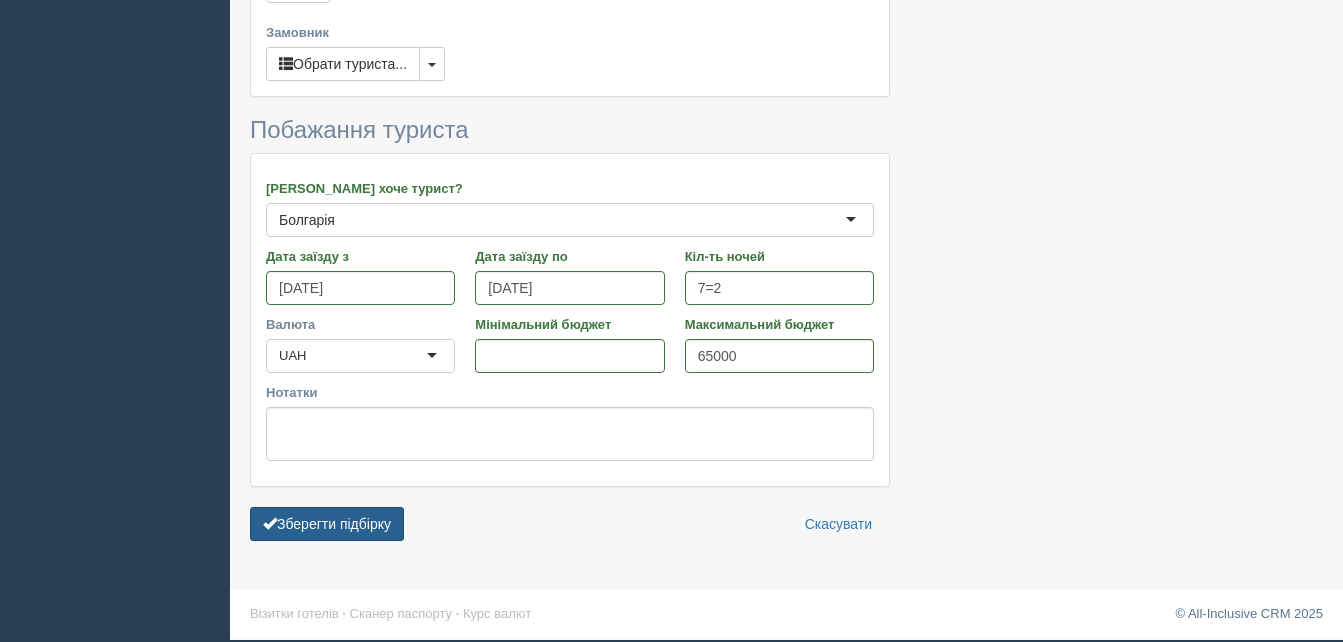 click on "Зберегти підбірку" at bounding box center (327, 524) 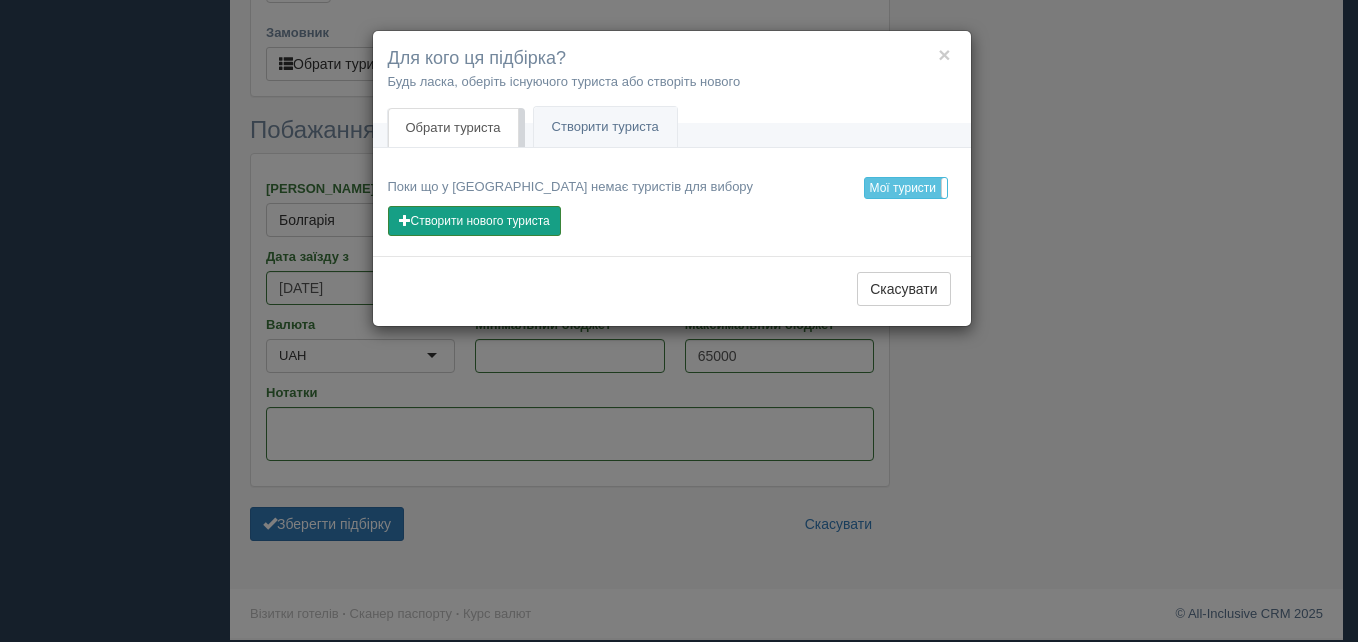 click on "Створити нового туриста" at bounding box center (474, 221) 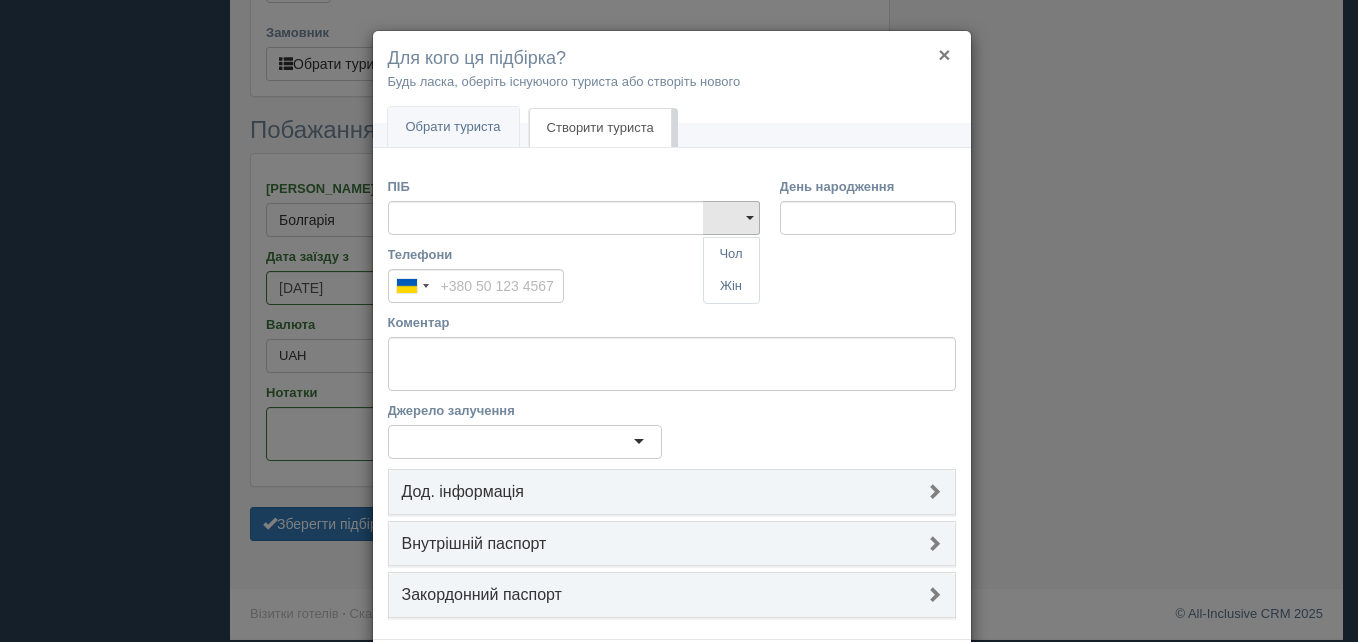 click on "×" at bounding box center [944, 54] 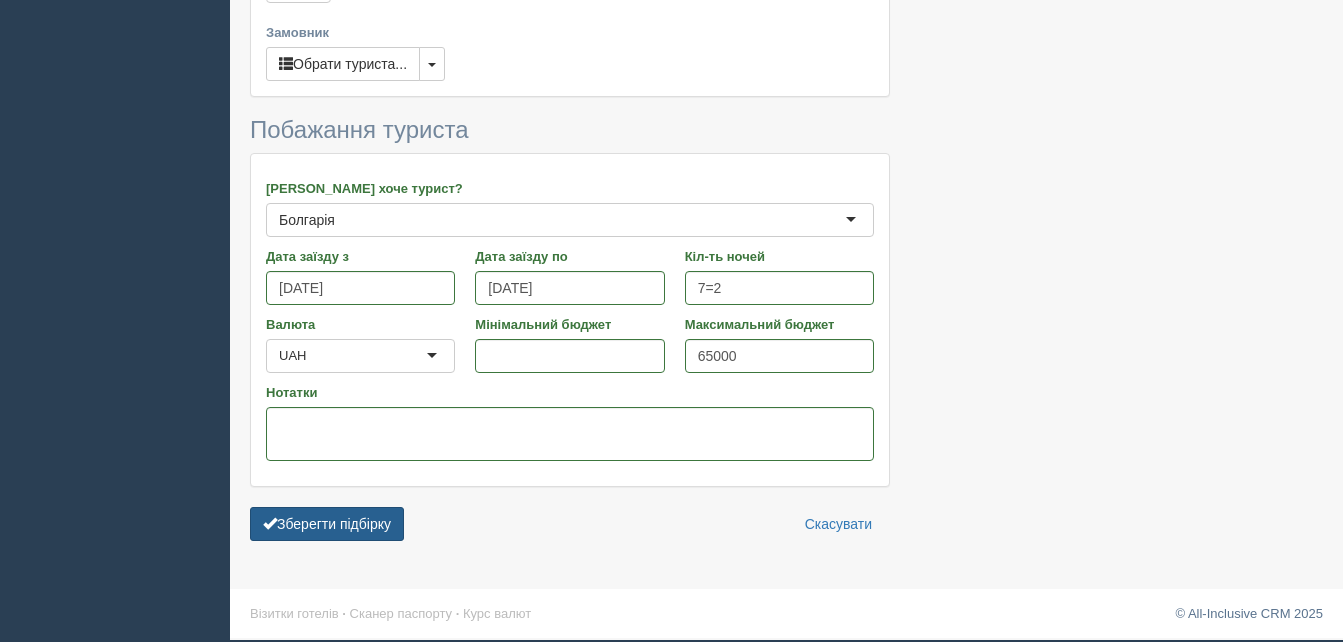 click on "Зберегти підбірку" at bounding box center [327, 524] 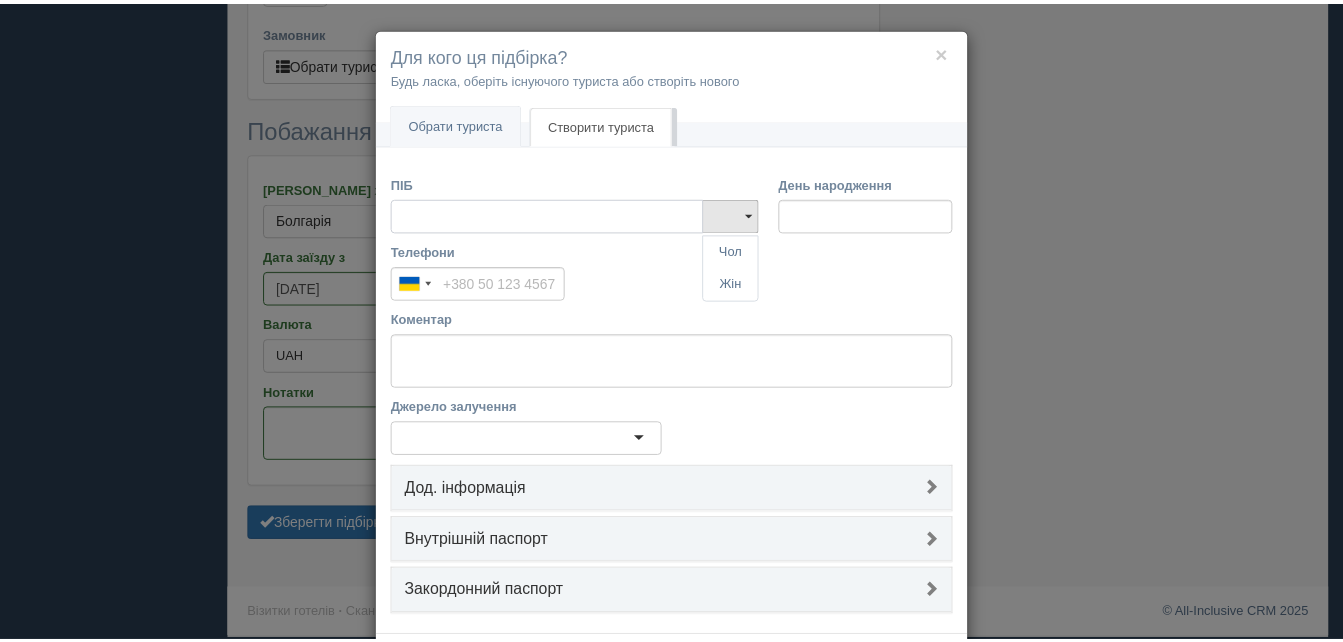 scroll, scrollTop: 0, scrollLeft: 0, axis: both 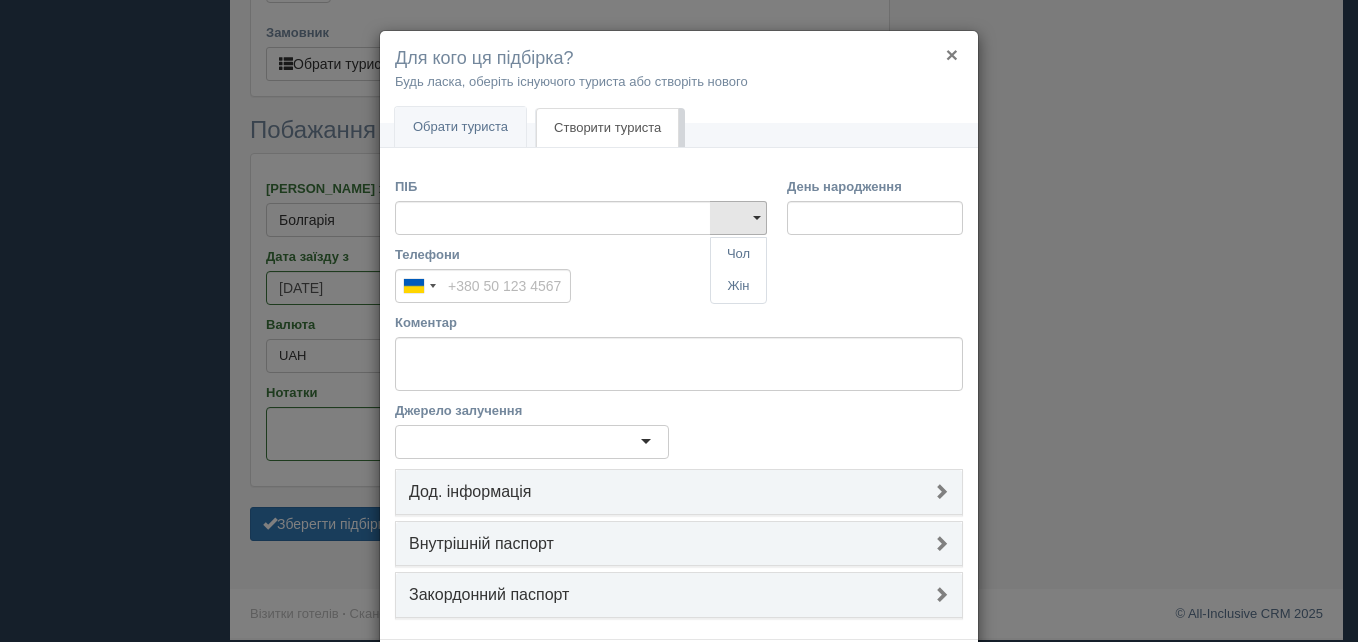 click on "×" at bounding box center [952, 54] 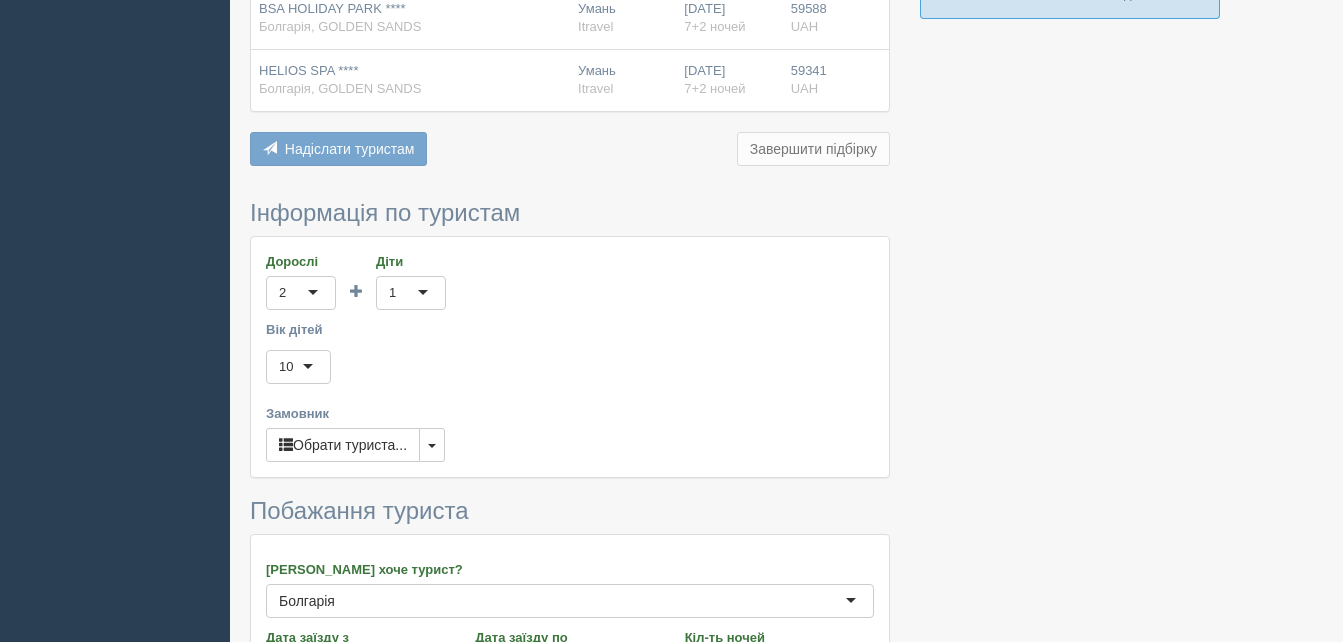 scroll, scrollTop: 967, scrollLeft: 0, axis: vertical 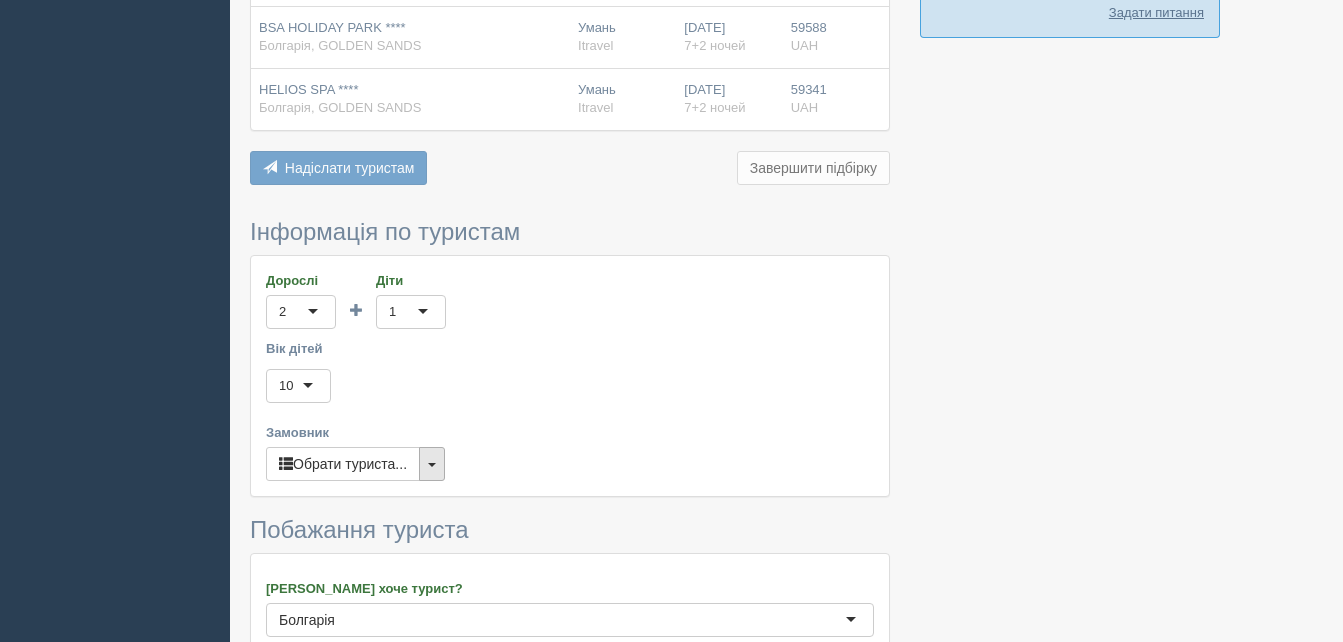 click at bounding box center (432, 464) 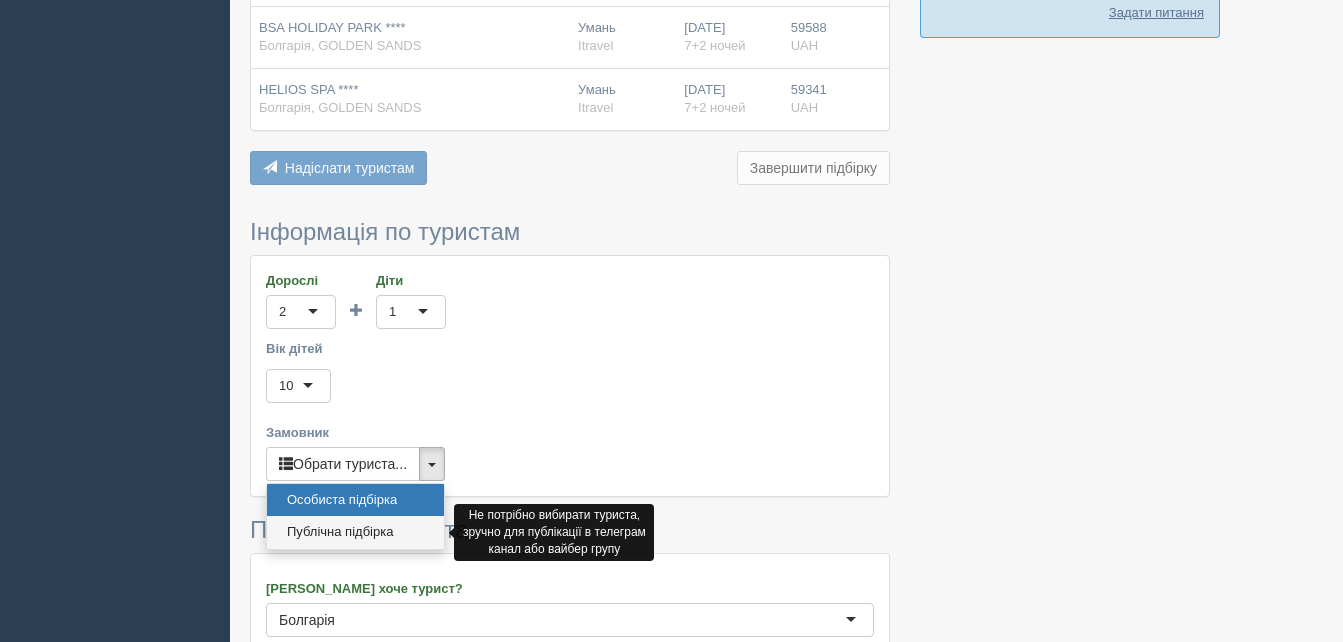 click on "Публічна підбірка" at bounding box center [355, 532] 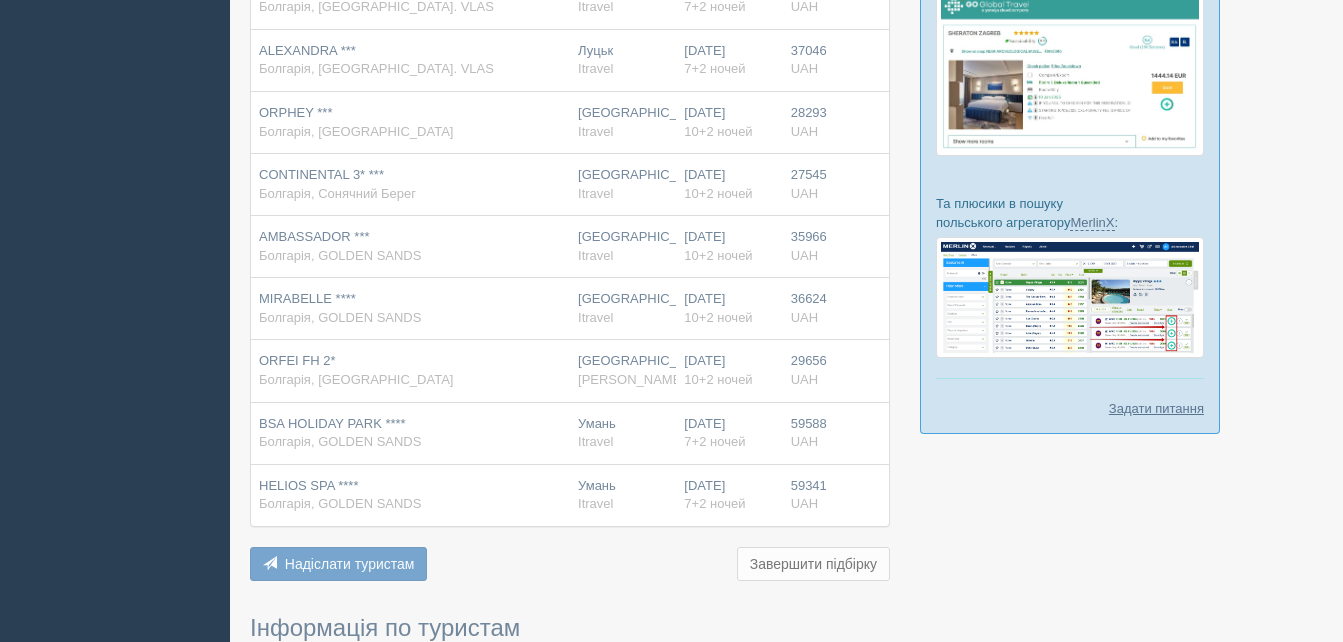 scroll, scrollTop: 167, scrollLeft: 0, axis: vertical 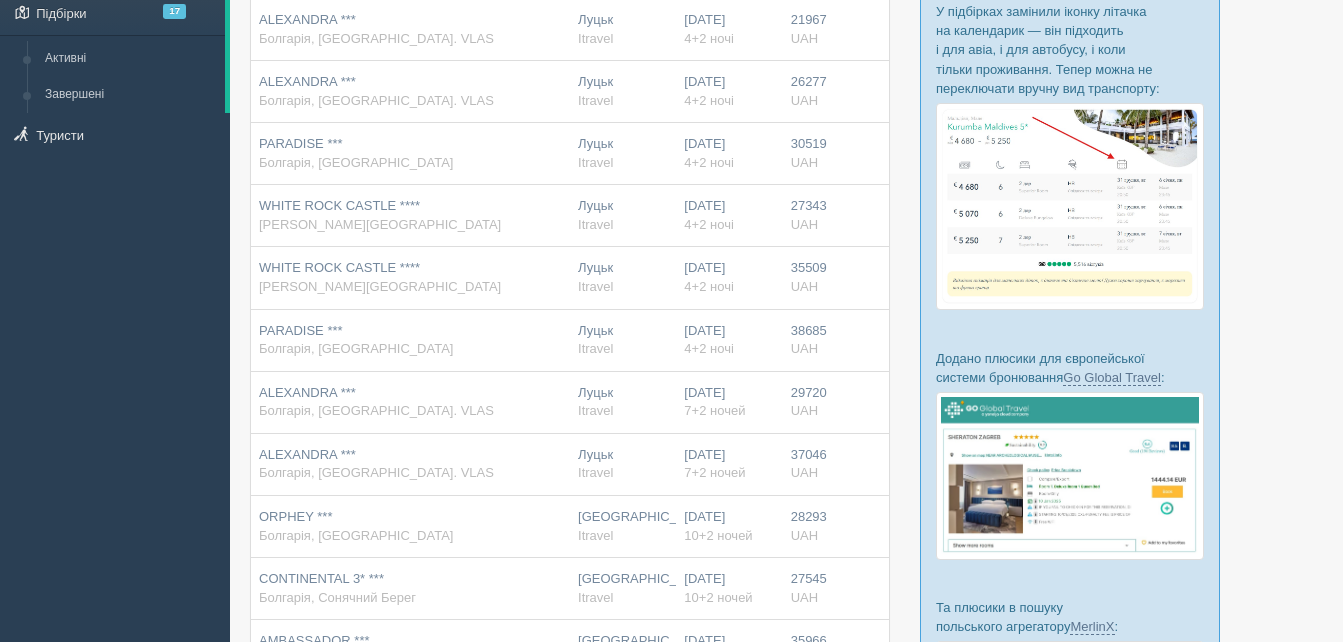 type on "4-10" 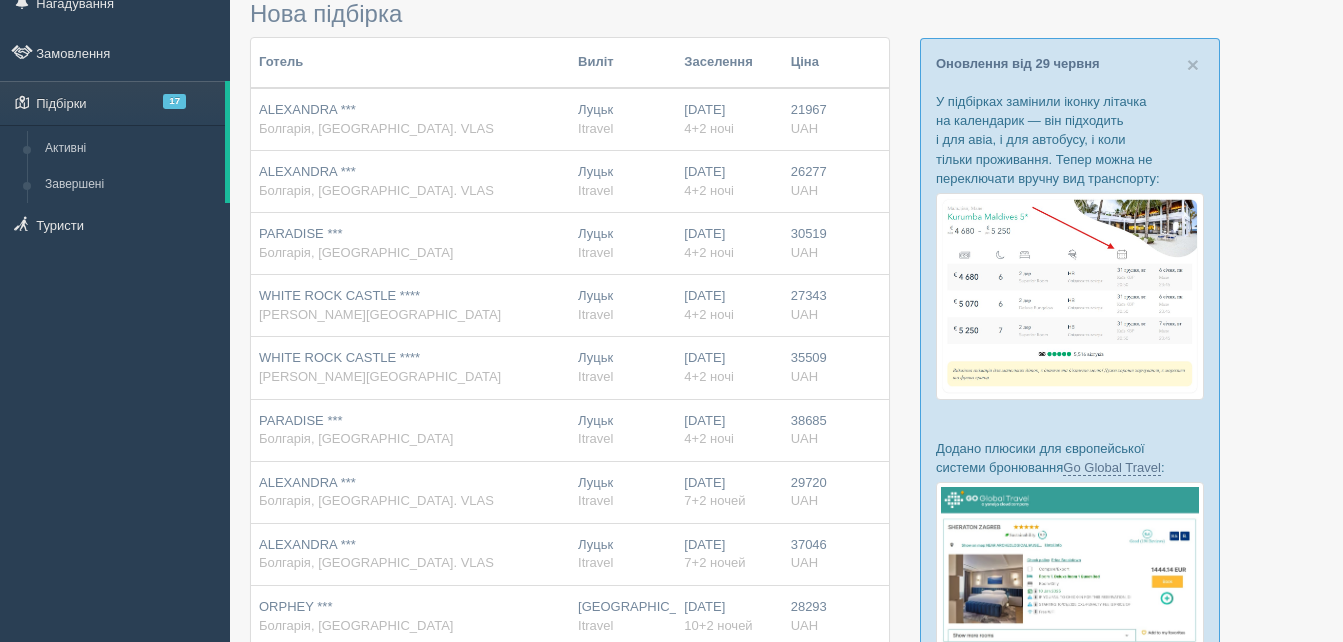 scroll, scrollTop: 0, scrollLeft: 0, axis: both 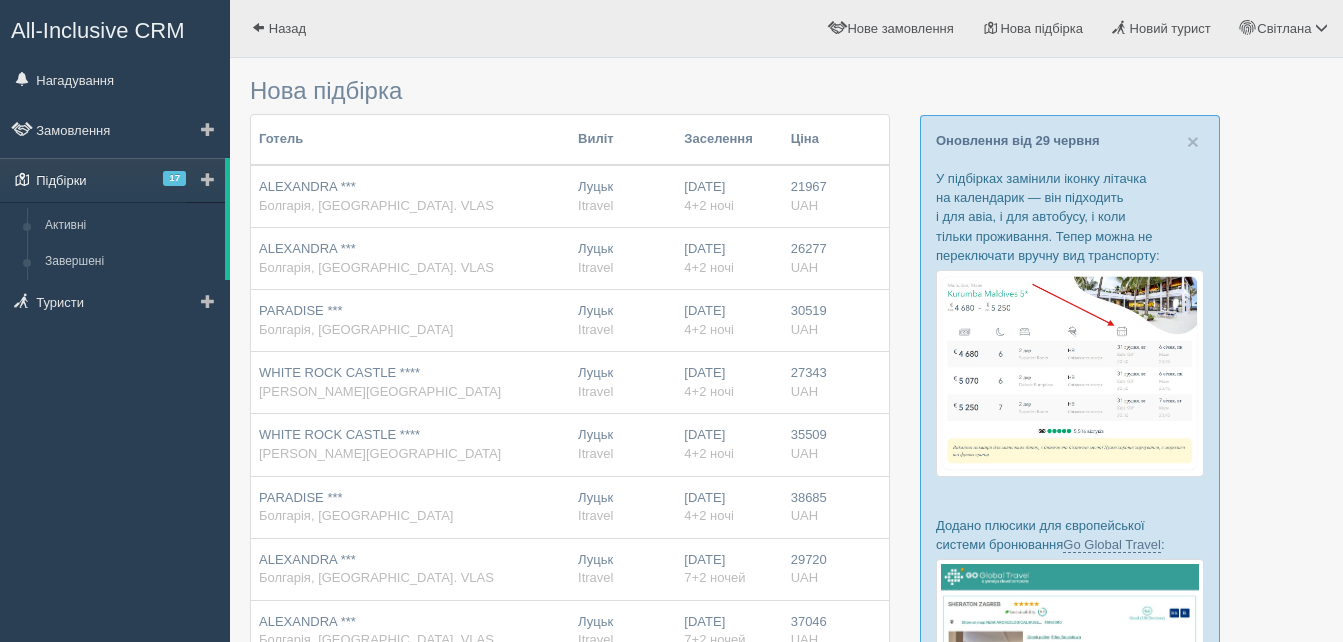 click on "Підбірки 17" at bounding box center [112, 180] 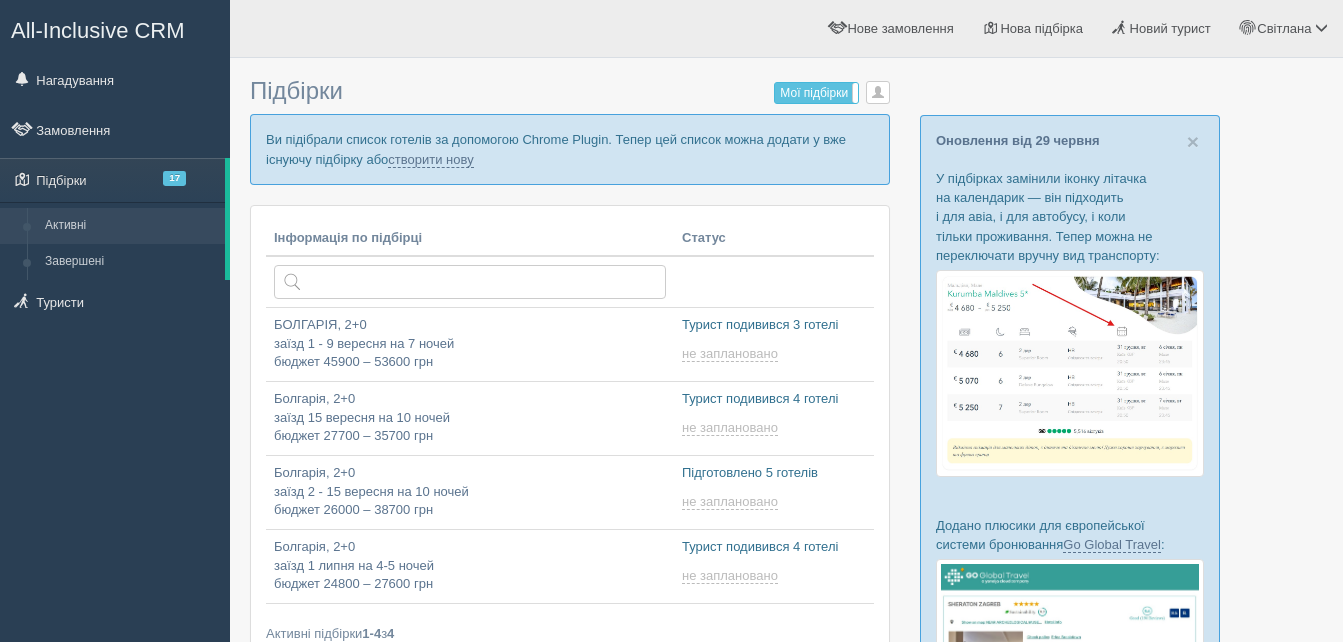 scroll, scrollTop: 0, scrollLeft: 0, axis: both 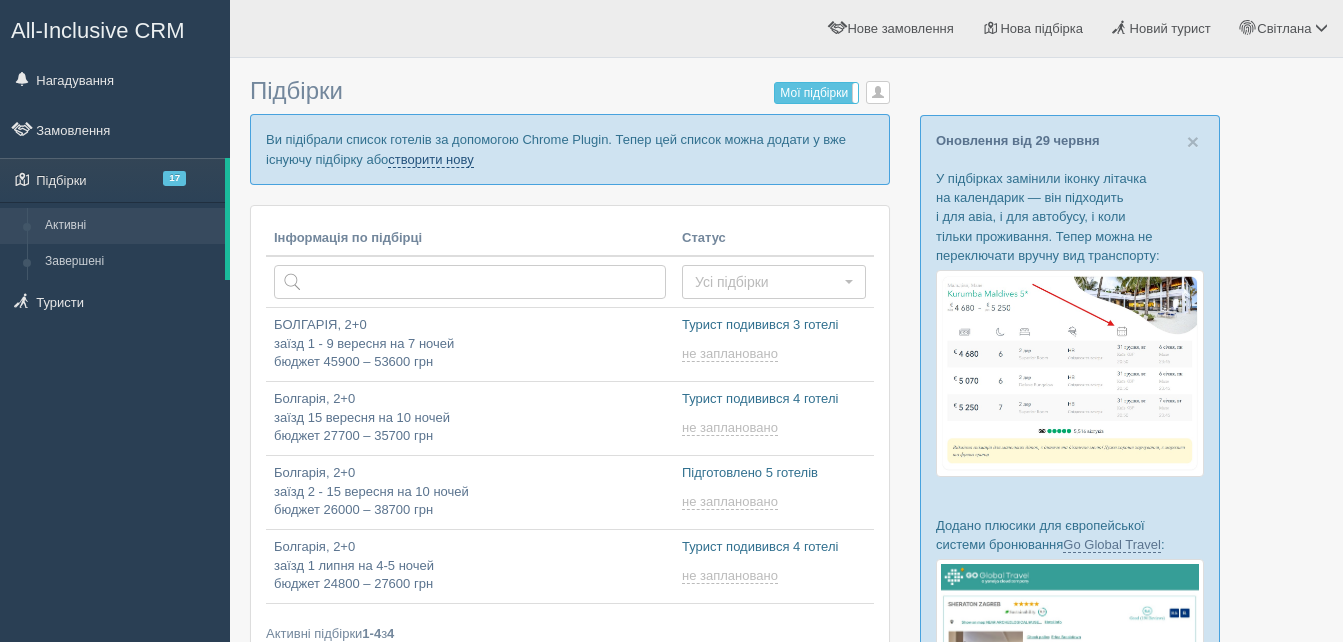 click on "створити нову" 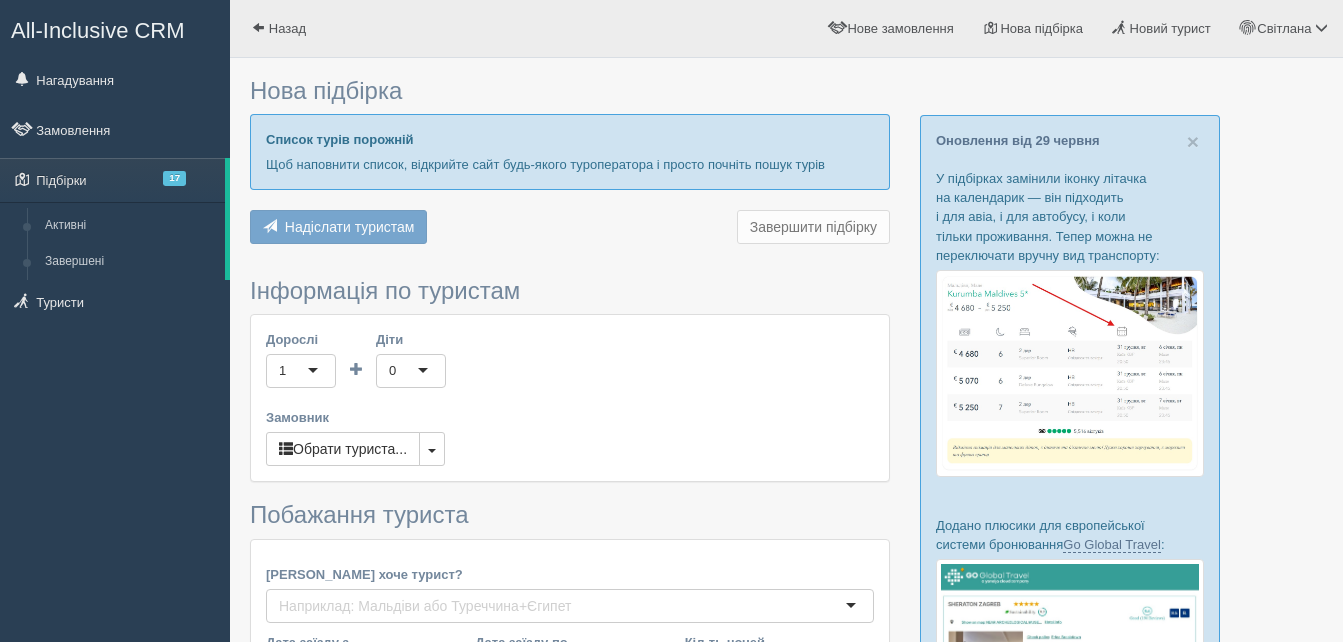 scroll, scrollTop: 0, scrollLeft: 0, axis: both 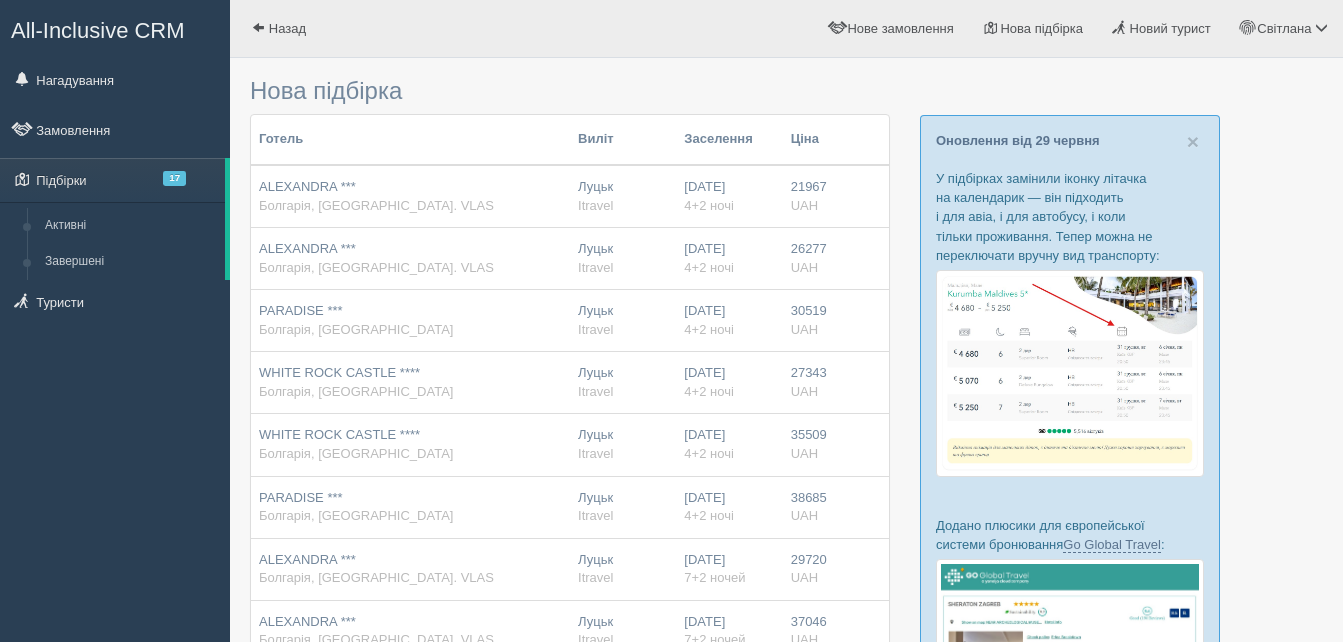 drag, startPoint x: 842, startPoint y: 200, endPoint x: 789, endPoint y: 193, distance: 53.460266 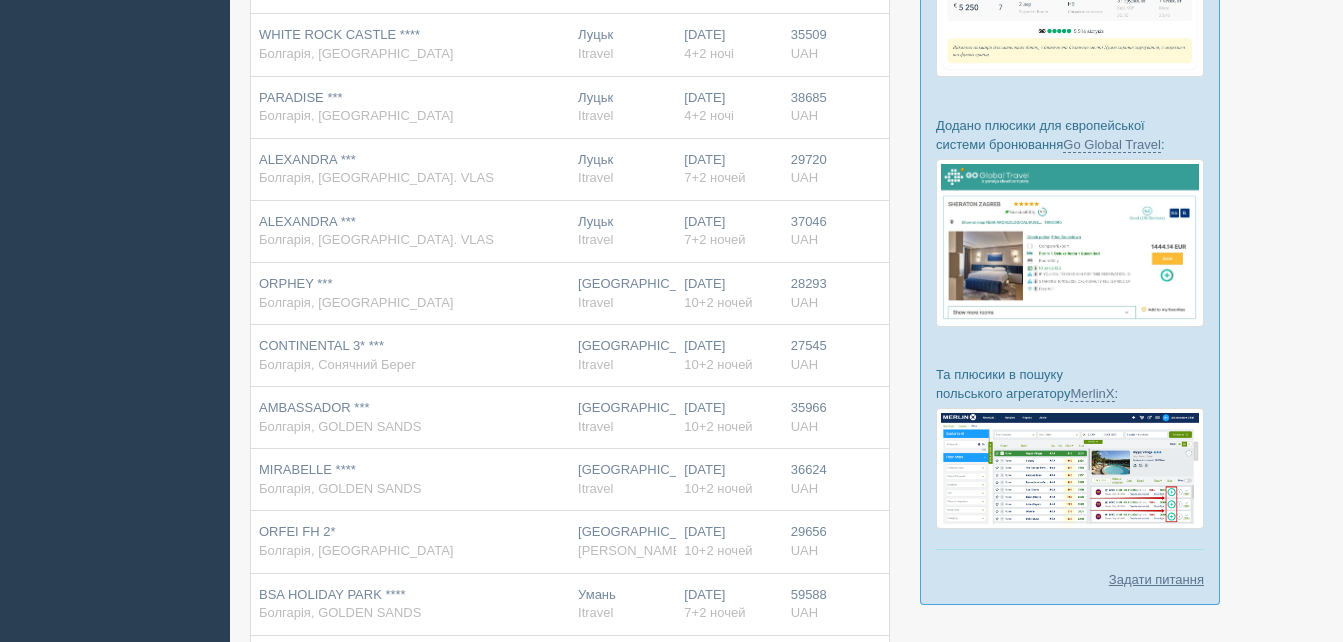 scroll, scrollTop: 200, scrollLeft: 0, axis: vertical 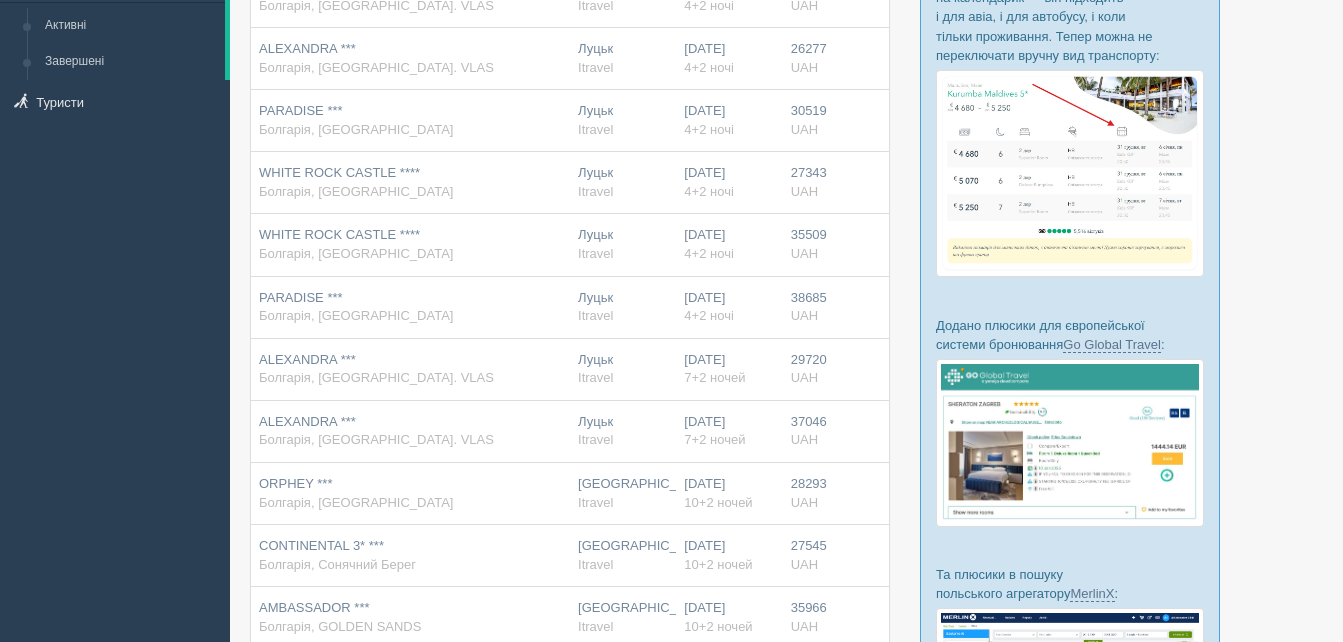type on "62100" 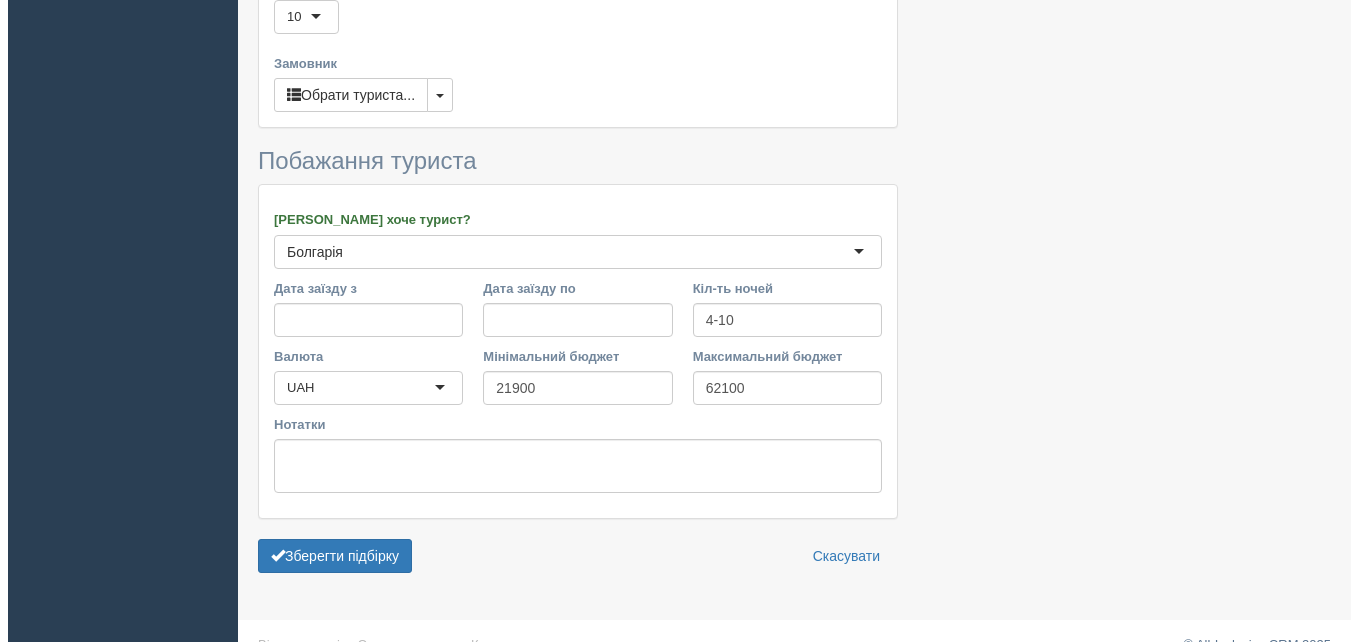 scroll, scrollTop: 1553, scrollLeft: 0, axis: vertical 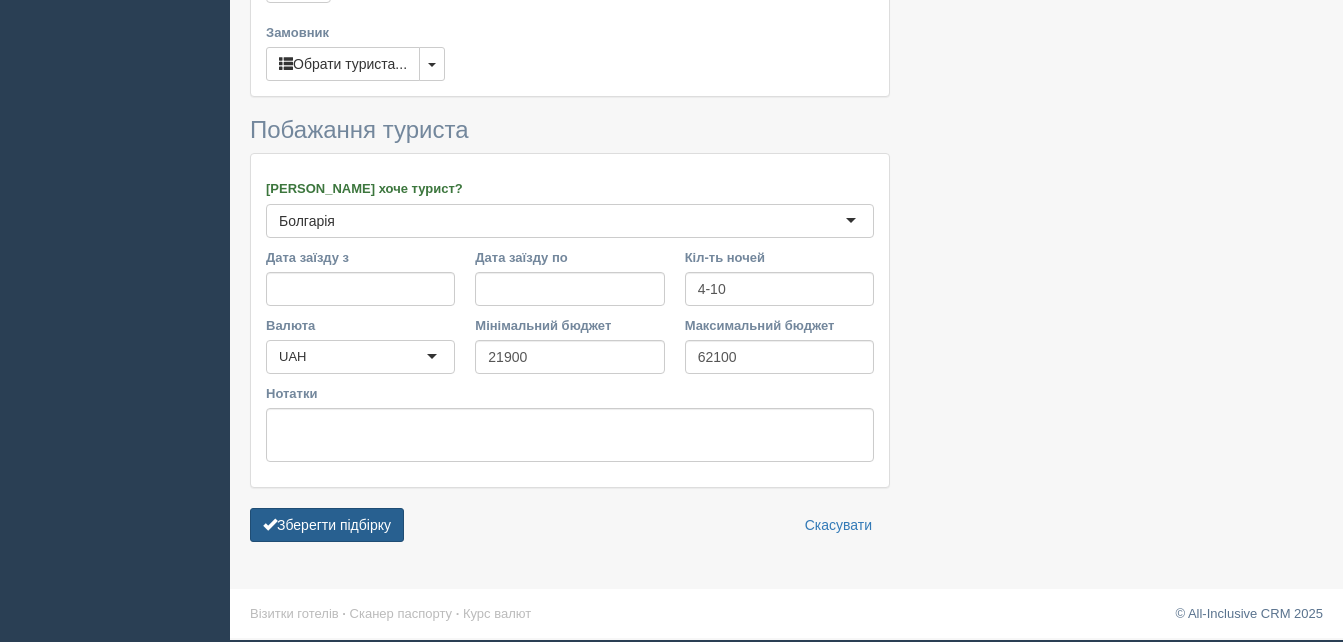 click on "Зберегти підбірку" at bounding box center [327, 525] 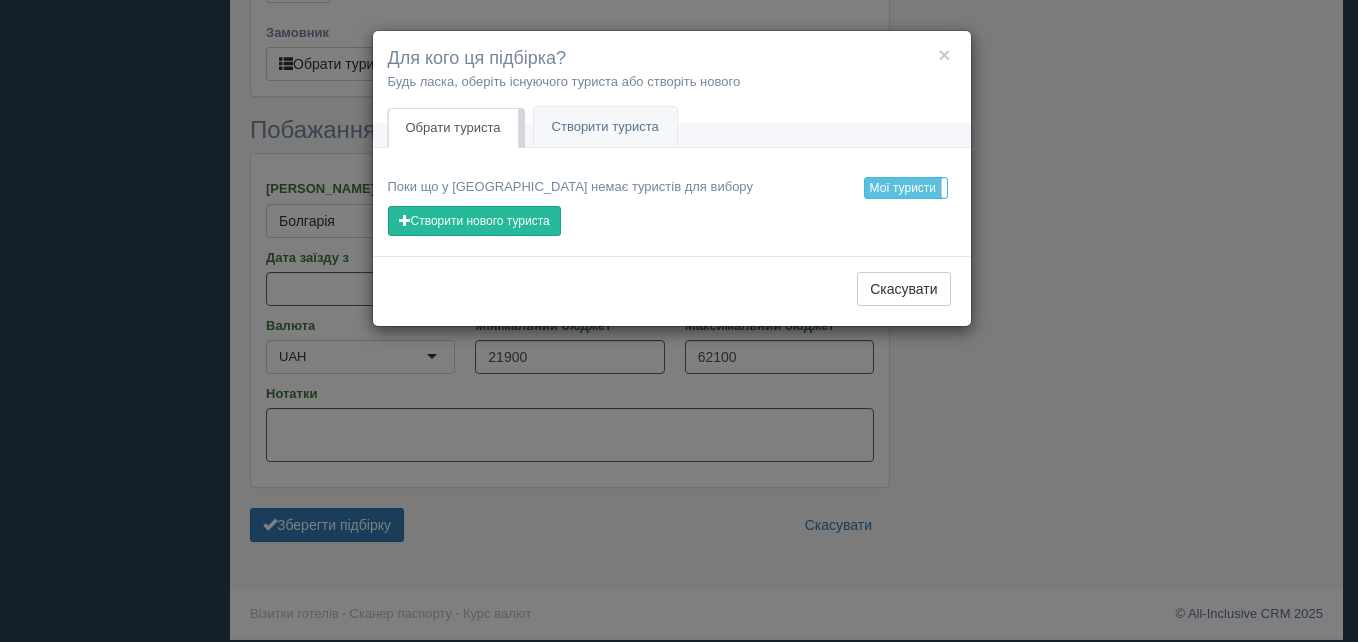 click on "Обрати туриста" at bounding box center [453, 128] 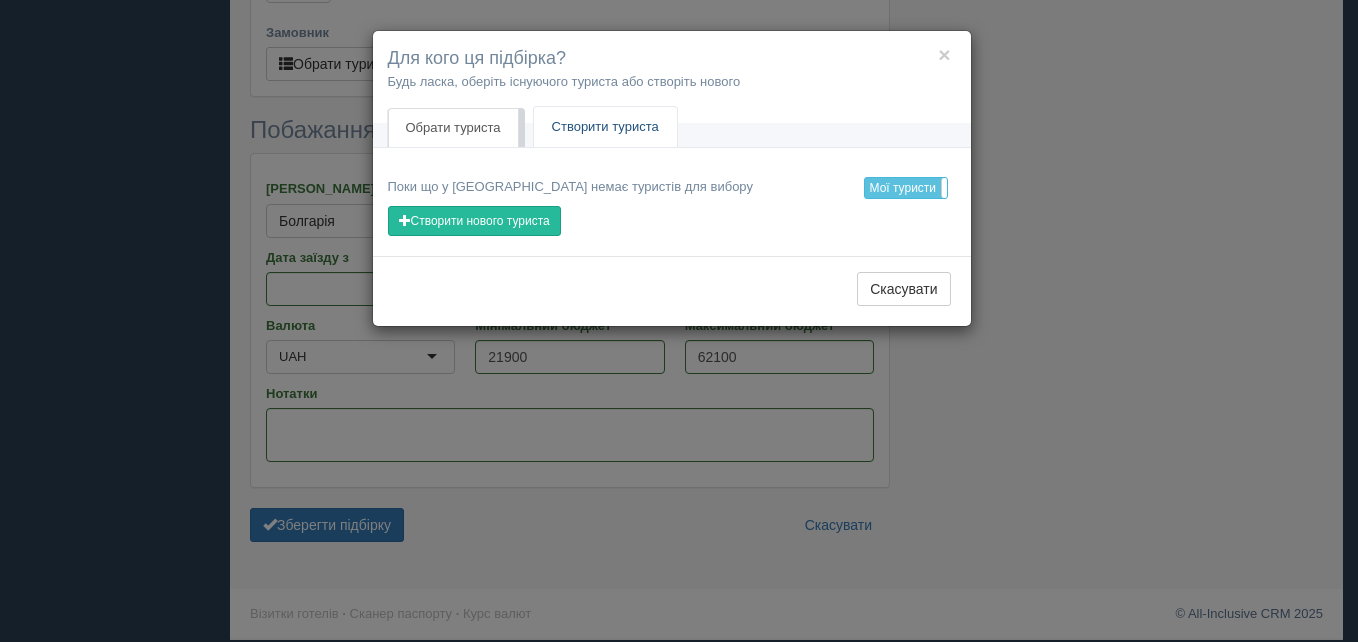 click on "Створити туриста" at bounding box center (605, 127) 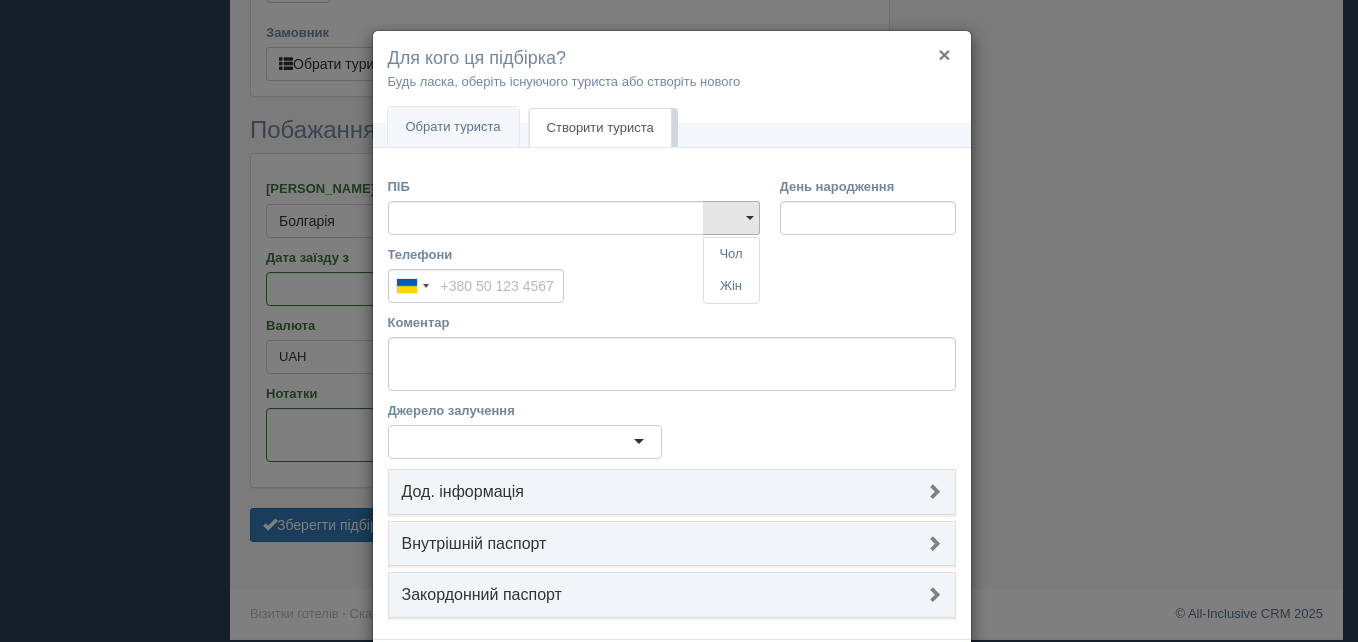 click on "×" at bounding box center (944, 54) 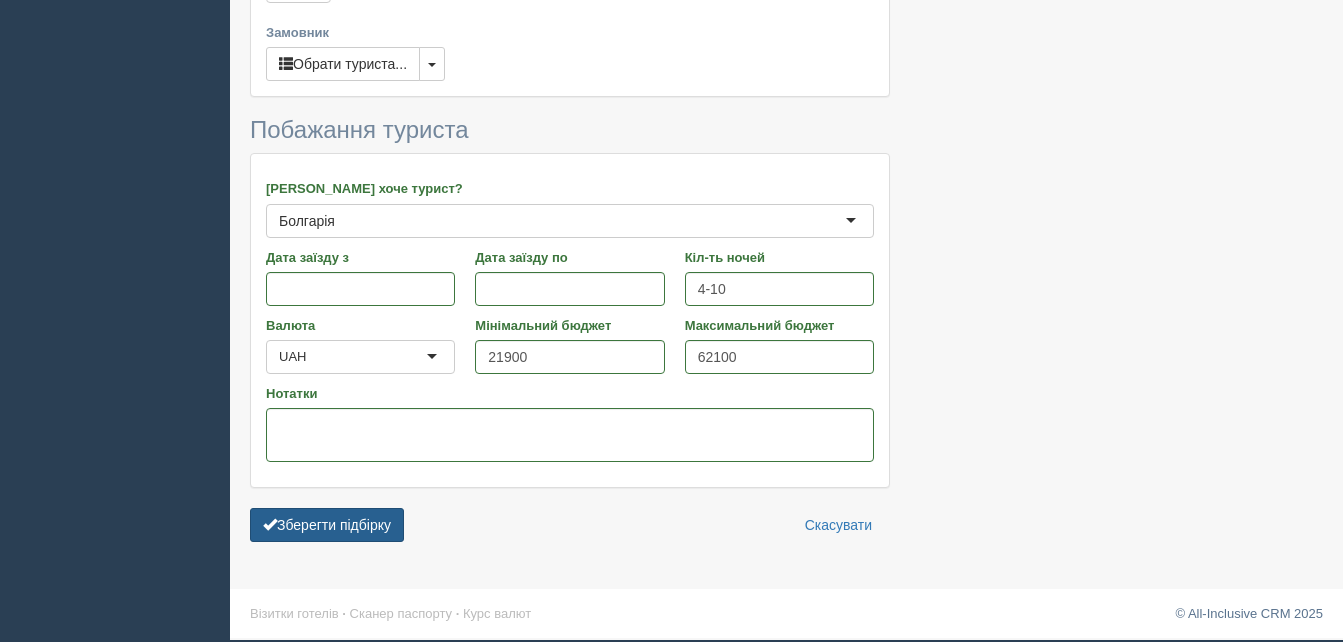 click on "Зберегти підбірку" at bounding box center [327, 525] 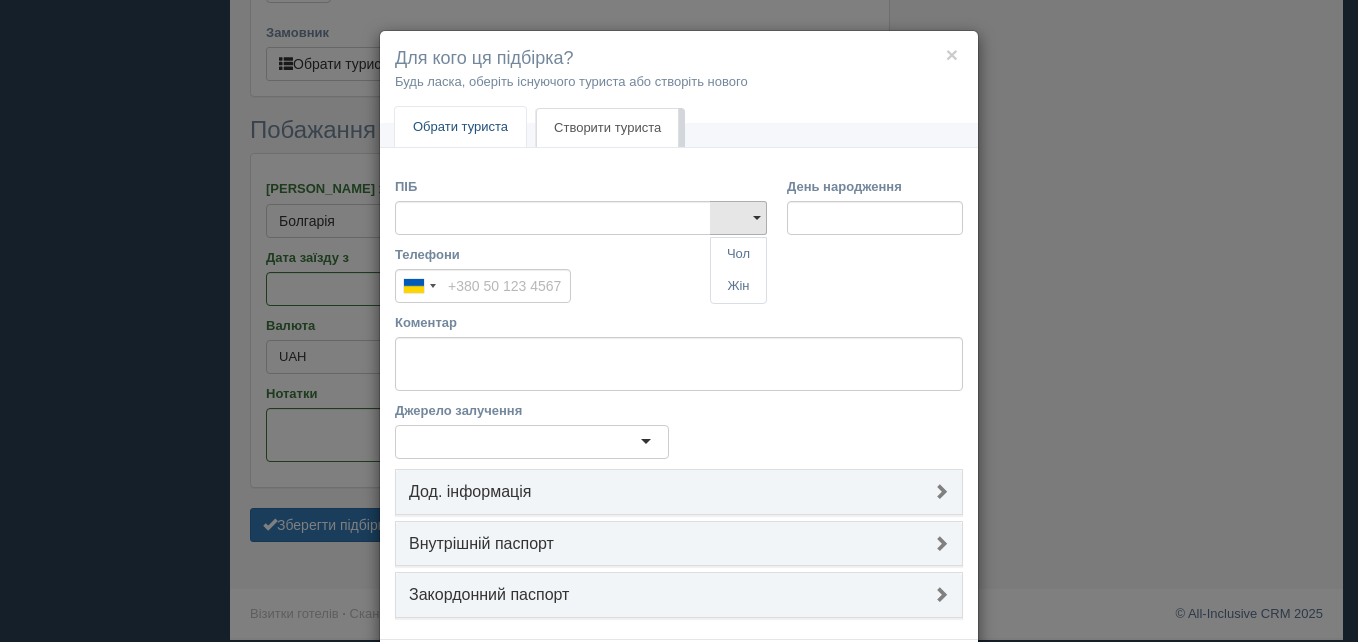 click on "Обрати туриста" at bounding box center [460, 127] 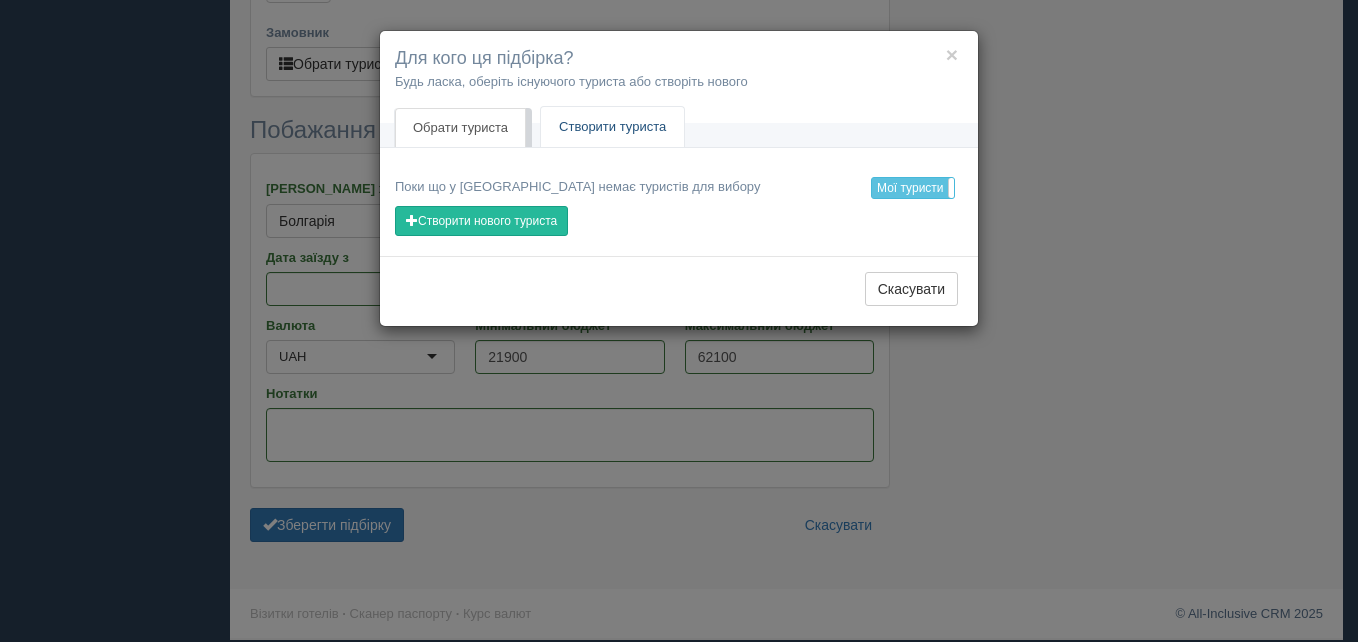 click on "Створити туриста" at bounding box center [612, 127] 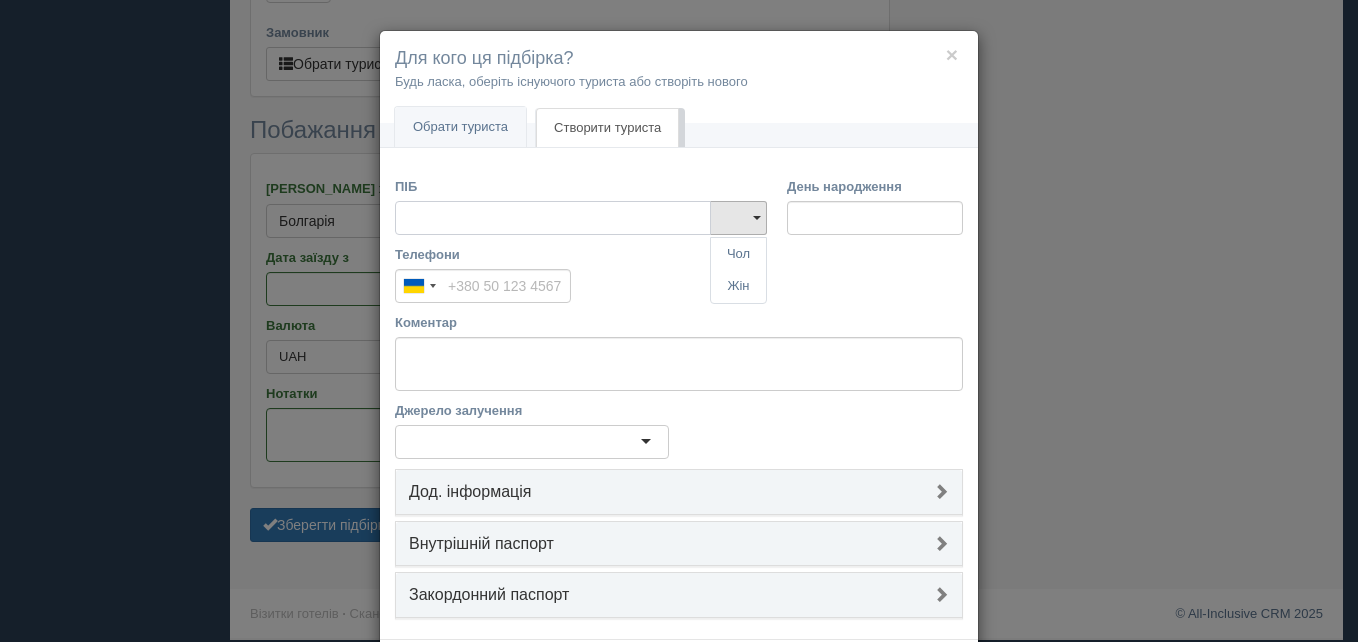 scroll, scrollTop: 98, scrollLeft: 0, axis: vertical 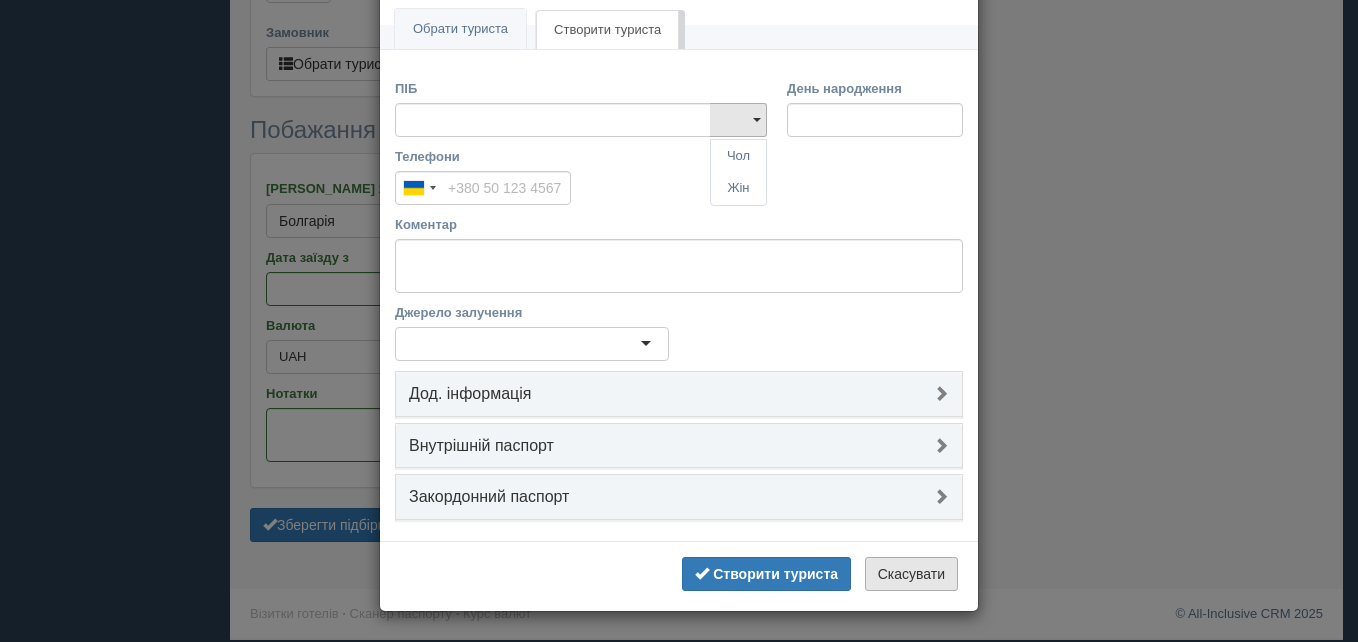 click on "Скасувати" at bounding box center (911, 574) 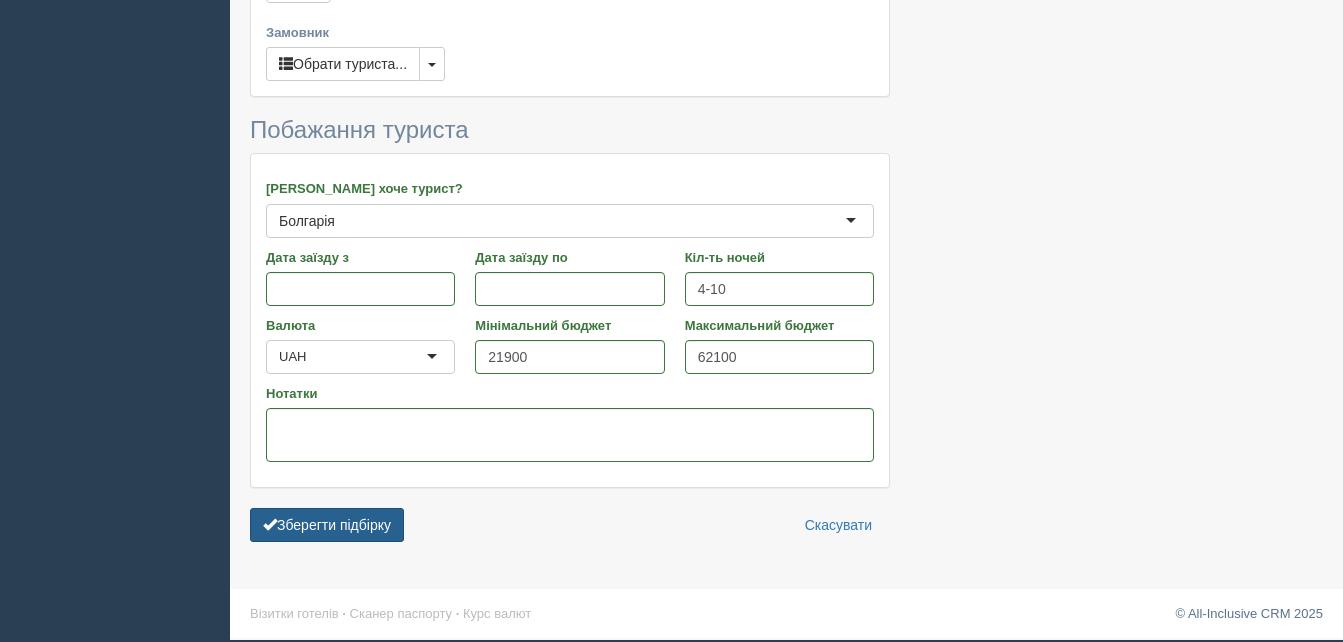 click on "Зберегти підбірку" at bounding box center (327, 525) 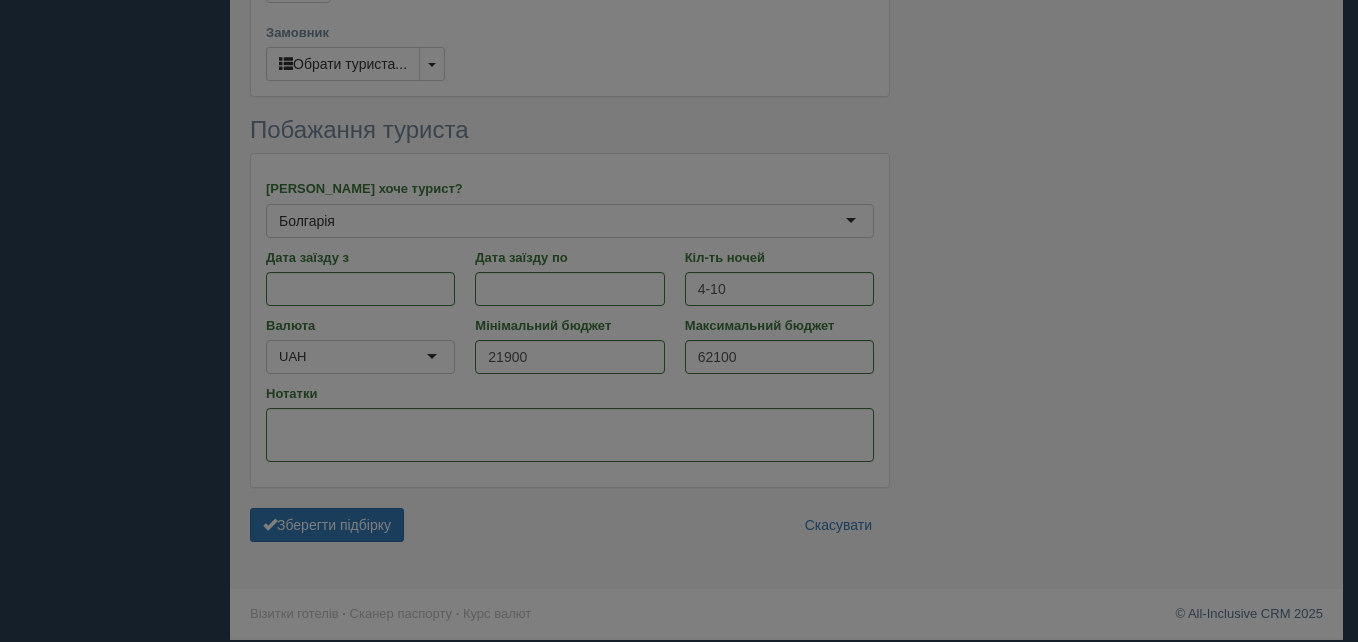 scroll, scrollTop: 0, scrollLeft: 0, axis: both 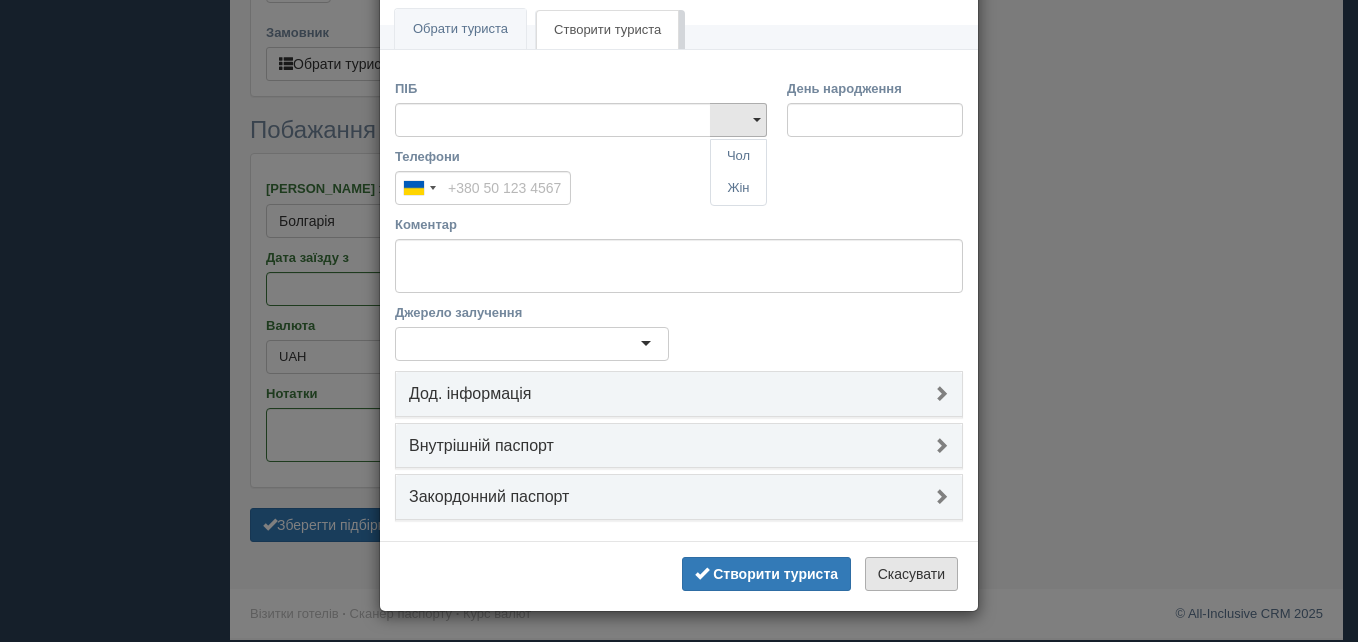 click on "Скасувати" at bounding box center (911, 574) 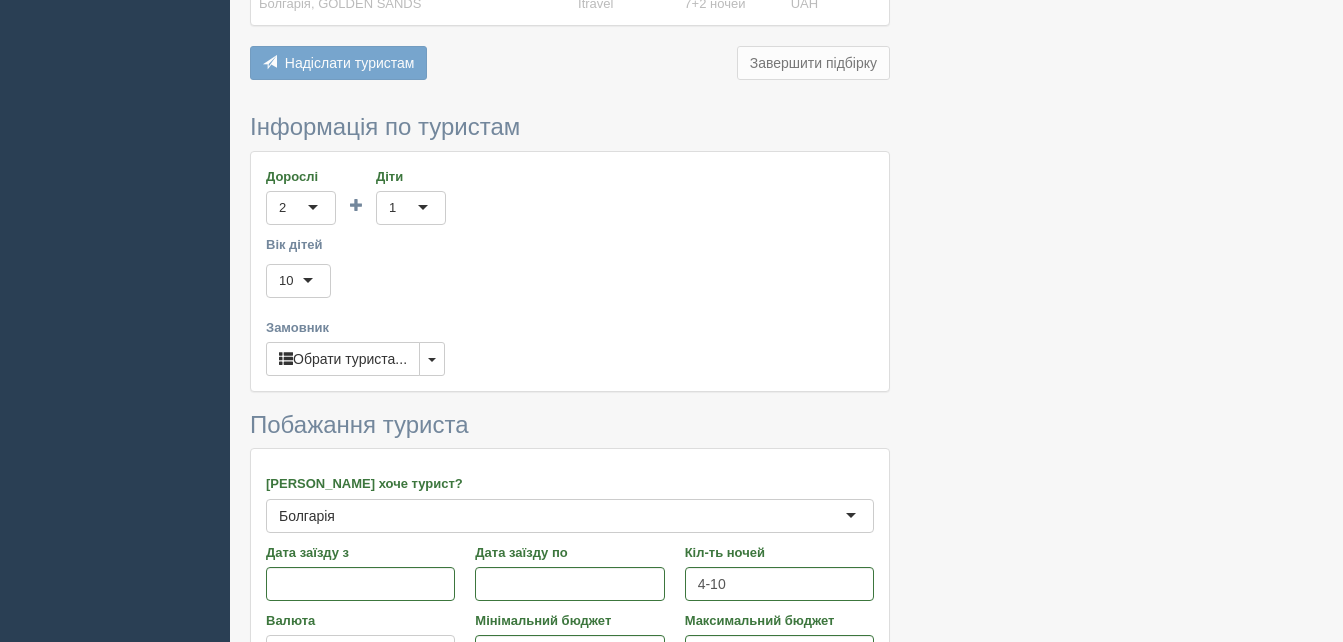 scroll, scrollTop: 1253, scrollLeft: 0, axis: vertical 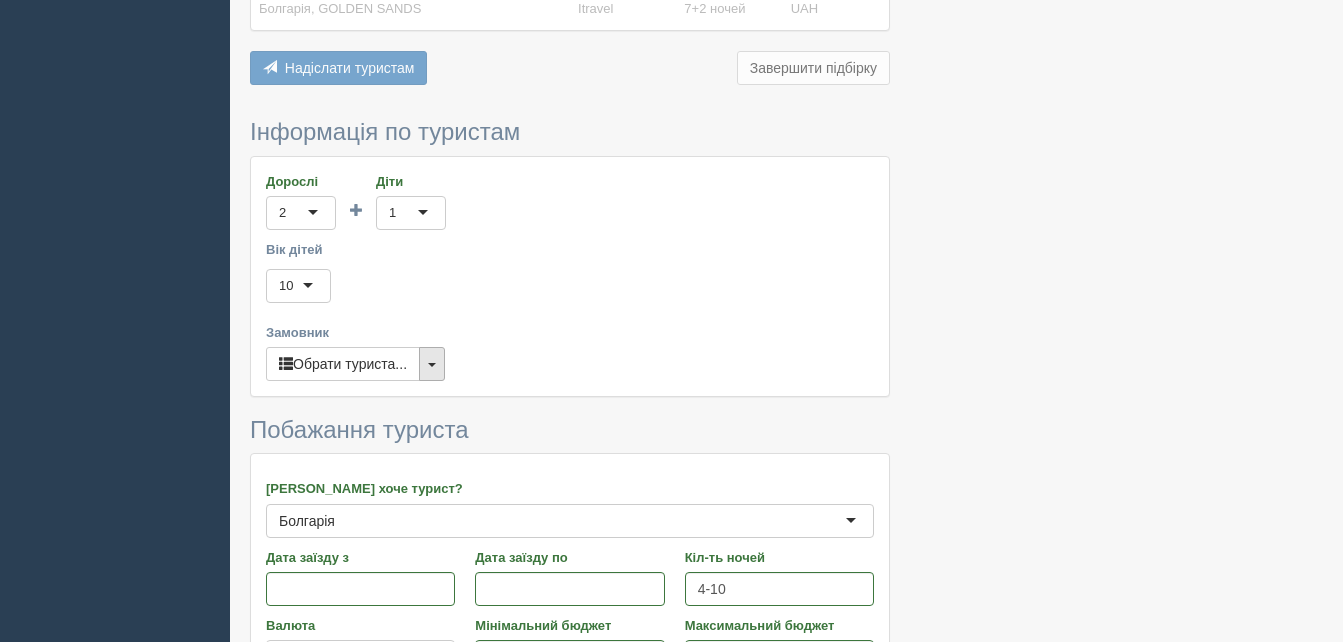 click at bounding box center (432, 364) 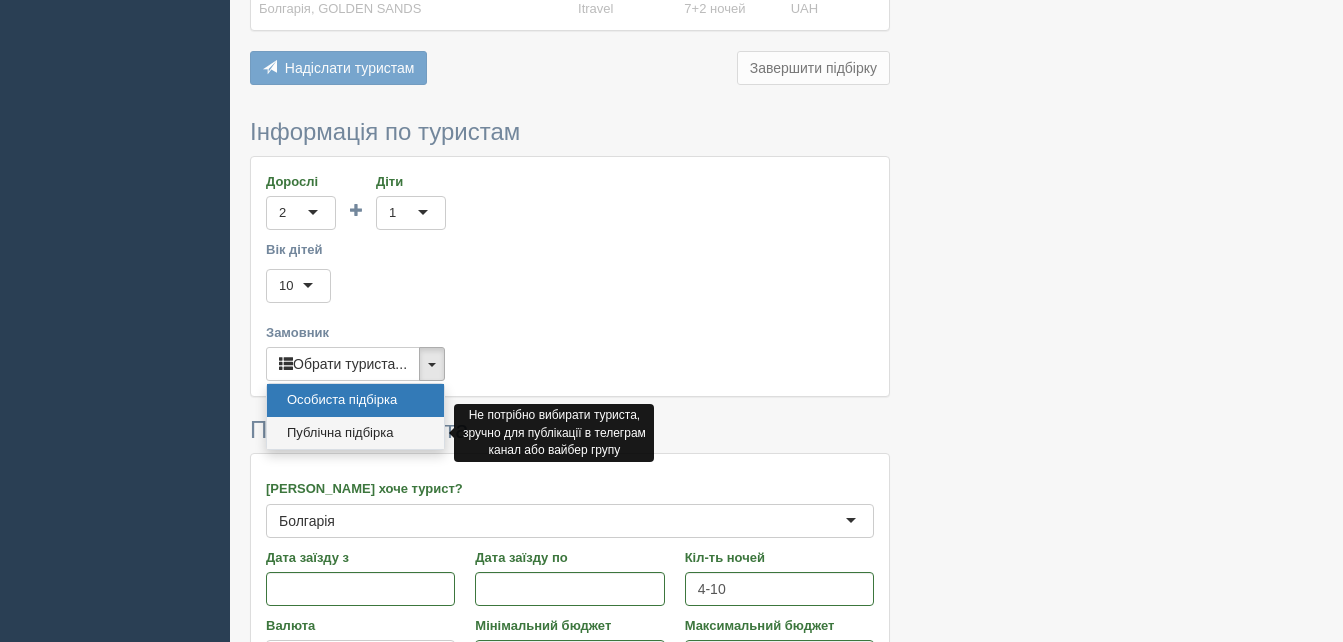 click on "Публічна підбірка" at bounding box center (355, 433) 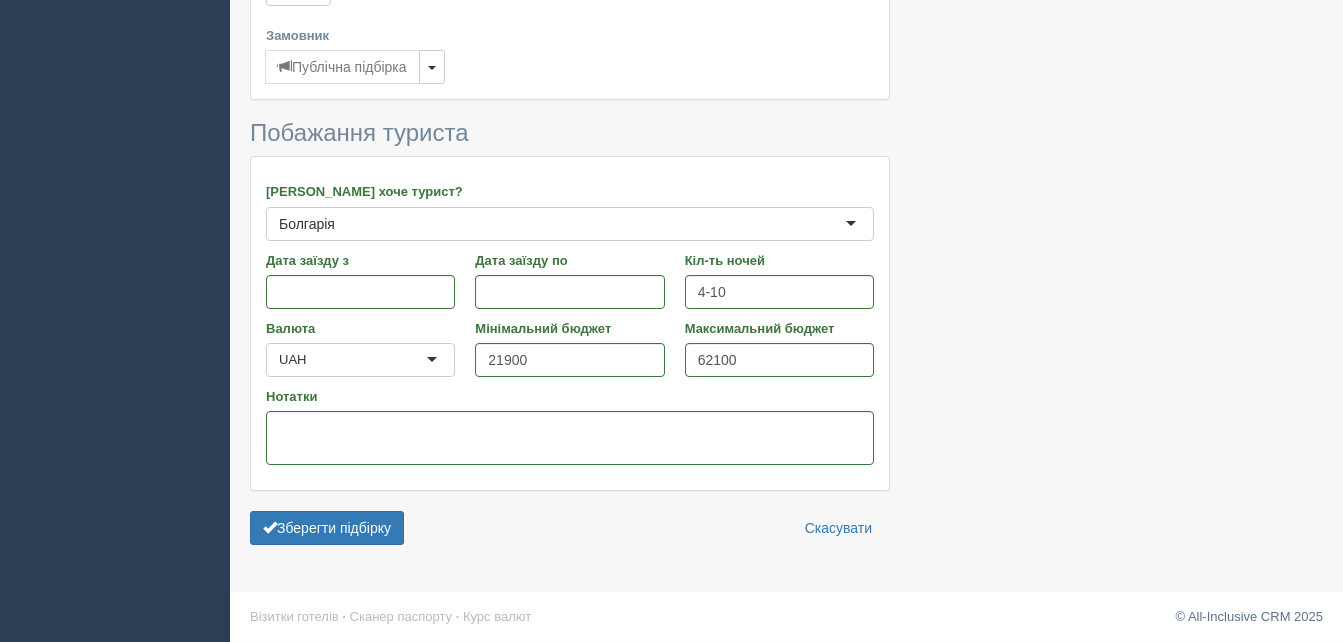 scroll, scrollTop: 1553, scrollLeft: 0, axis: vertical 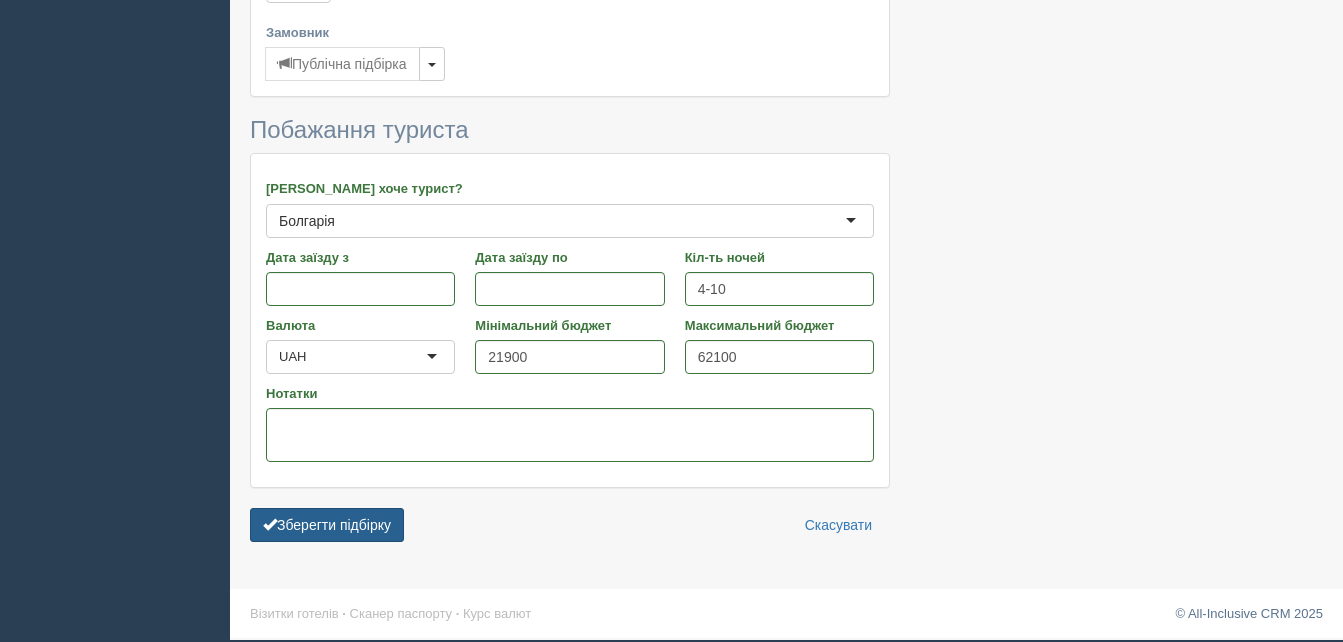 click on "Зберегти підбірку" at bounding box center (327, 525) 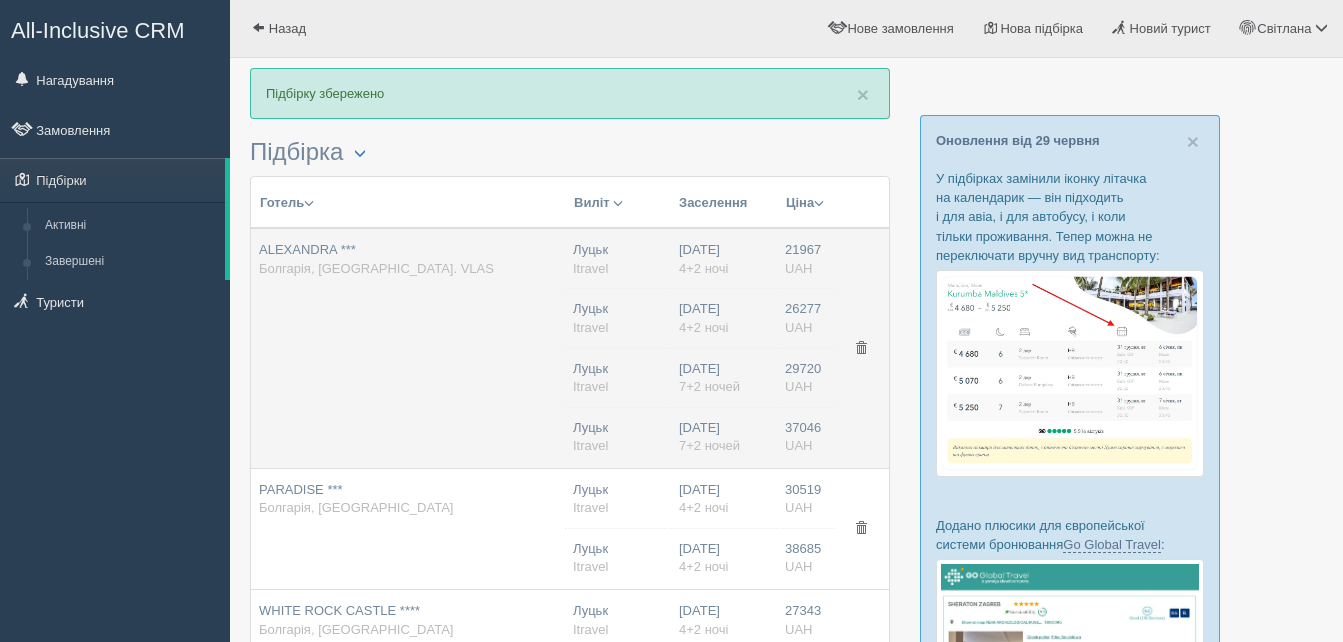 scroll, scrollTop: 0, scrollLeft: 0, axis: both 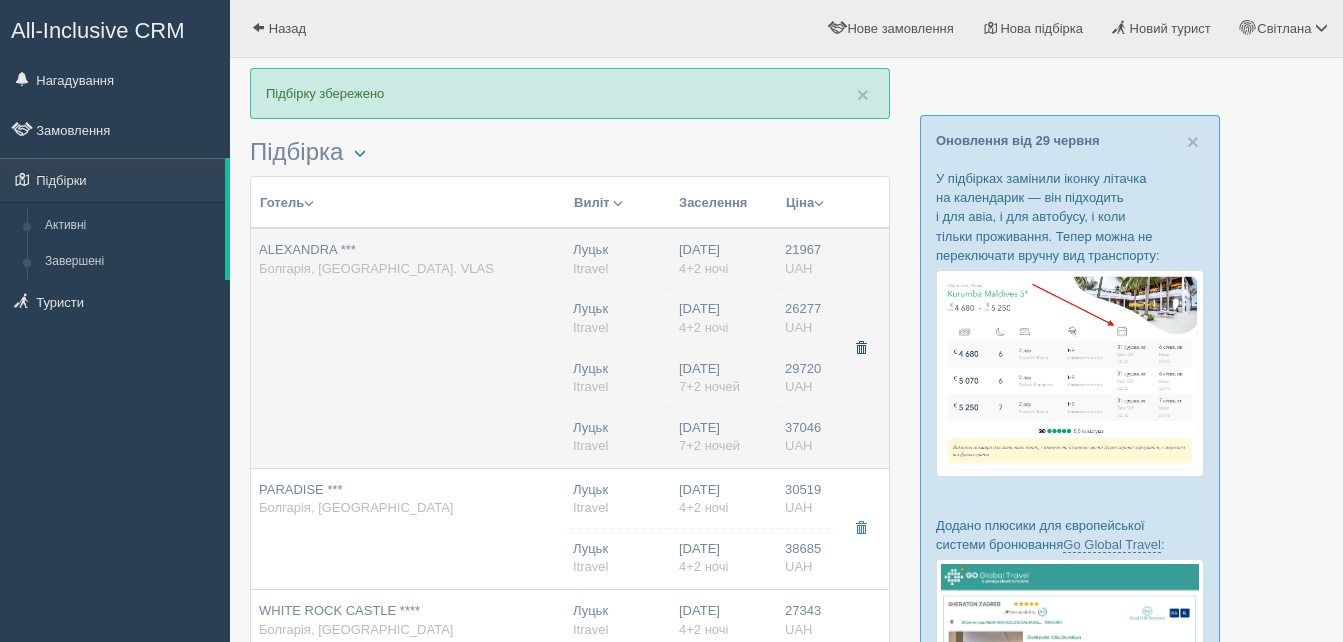 click at bounding box center [861, 348] 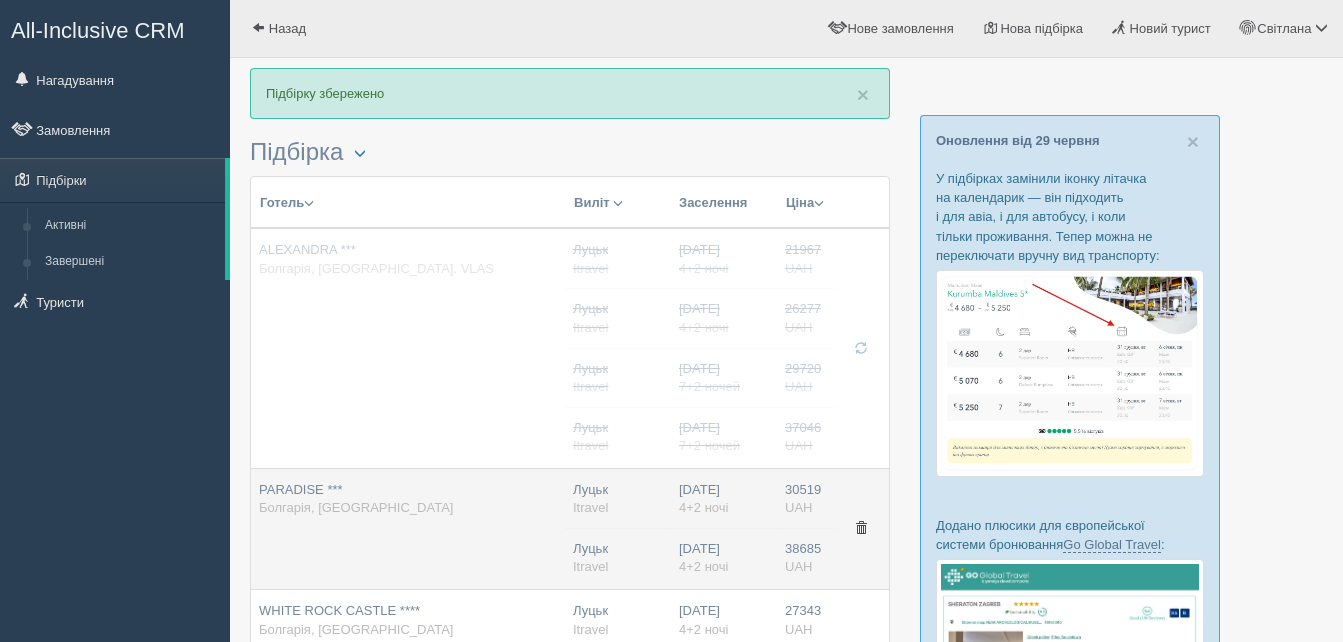 click at bounding box center [861, 528] 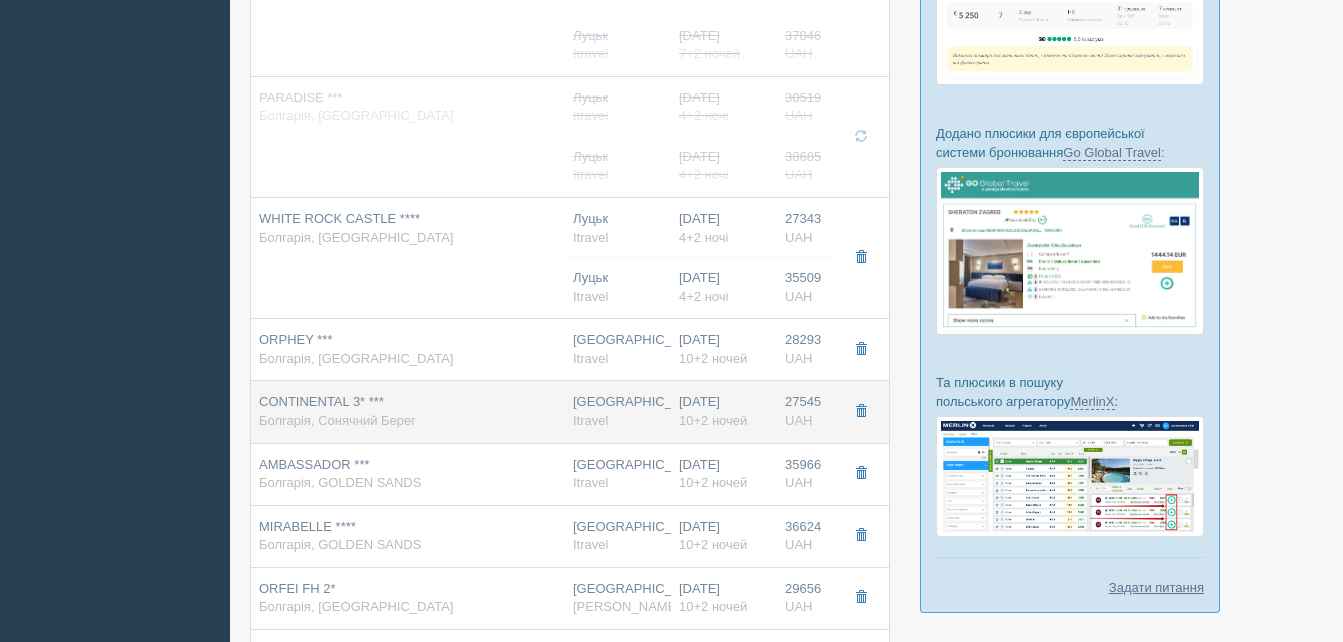 scroll, scrollTop: 400, scrollLeft: 0, axis: vertical 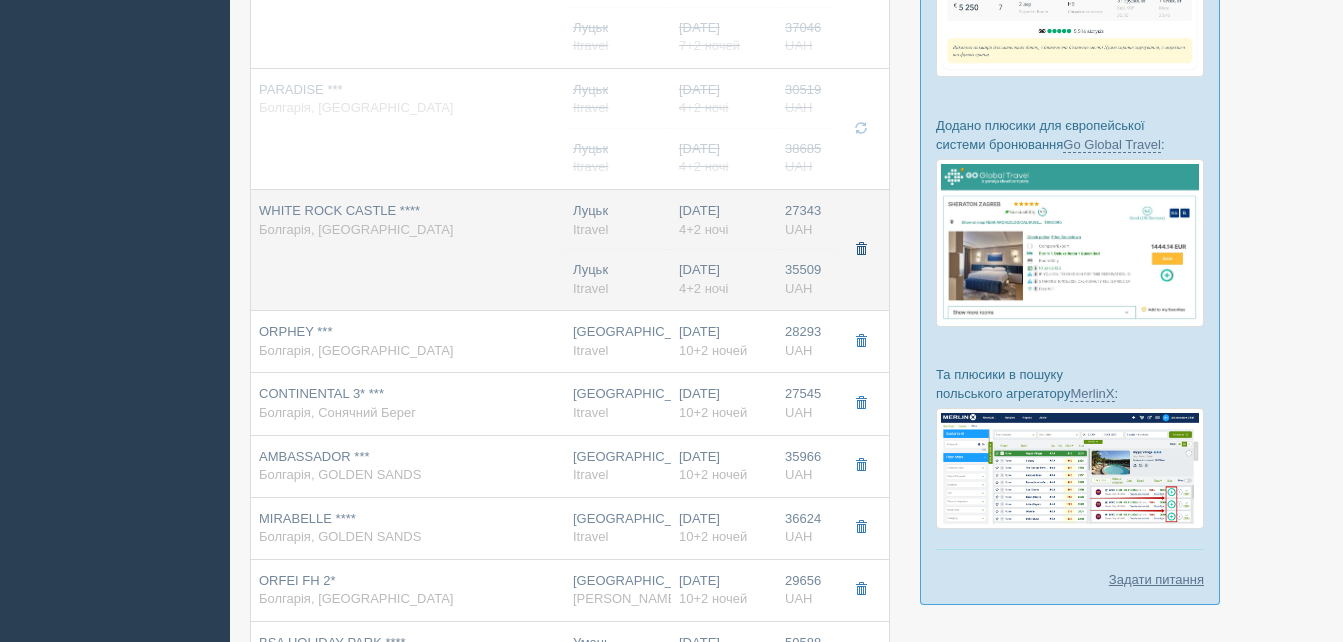 click at bounding box center [861, 250] 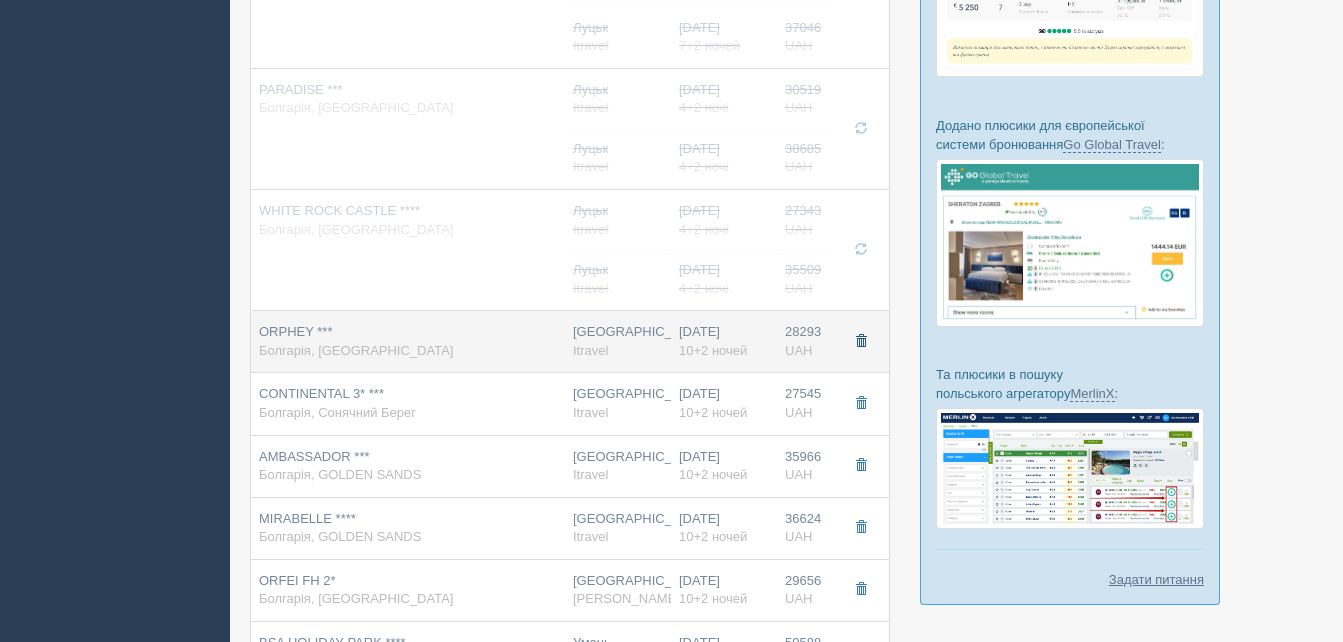 click at bounding box center (861, 341) 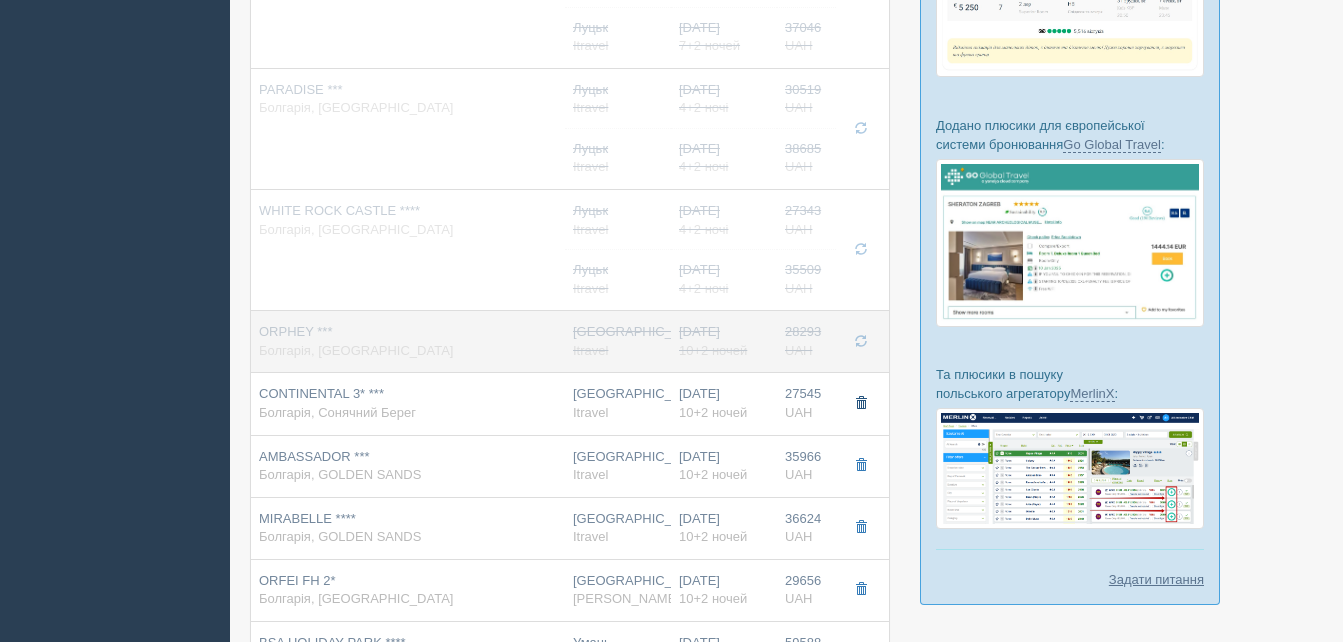 drag, startPoint x: 859, startPoint y: 398, endPoint x: 831, endPoint y: 358, distance: 48.82622 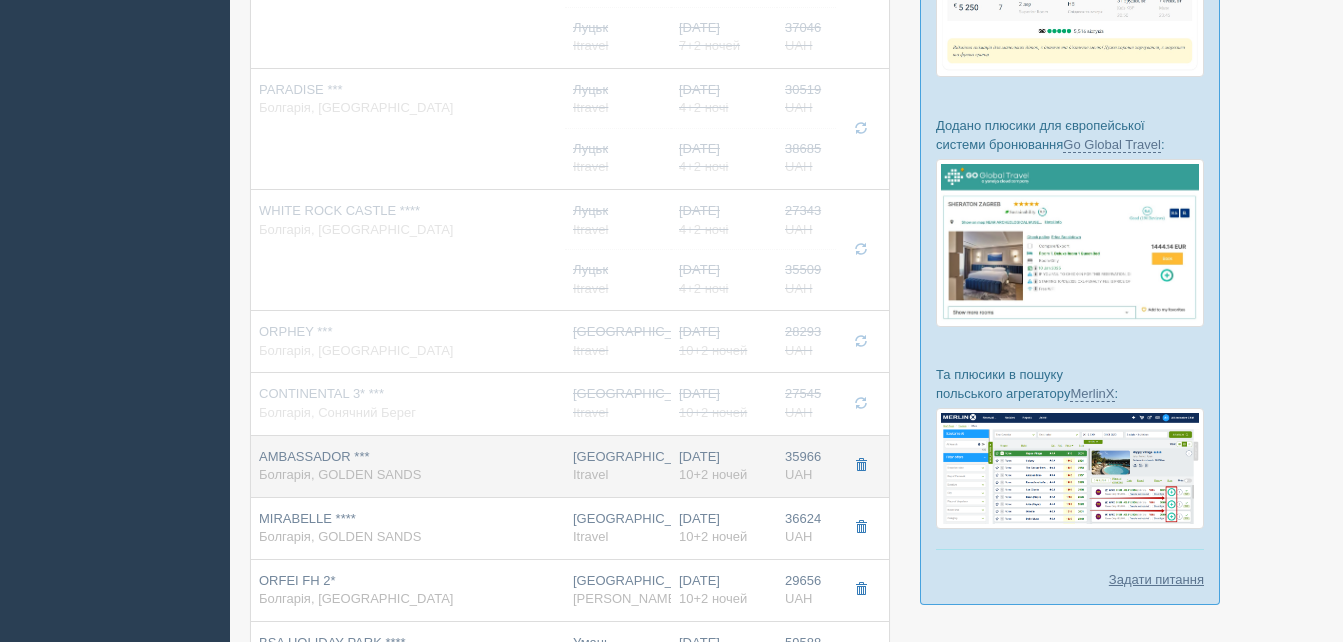 click at bounding box center (861, 465) 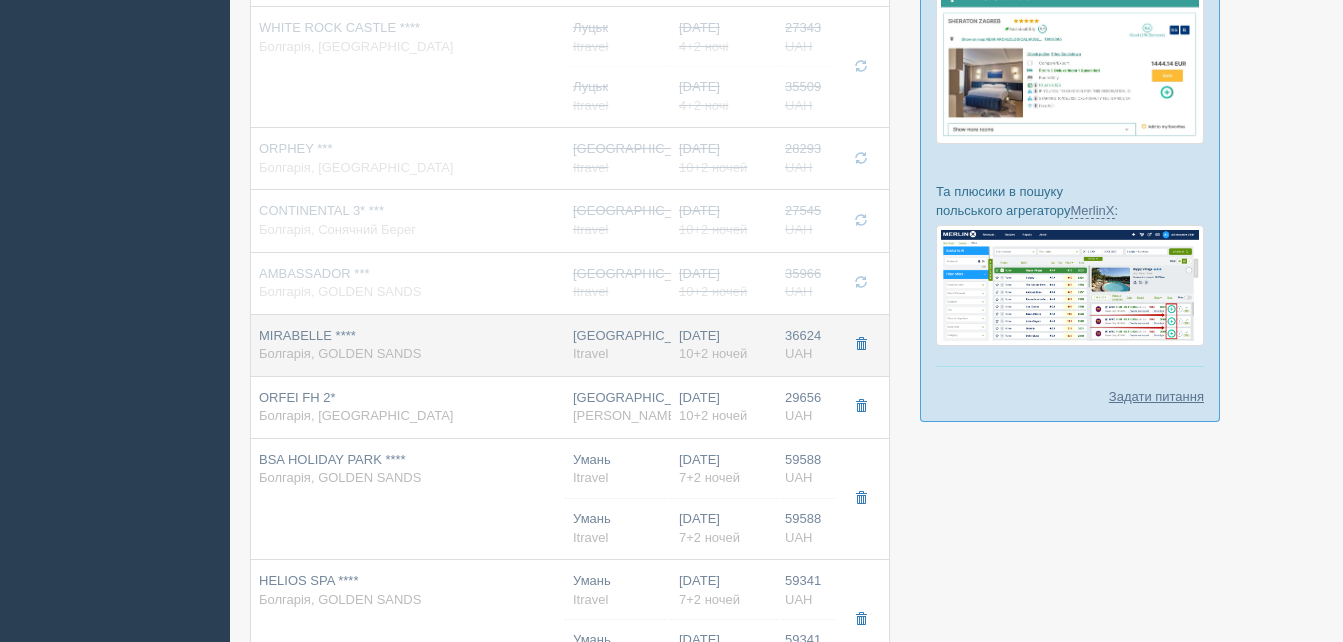 scroll, scrollTop: 600, scrollLeft: 0, axis: vertical 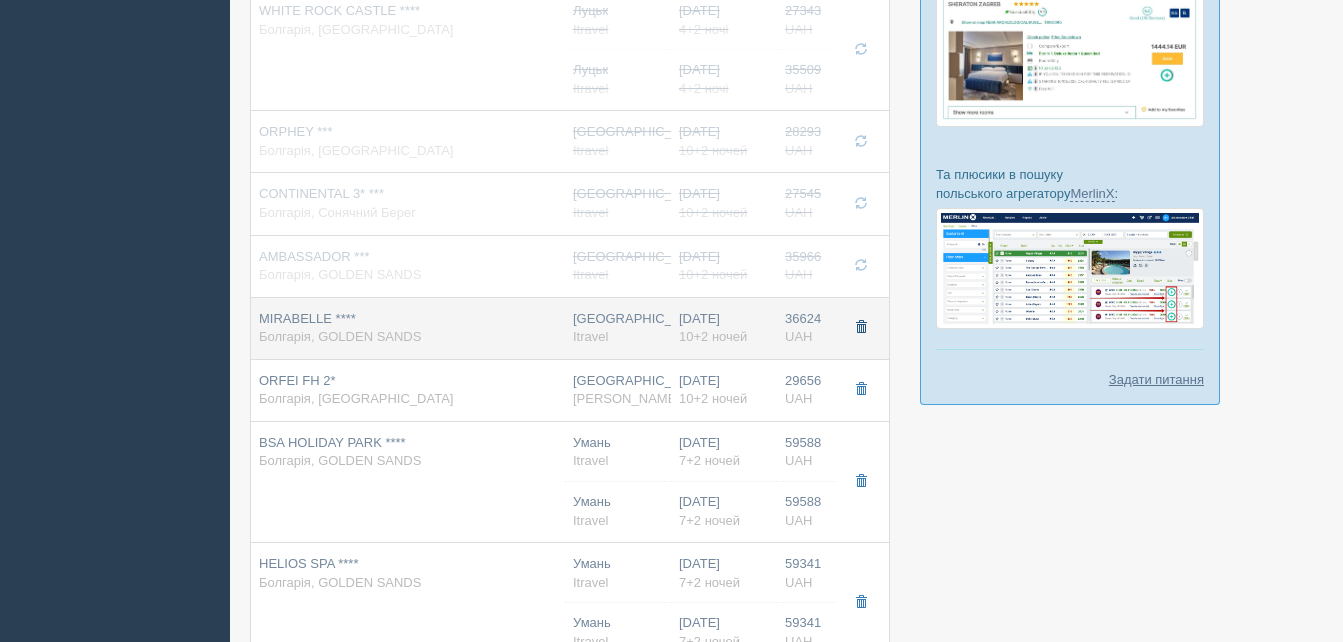 click at bounding box center (861, 327) 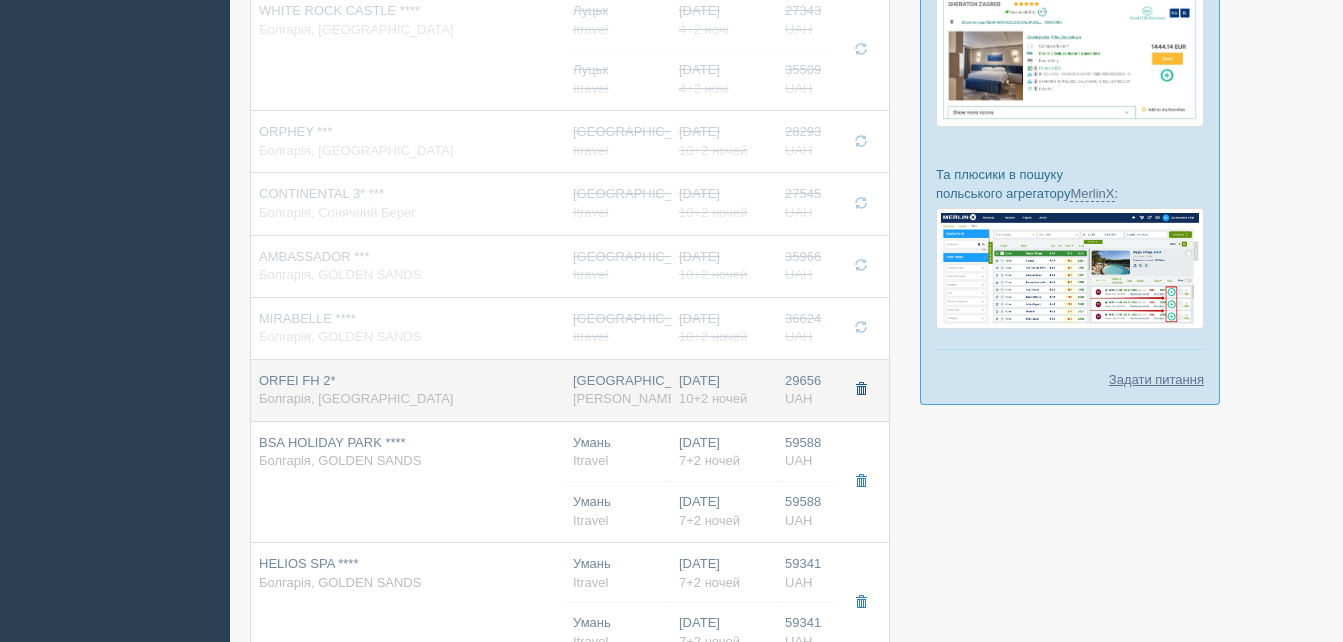 click at bounding box center [861, 389] 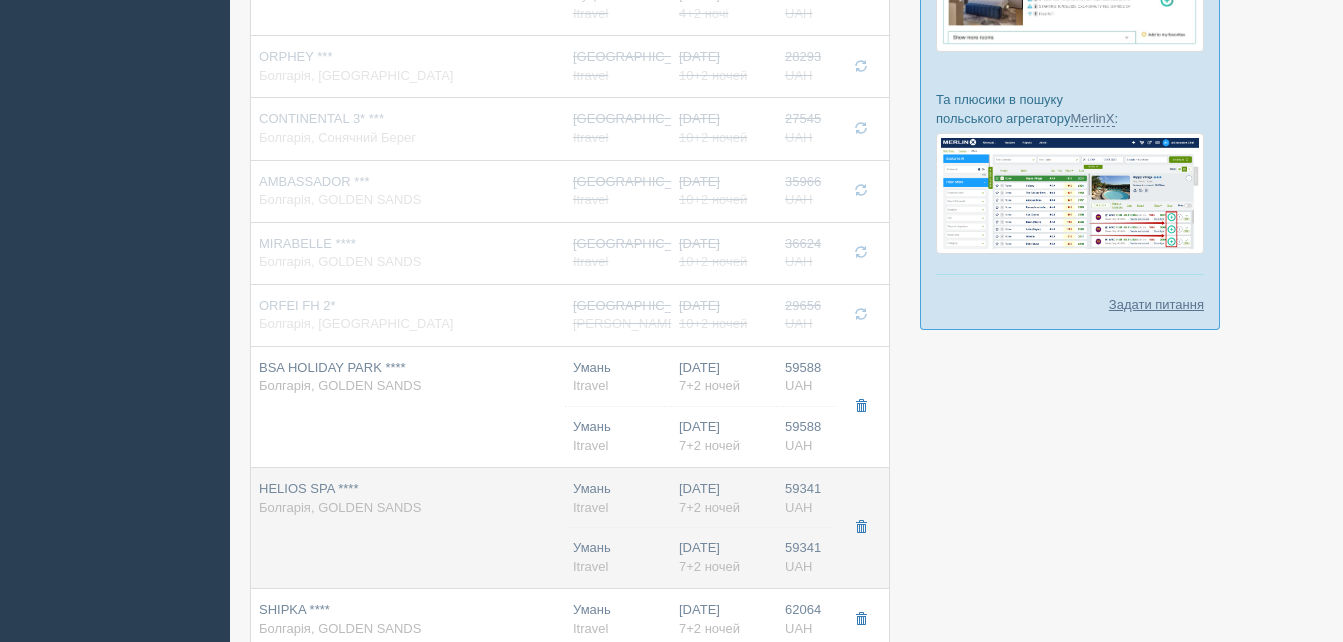scroll, scrollTop: 800, scrollLeft: 0, axis: vertical 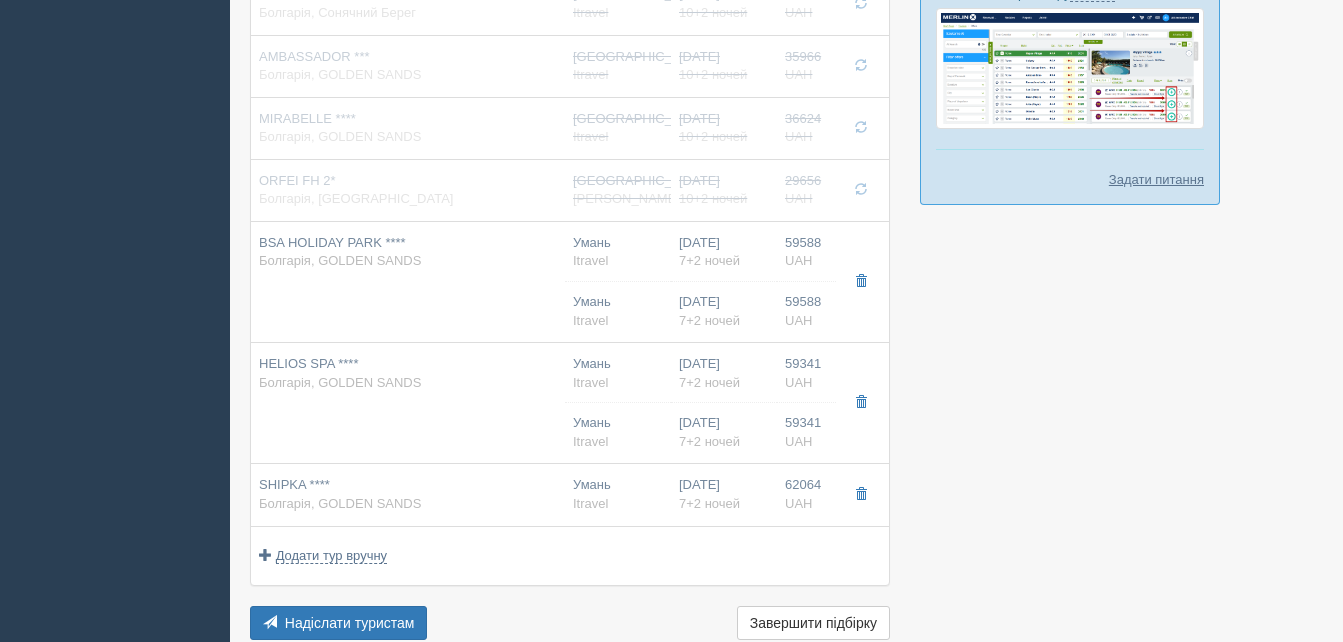 drag, startPoint x: 990, startPoint y: 321, endPoint x: 1002, endPoint y: 316, distance: 13 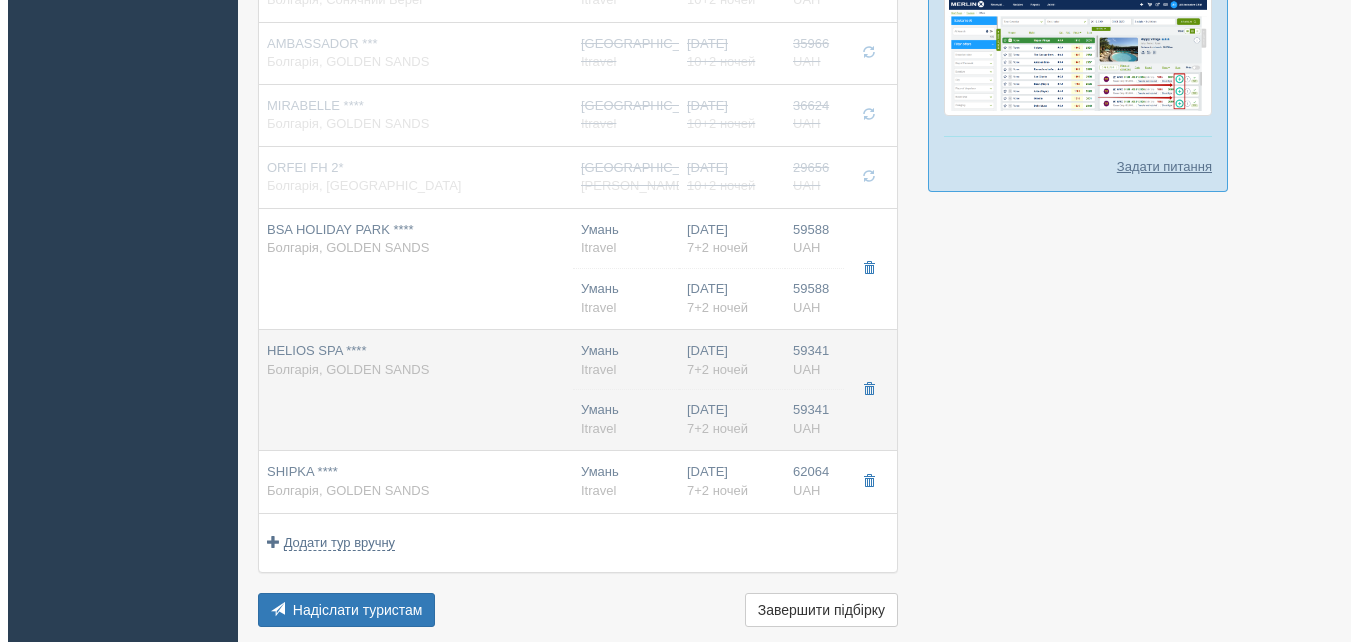 scroll, scrollTop: 900, scrollLeft: 0, axis: vertical 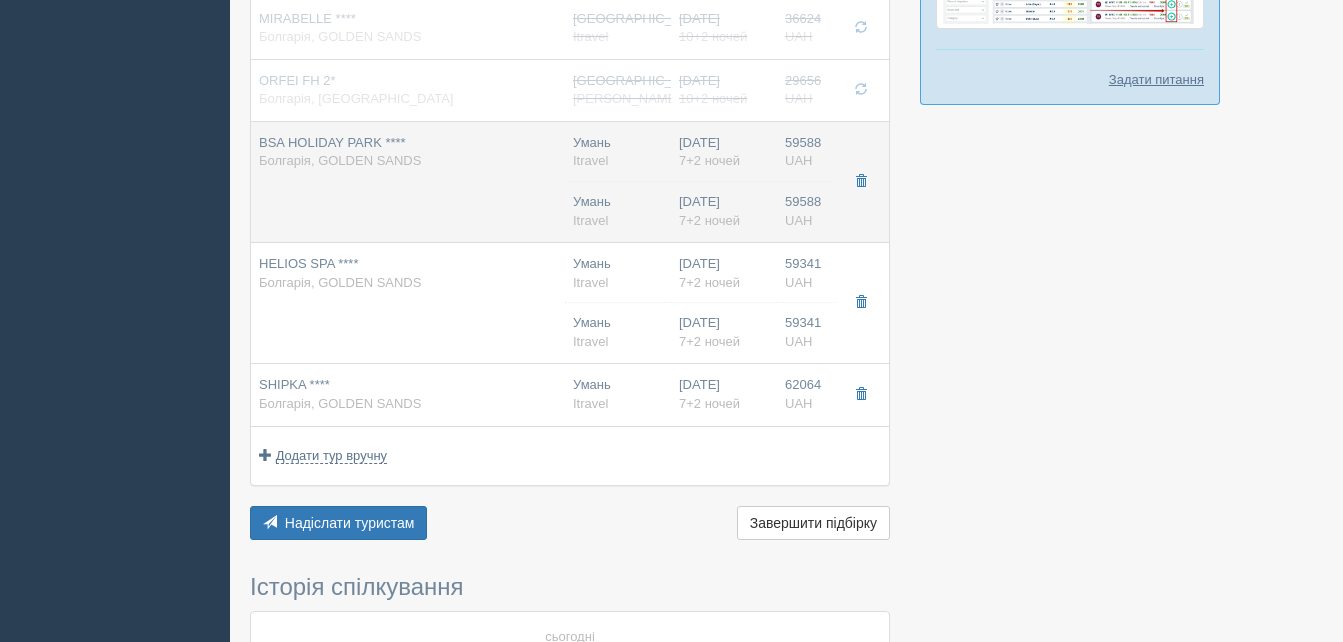 click on "BSA HOLIDAY PARK ****
Болгарія, GOLDEN SANDS" at bounding box center [408, 181] 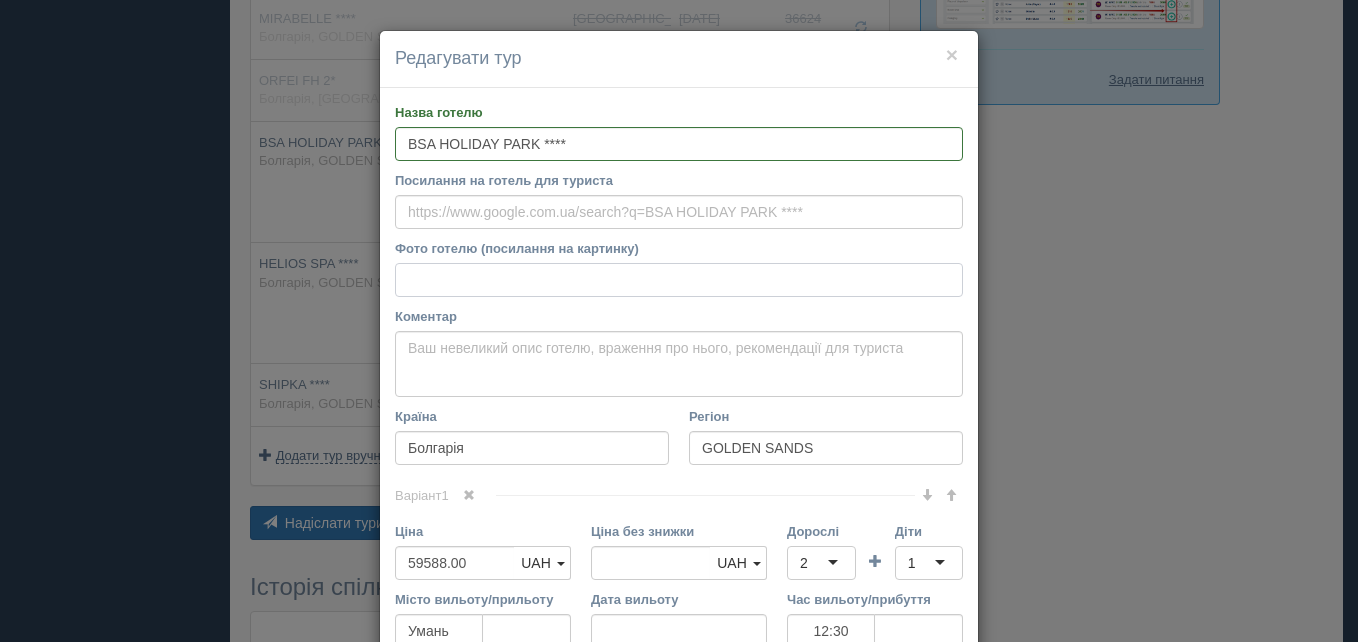 click on "Фото готелю (посилання на картинку)" at bounding box center (679, 280) 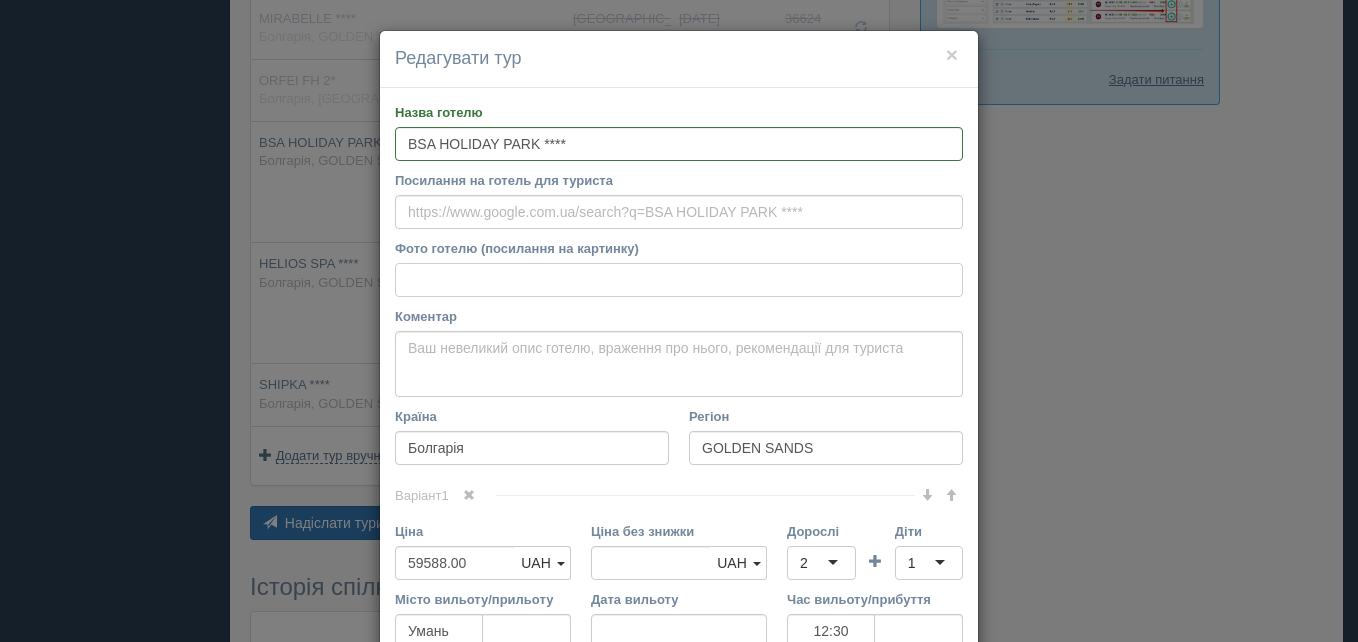 paste on "https://www.i-travel.com.ua/wp-content/uploads/2023/06/26-23.jpg" 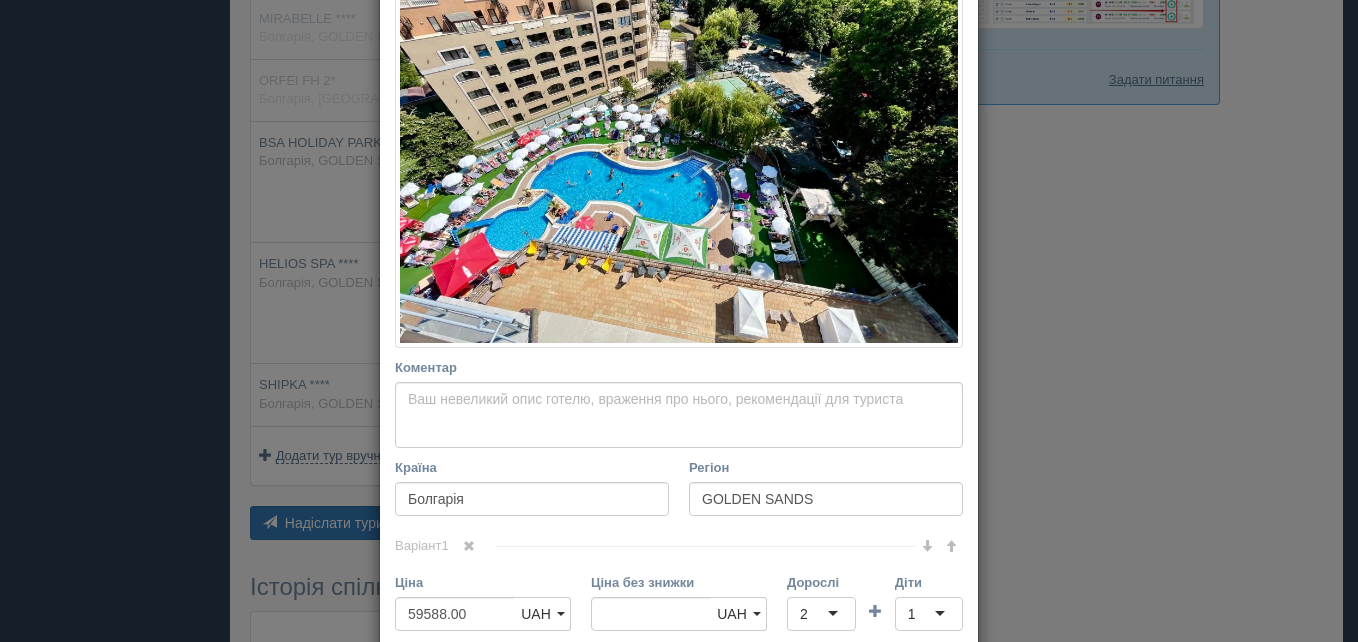 scroll, scrollTop: 400, scrollLeft: 0, axis: vertical 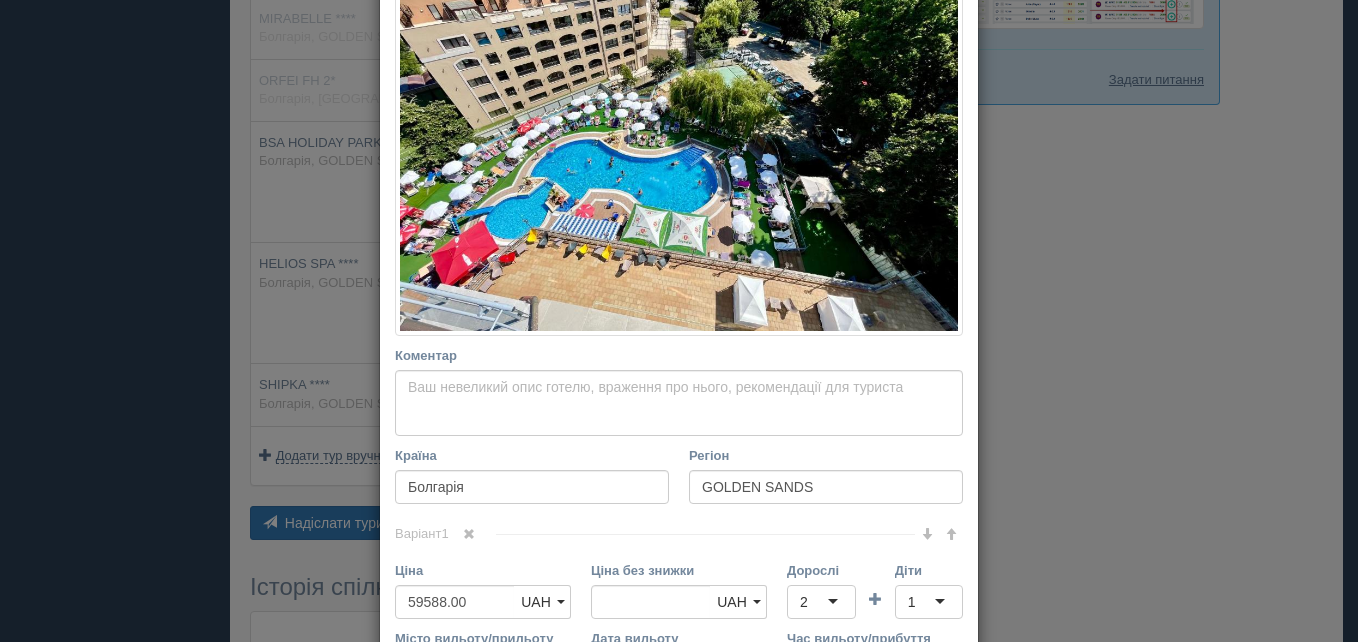 type on "https://www.i-travel.com.ua/wp-content/uploads/2023/06/26-23.jpg" 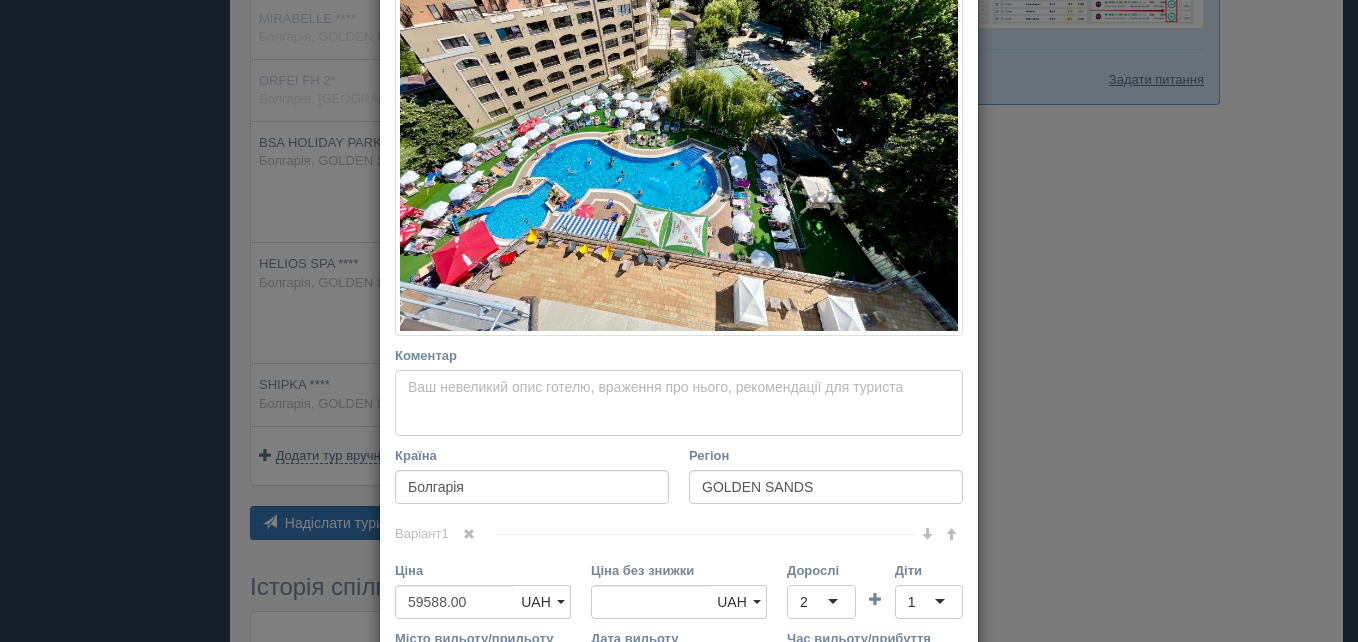 click on "Коментар
Основний опис
Додатковий опис
Закріпити
Збережено
Необхідно вказати назву готелю і країну" at bounding box center (679, 403) 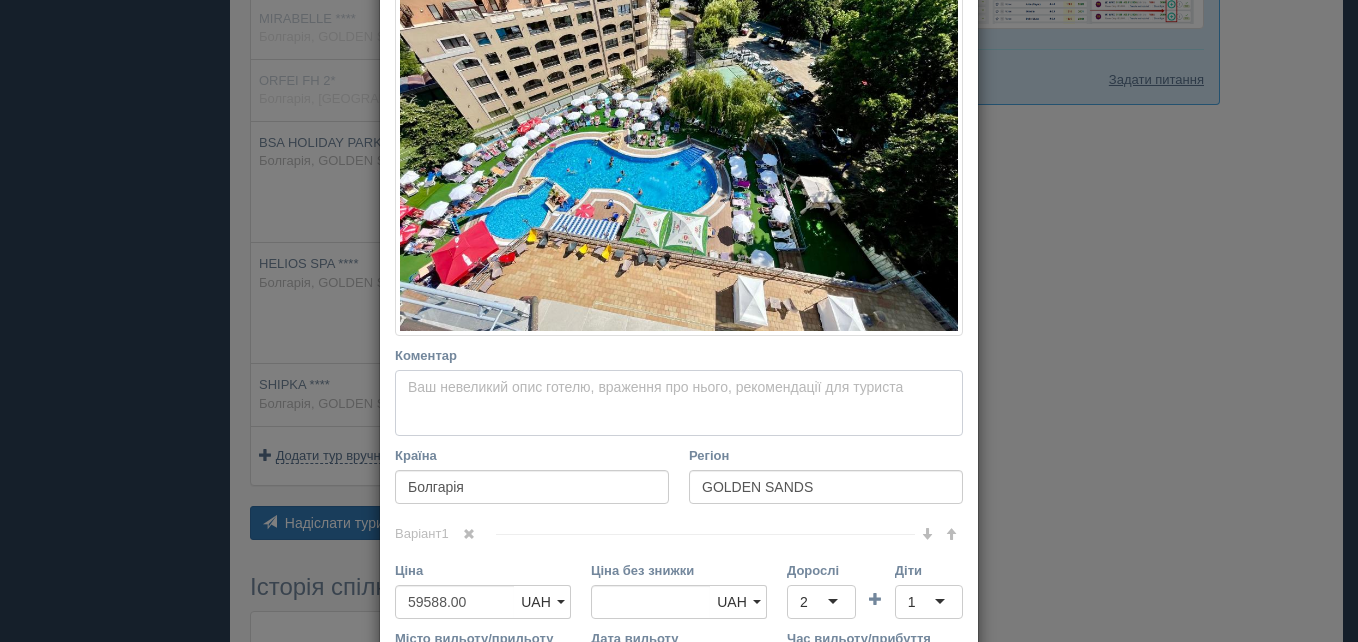 paste on "Готель знаходиться у зеленій зоні, подалі від метушливого центру, забезпечуючи тишу та приватність. Всього за декілька хвилин прогулянки розташований чистий піщаний пляж із бірюзовими водами Чорного моря. Звідси легко дістатися до популярних атракцій, зокрема аквапарку Aquapolis, розважальних центрів і місцевих кафе, які наповнюють курорт життям" 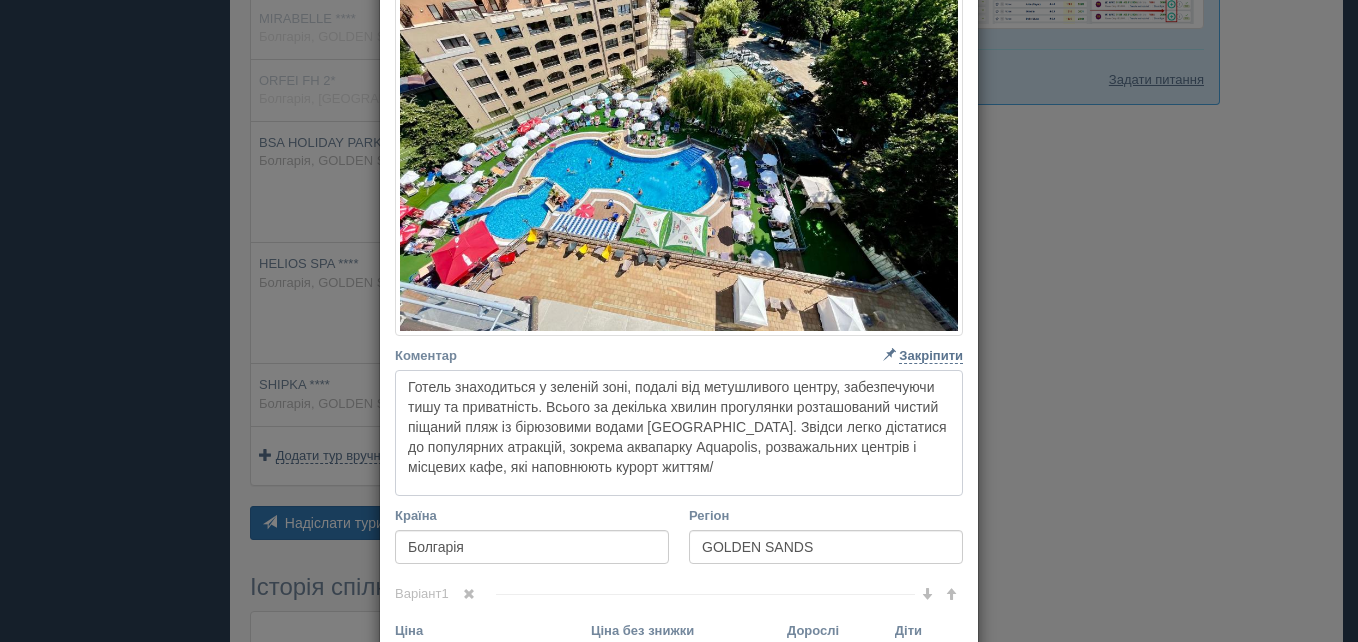 type on "Готель знаходиться у зеленій зоні, подалі від метушливого центру, забезпечуючи тишу та приватність. Всього за декілька хвилин прогулянки розташований чистий піщаний пляж із бірюзовими водами Чорного моря. Звідси легко дістатися до популярних атракцій, зокрема аквапарку Aquapolis, розважальних центрів і місцевих кафе, які наповнюють курорт життям" 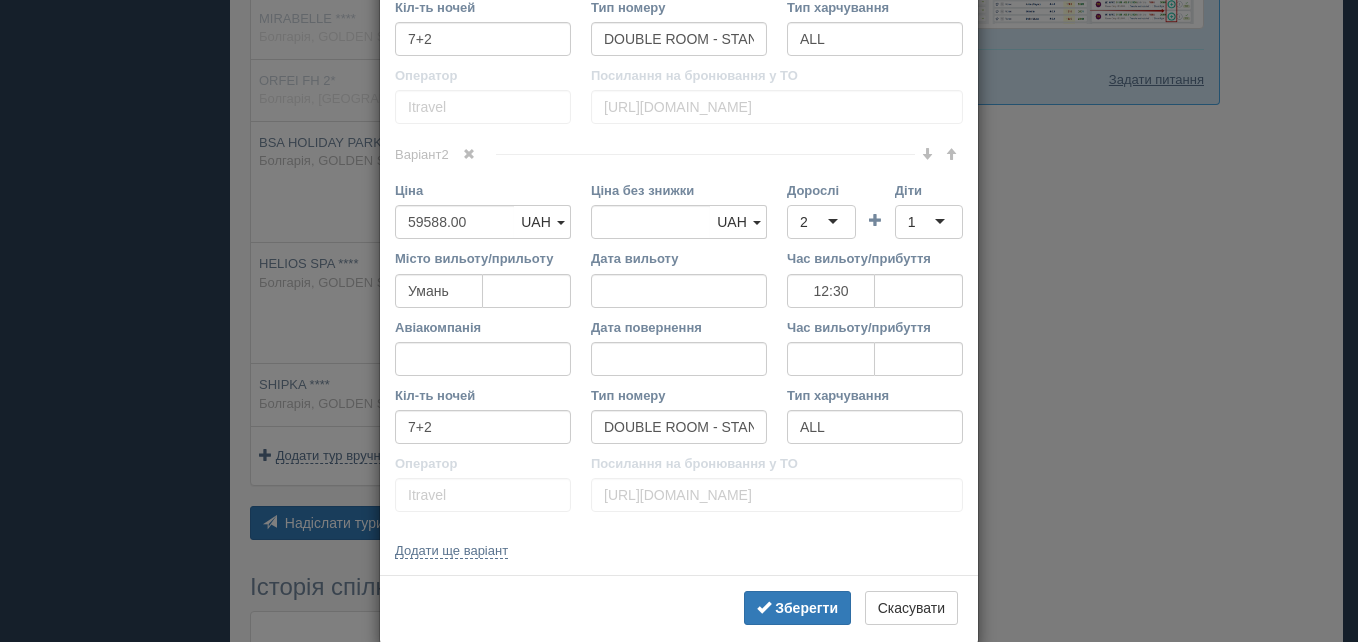 scroll, scrollTop: 1261, scrollLeft: 0, axis: vertical 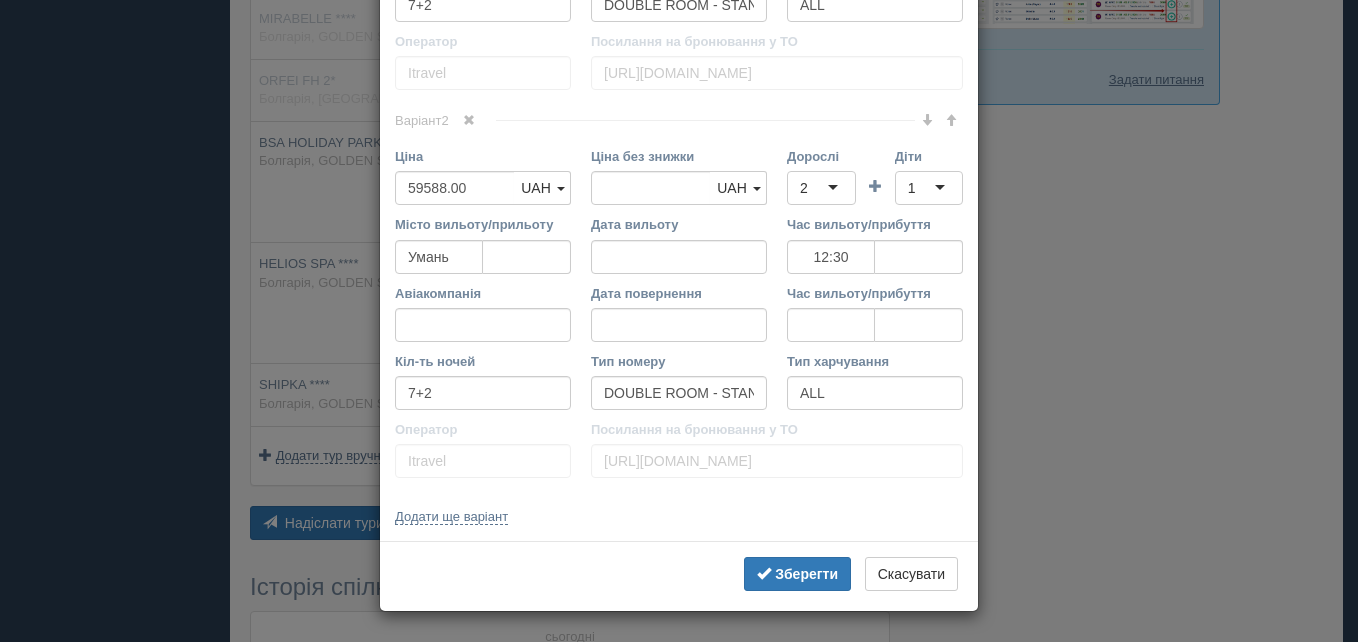 type 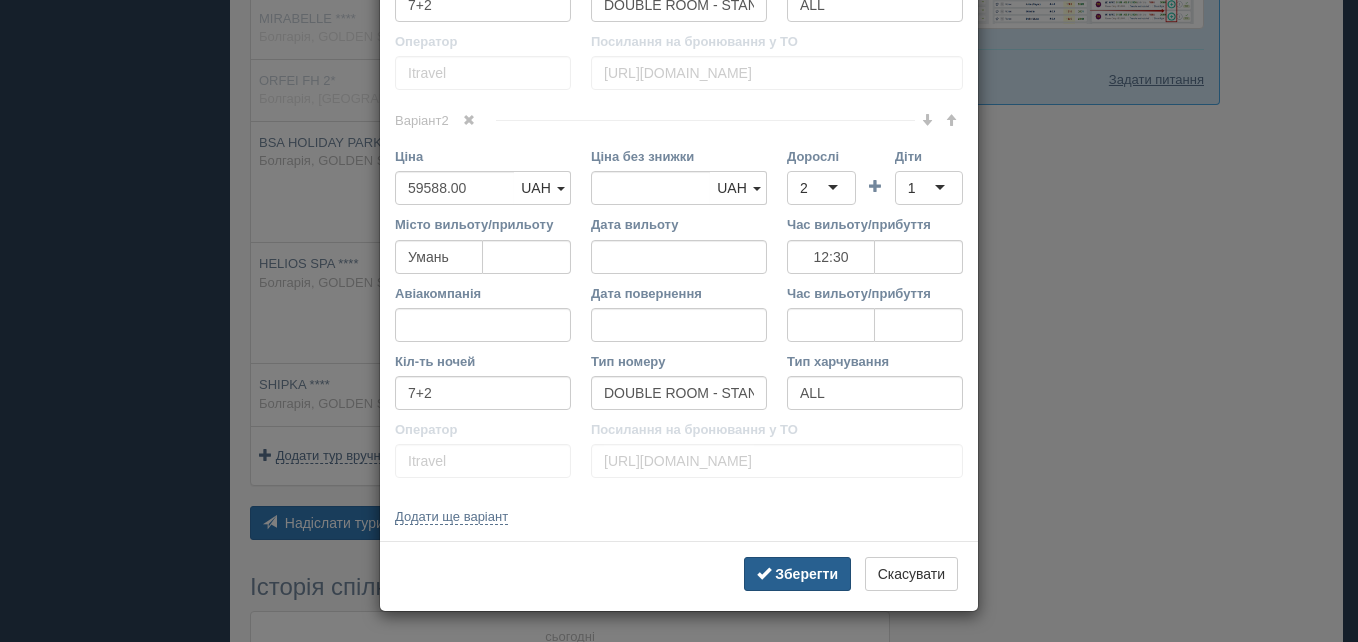 type on "Готель знаходиться у зеленій зоні, подалі від метушливого центру, забезпечуючи тишу та приватність. Всього за декілька хвилин прогулянки розташований чистий піщаний пляж із бірюзовими водами Чорного моря. Звідси легко дістатися до популярних атракцій, зокрема аквапарку Aquapolis, розважальних центрів і місцевих кафе, які наповнюють курорт життям" 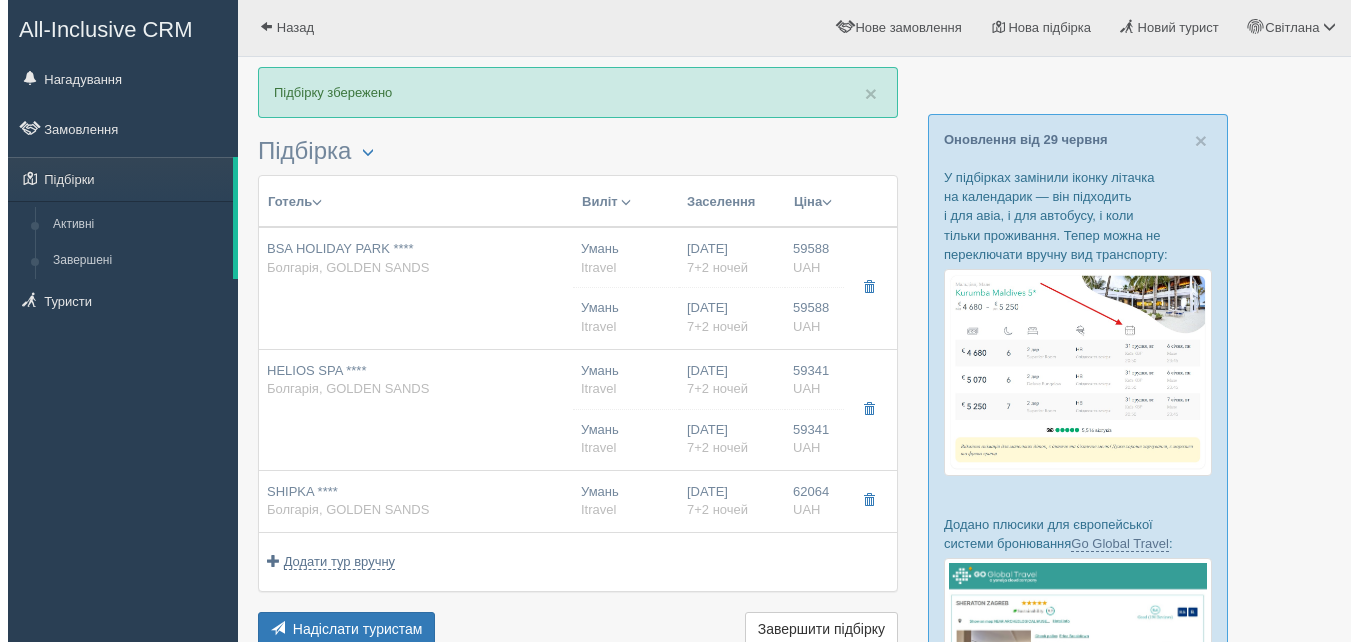 scroll, scrollTop: 0, scrollLeft: 0, axis: both 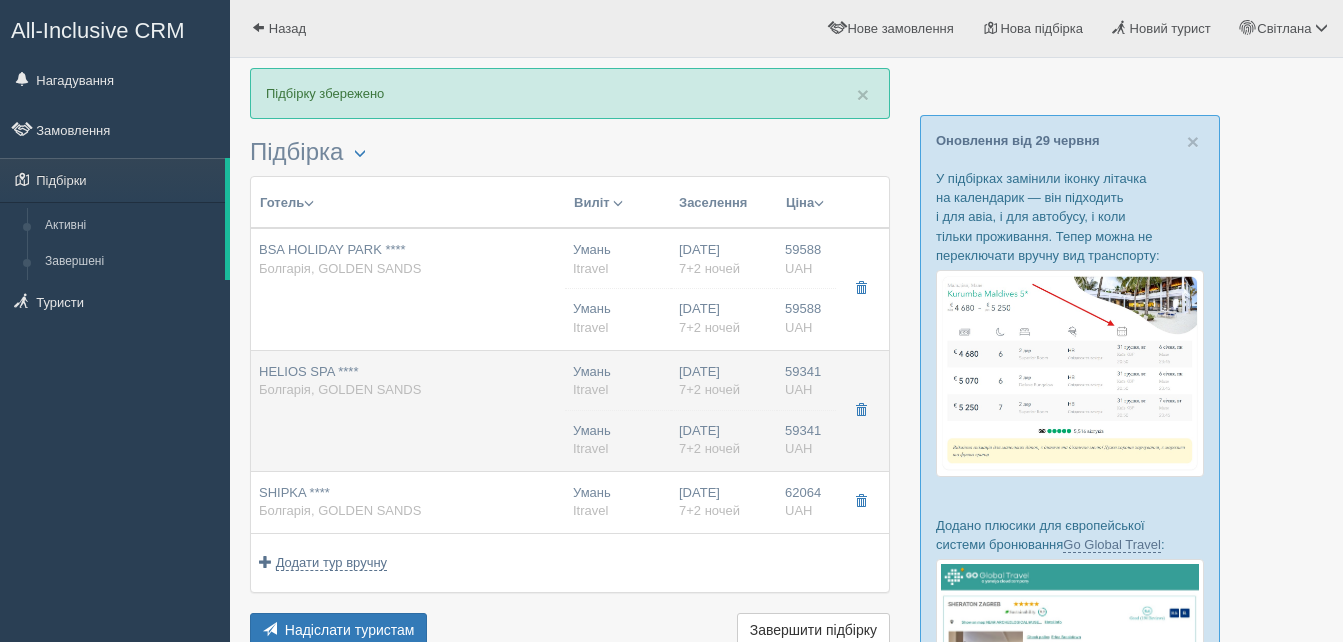 click on "Болгарія, GOLDEN SANDS" at bounding box center (340, 389) 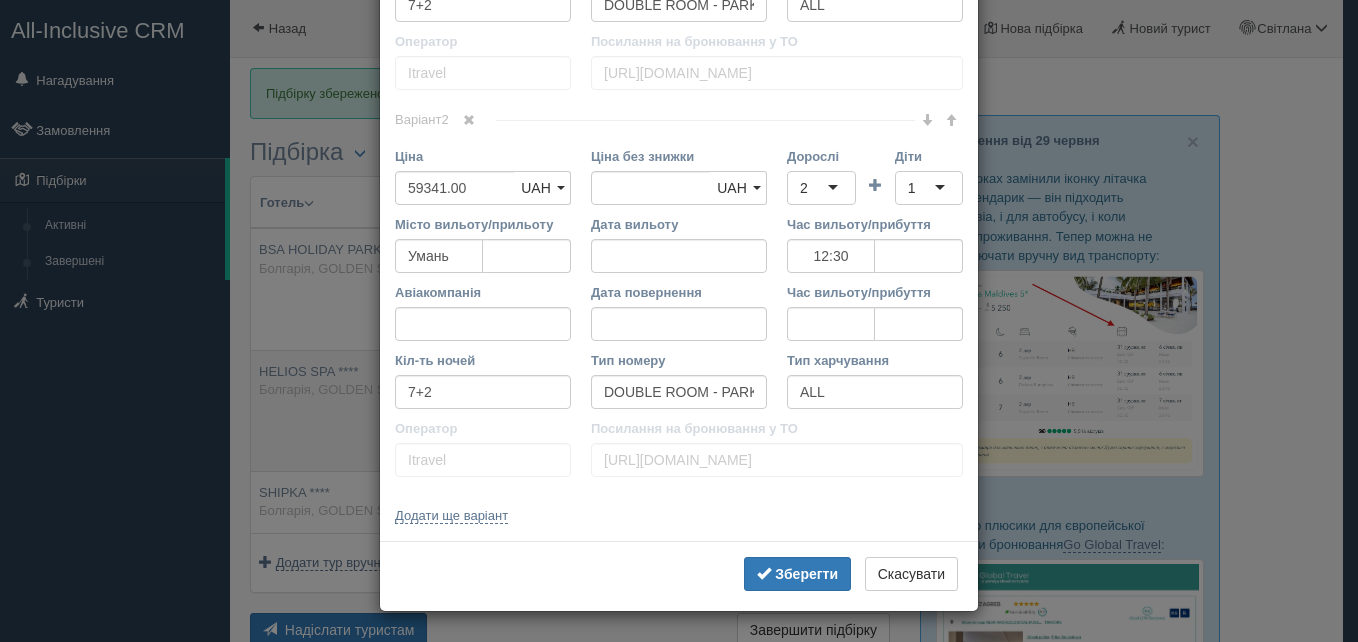 scroll, scrollTop: 0, scrollLeft: 0, axis: both 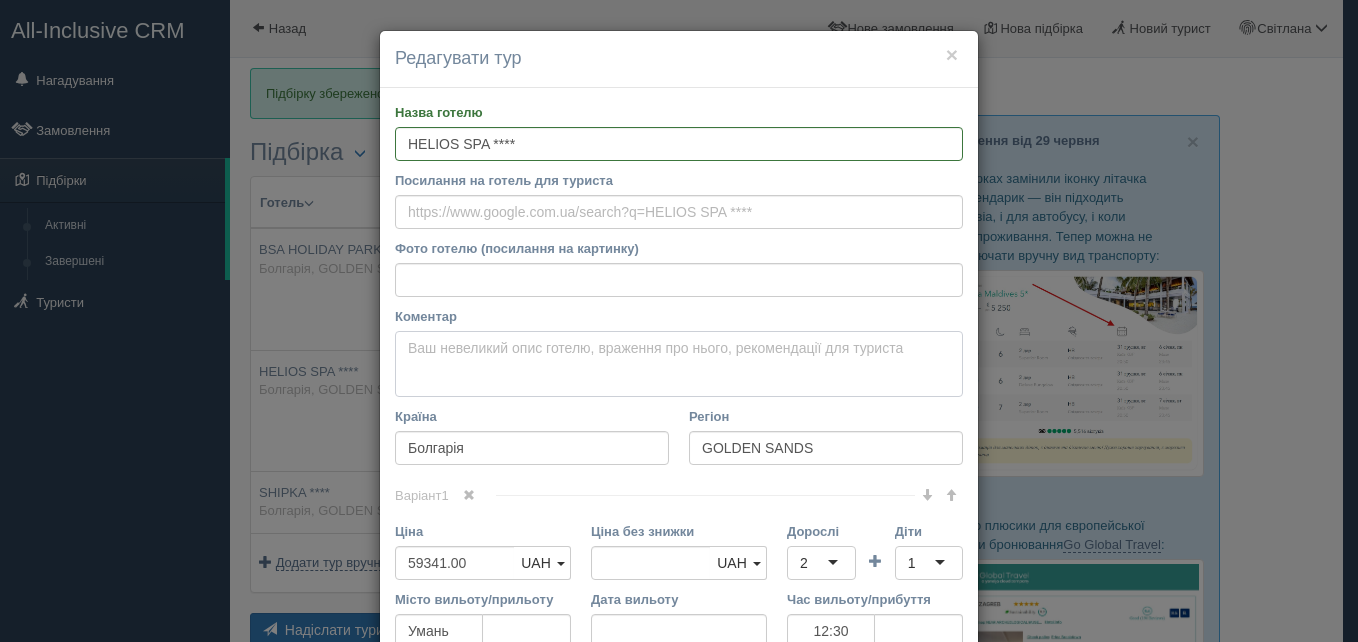 click on "Коментар
Основний опис
Додатковий опис
Закріпити
Збережено
Необхідно вказати назву готелю і країну" at bounding box center [679, 364] 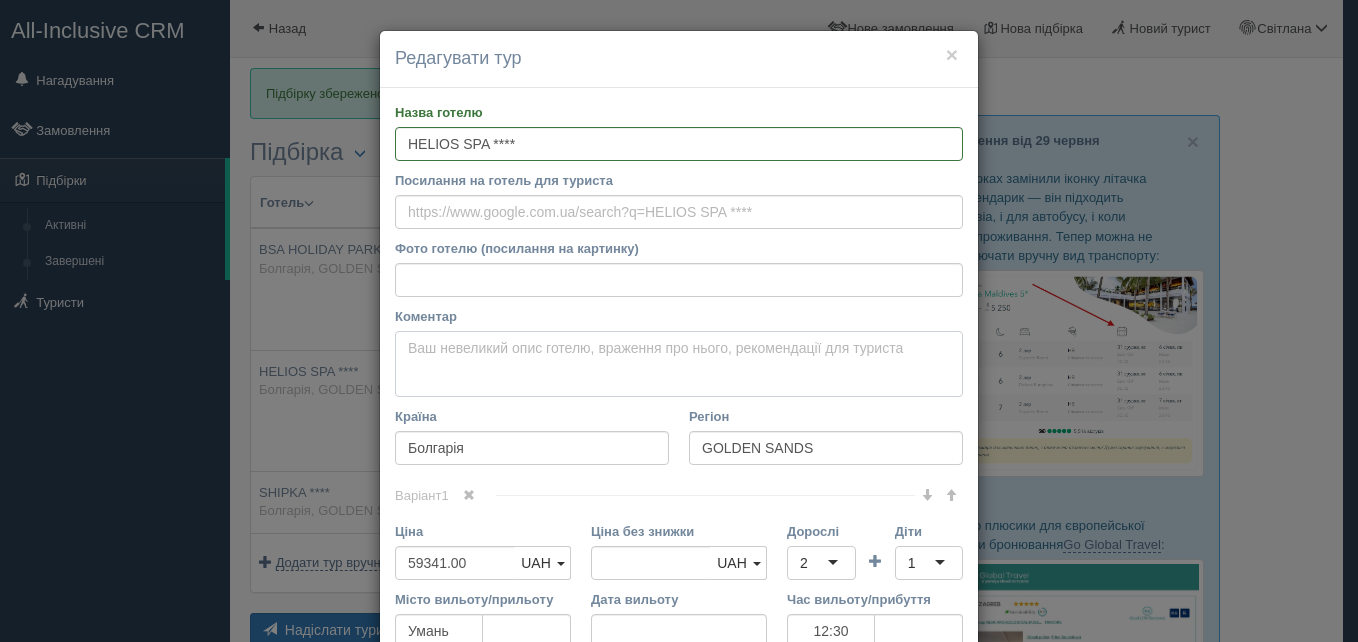 paste on "Готель Helios SPA 4 – це ідеальне місце для комфортного відпочинку на узбережжі Золотих Пісків, розташоване всього за 450 метрів від пляжу. Готель пропонує вишуканий сервіс, розвинену інфраструктуру та широкий вибір розваг для гостей усіх вікових категорій. Гості можуть насолодитися сучасним спа-центром Aphrodite Beauty Spa & Health Clinic, де доступні масажі, естетичні процедури, сауна та парова лазня. Це ідеальне місце для відновлення сил та релаксу
Любителям яскравих емоцій сподобається нічний клуб Apollo, що працює на території готелю. Крім того, за кілька хвилин ходьби розташовані бари та клуби курорту Золоті Піски, де можна продовжити вечір у веселій атмосфері...." 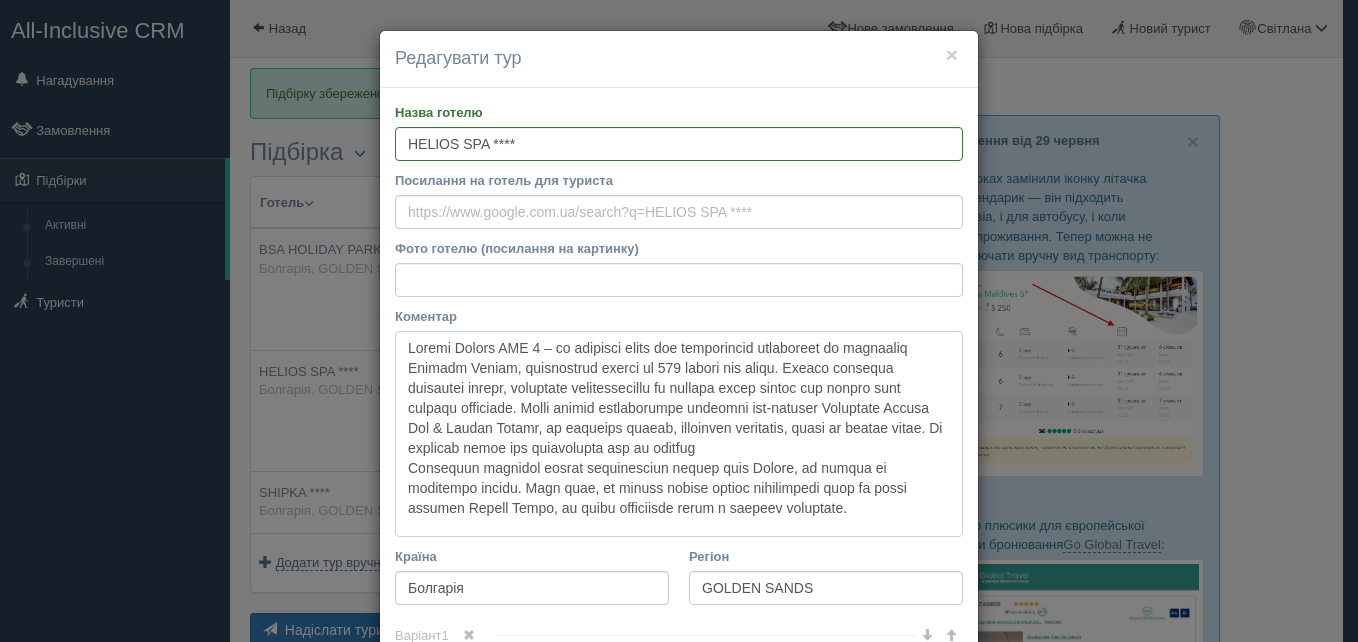 type on "Готель Helios SPA 4 – це ідеальне місце для комфортного відпочинку на узбережжі Золотих Пісків, розташоване всього за 450 метрів від пляжу. Готель пропонує вишуканий сервіс, розвинену інфраструктуру та широкий вибір розваг для гостей усіх вікових категорій. Гості можуть насолодитися сучасним спа-центром Aphrodite Beauty Spa & Health Clinic, де доступні масажі, естетичні процедури, сауна та парова лазня. Це ідеальне місце для відновлення сил та релаксу
Любителям яскравих емоцій сподобається нічний клуб Apollo, що працює на території готелю. Крім того, за кілька хвилин ходьби розташовані бари та клуби курорту Золоті Піски, де можна продовжити вечір у веселій атмосфері...." 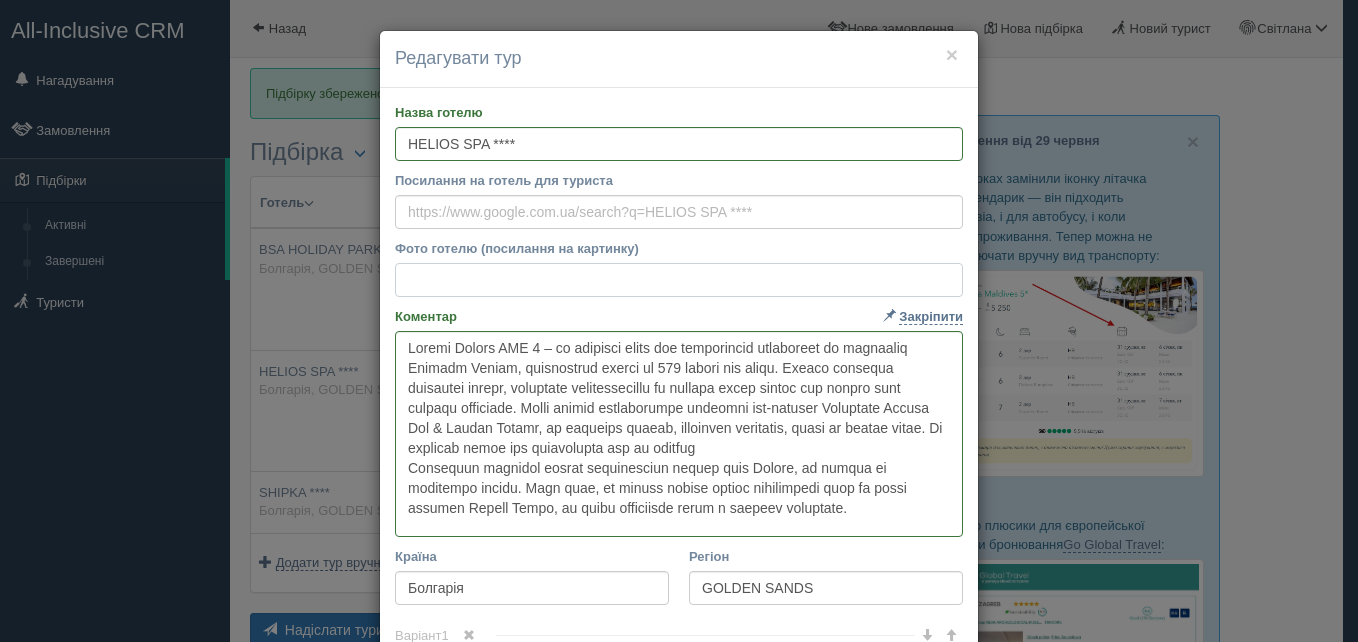 click on "Фото готелю (посилання на картинку)" at bounding box center [679, 280] 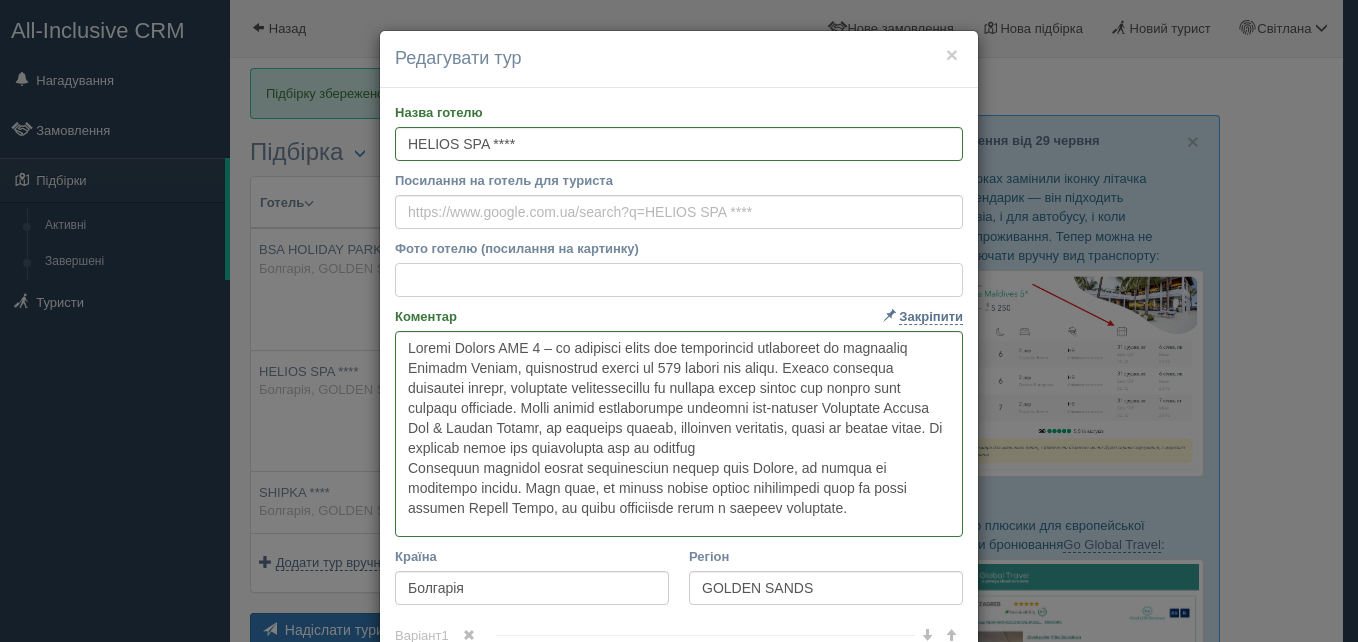 paste on "https://www.i-travel.com.ua/wp-content/uploads/2023/06/6-69.jpg" 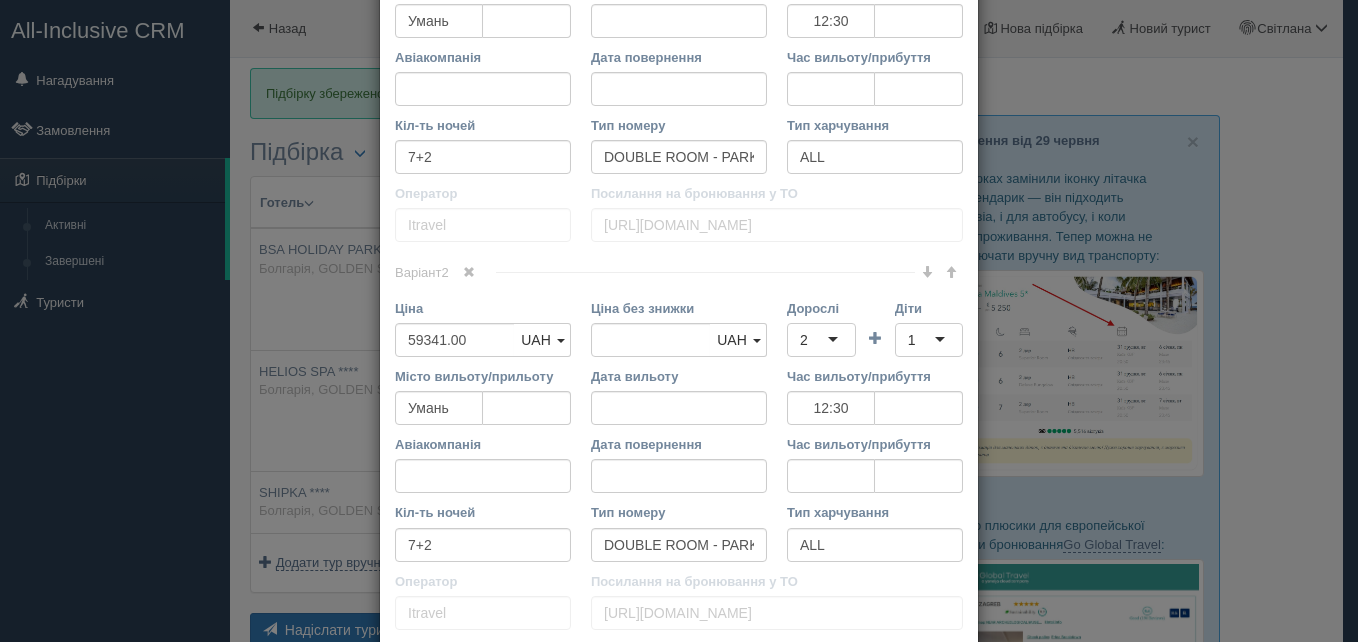 scroll, scrollTop: 1300, scrollLeft: 0, axis: vertical 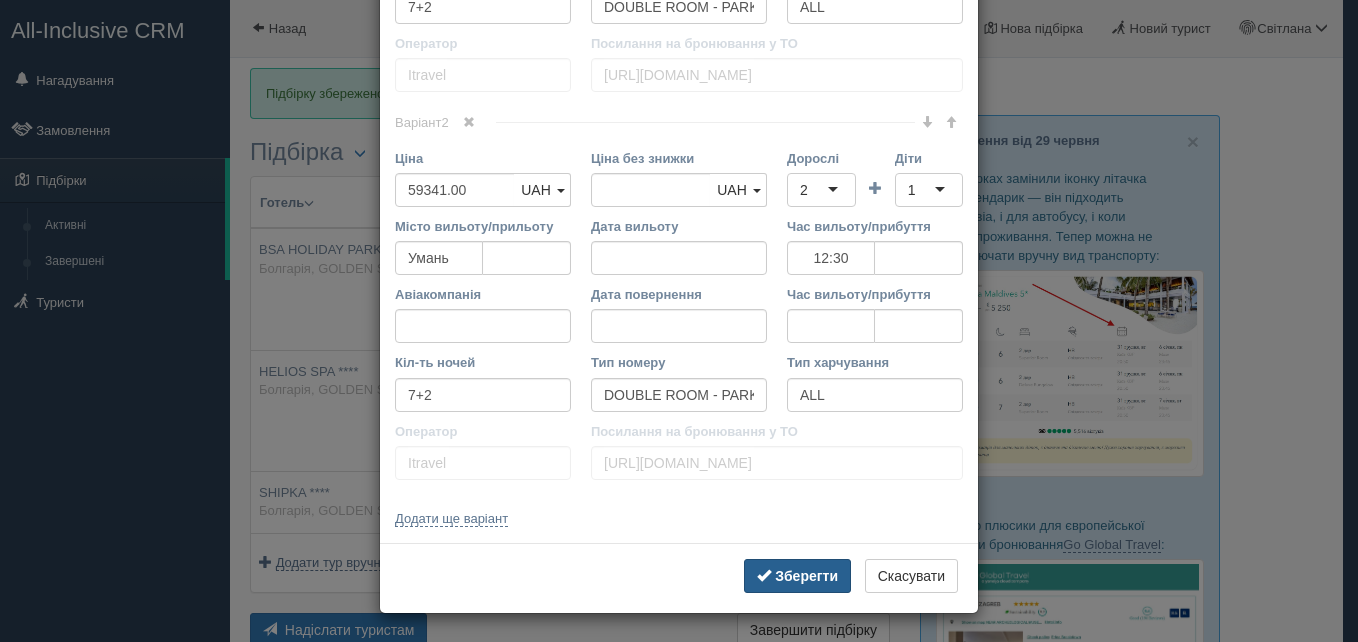type on "https://www.i-travel.com.ua/wp-content/uploads/2023/06/6-69.jpg" 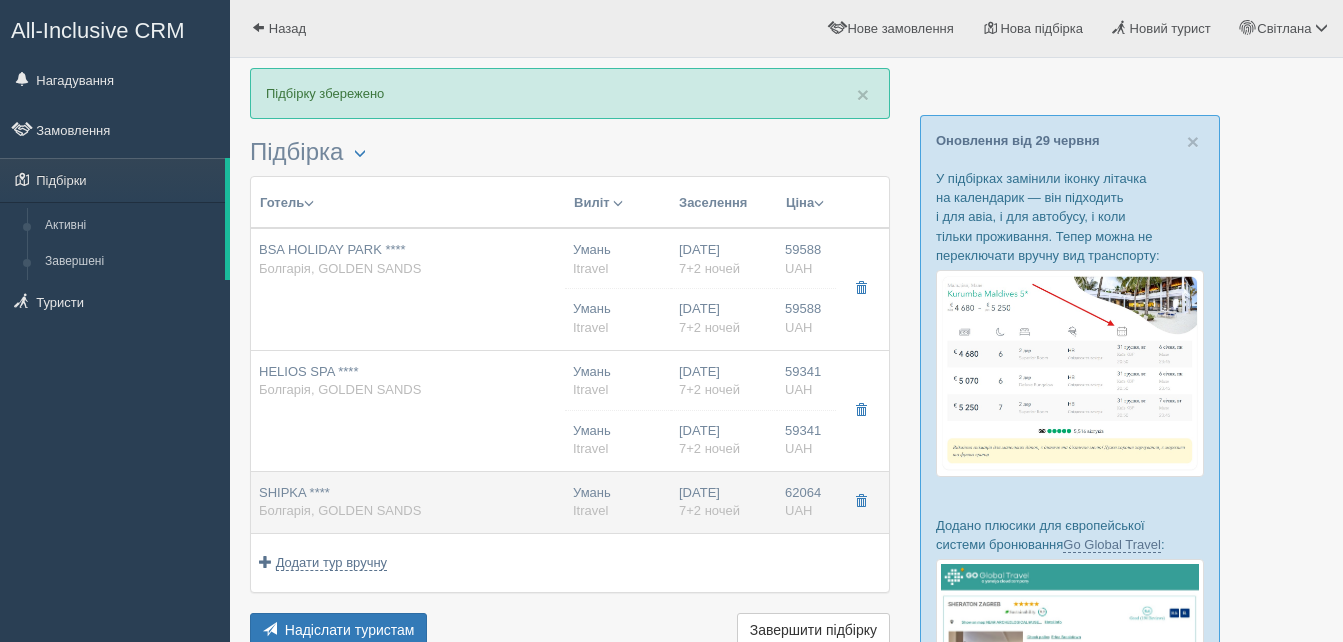 click on "SHIPKA ****" at bounding box center [294, 492] 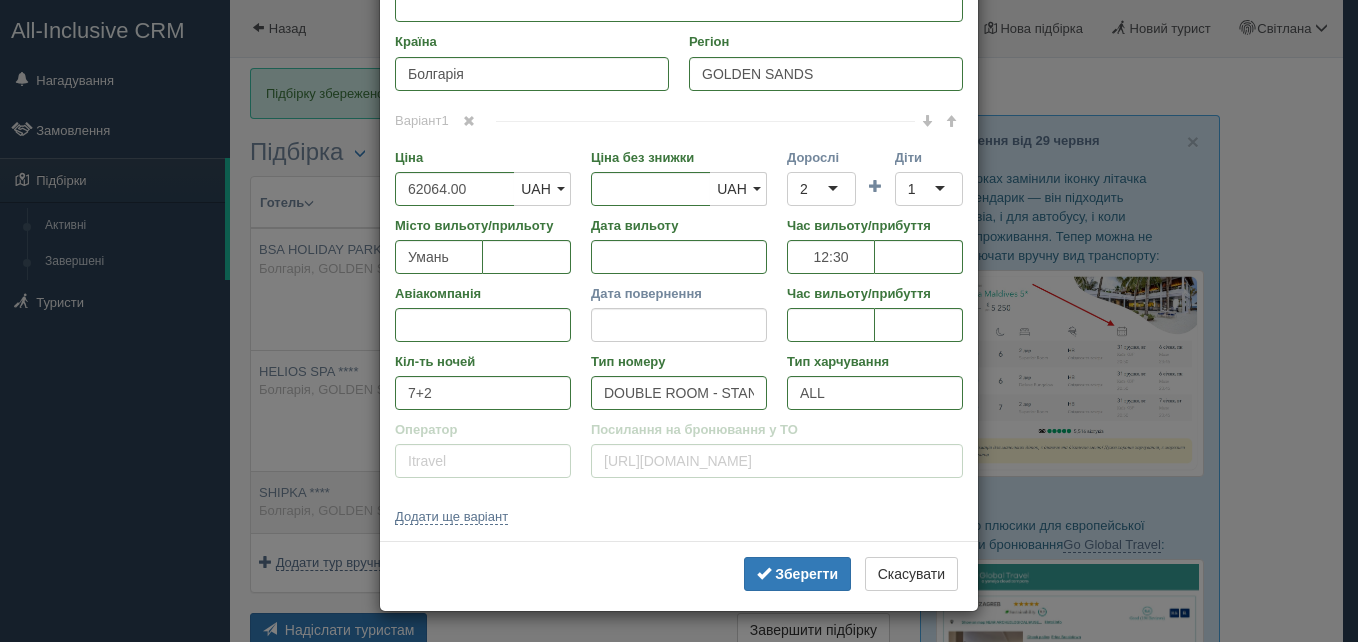 scroll, scrollTop: 0, scrollLeft: 0, axis: both 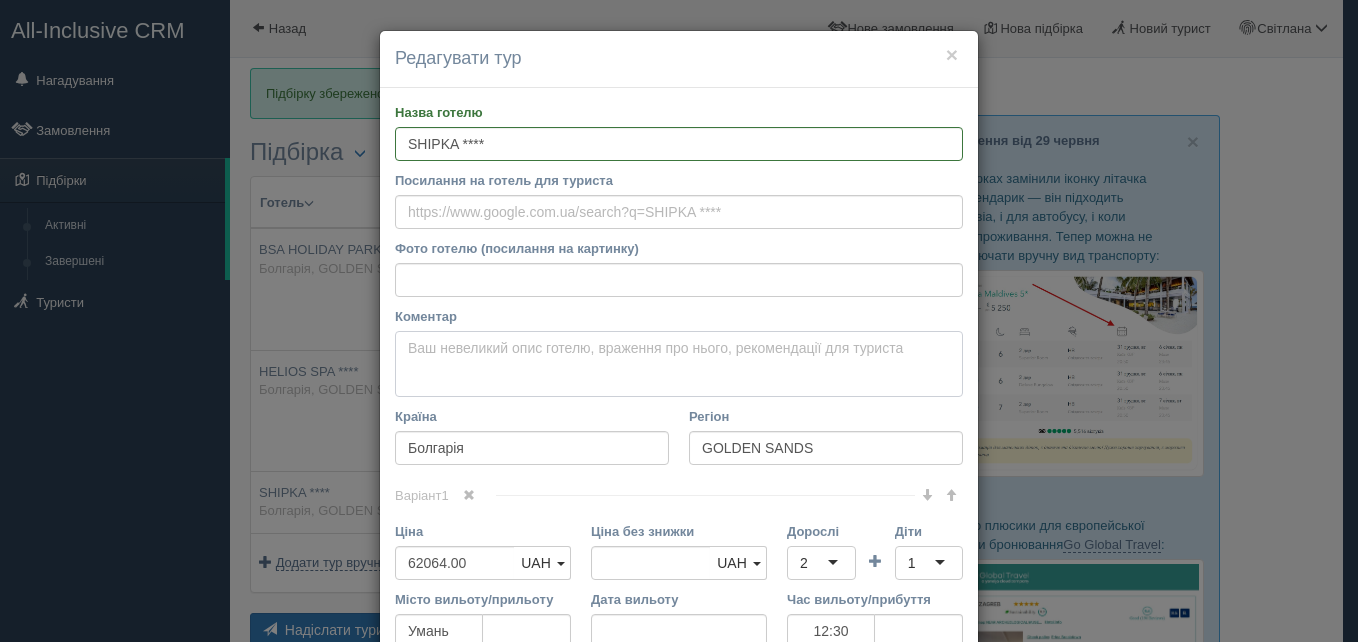 click on "Коментар
Основний опис
Додатковий опис
Закріпити
Збережено
Необхідно вказати назву готелю і країну" at bounding box center (679, 364) 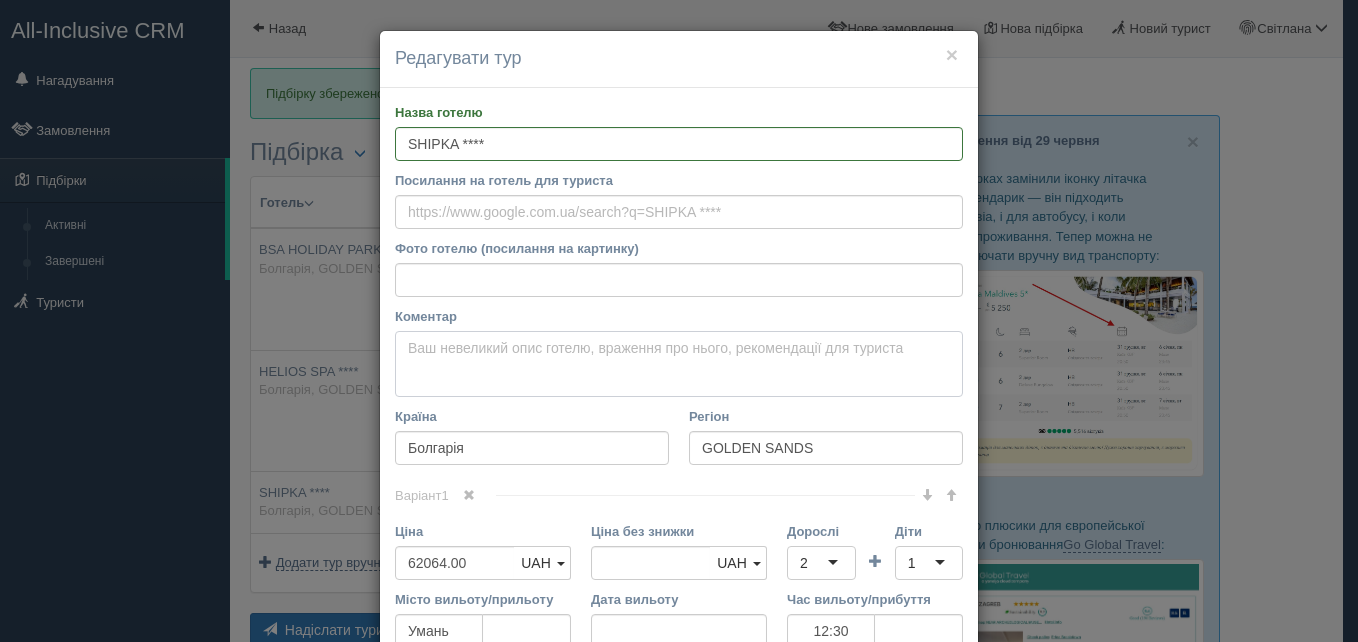 paste on "Готель Shipka розміщений за 200 метрів від пляжу та за 500 метрів від центру курорту Золоті Піски. До послуг гостей оздоровчий спа-центр із широким спектром процедур. У ресторані з терасою подають страви болгарської та міжнародної кухні. На території закладу надається безкоштовний Wi-Fi. Гості можуть відвідувати оздоровчий центр з критим/відкритим басейнами, паровою лазнею, сауною, гідромасажною ванною та безкоштовним фітнес-центром. Гостям також пропонують медичні процедури. Номери оснащені кондиціонером та містять зону відпочинку з кабельним телебаченням і власну ванну кімнату з душем та безкоштовними туалетно-косметичними засобами...." 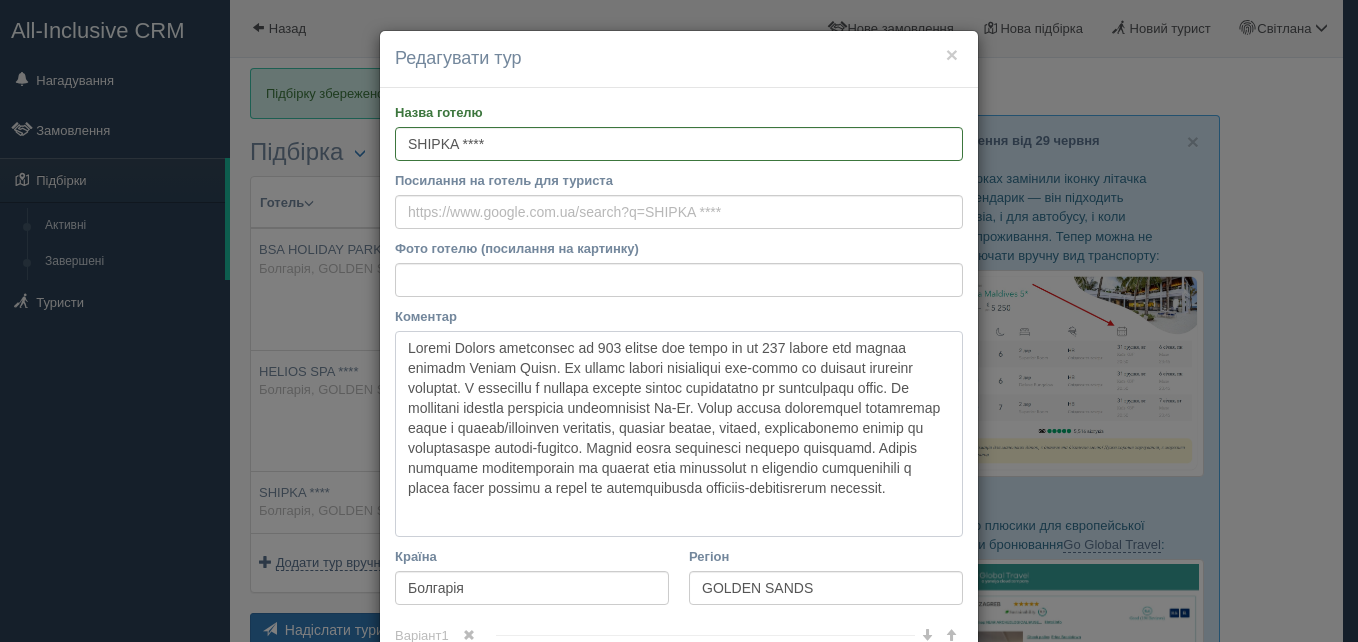 type on "Готель Shipka розміщений за 200 метрів від пляжу та за 500 метрів від центру курорту Золоті Піски. До послуг гостей оздоровчий спа-центр із широким спектром процедур. У ресторані з терасою подають страви болгарської та міжнародної кухні. На території закладу надається безкоштовний Wi-Fi. Гості можуть відвідувати оздоровчий центр з критим/відкритим басейнами, паровою лазнею, сауною, гідромасажною ванною та безкоштовним фітнес-центром. Гостям також пропонують медичні процедури. Номери оснащені кондиціонером та містять зону відпочинку з кабельним телебаченням і власну ванну кімнату з душем та безкоштовними туалетно-косметичними засобами...." 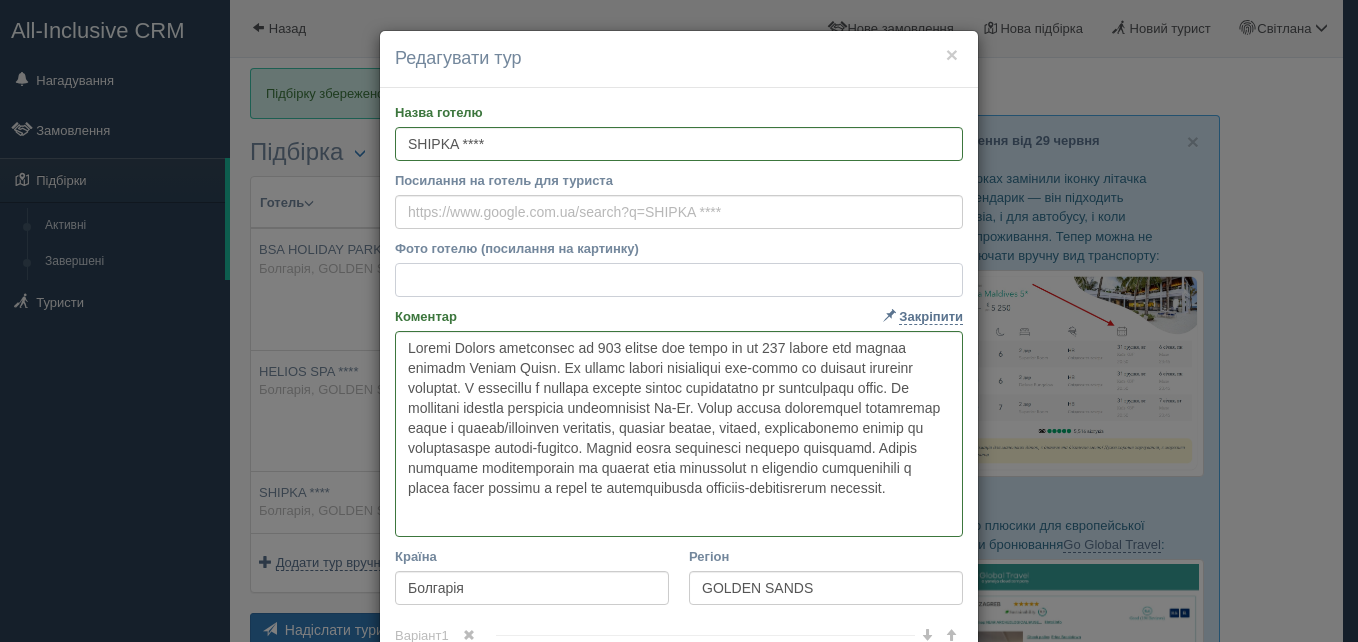click on "Фото готелю (посилання на картинку)" at bounding box center (679, 280) 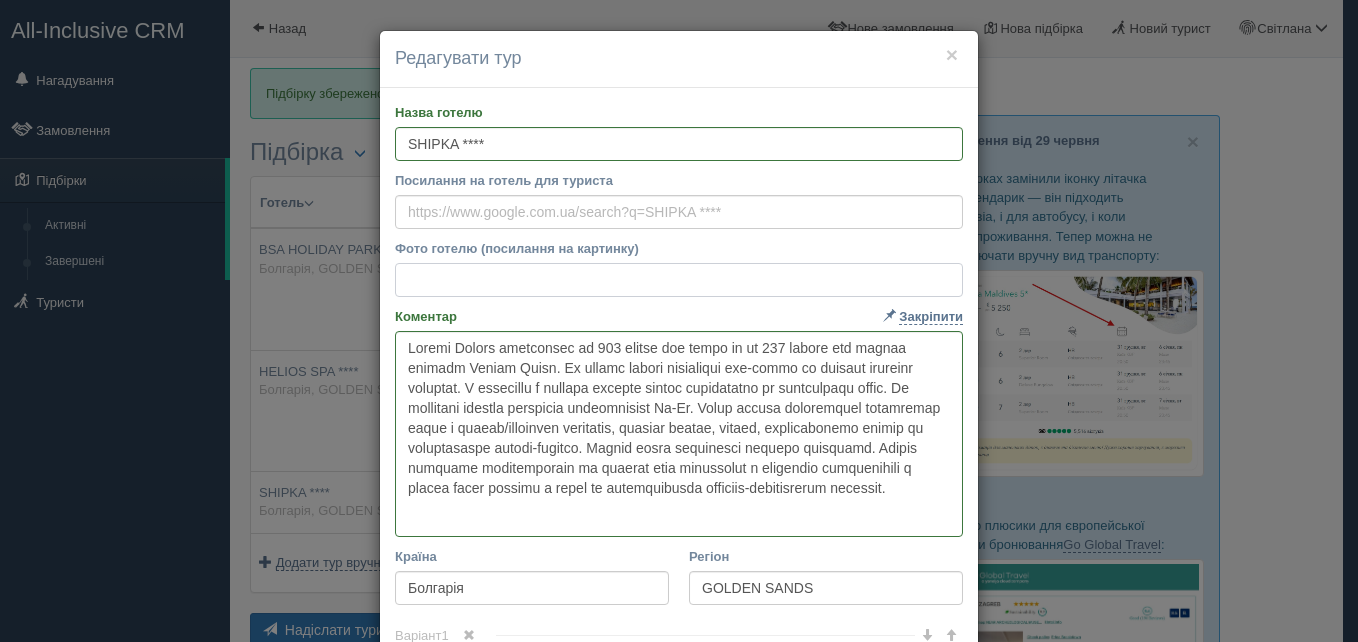 paste on "https://th.bing.com/th/id/R.1cc215870c6920d0d36295e6b8814efe?rik=Nd4xYS1nRJLEgg&riu=http%3a%2f%2fmedia-cdn.tripadvisor.com%2fmedia%2fphoto-s%2f03%2ff2%2f06%2f94%2fhotel-terme-internazionale.jpg&ehk=%2fbhbr7ryCfD%2fvqeptGq8Idu0M8zH28z0lJFat7GDQmg%3d&risl=&pid=ImgRaw&r=0" 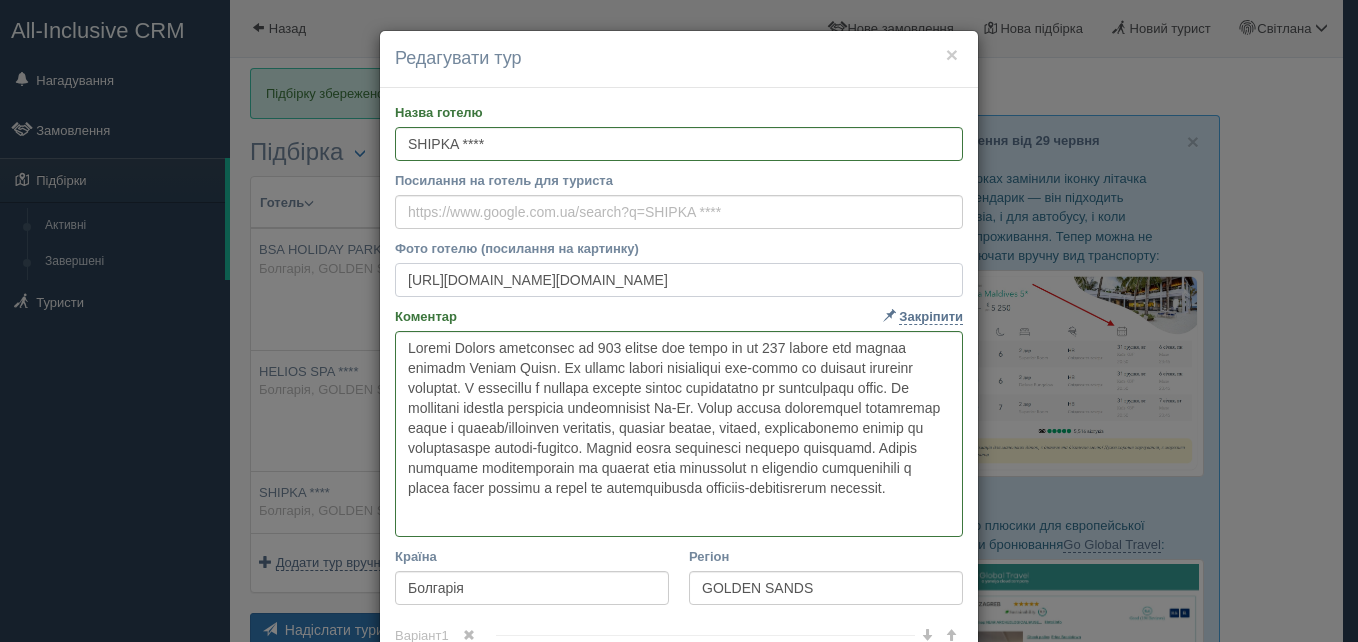 scroll, scrollTop: 0, scrollLeft: 1378, axis: horizontal 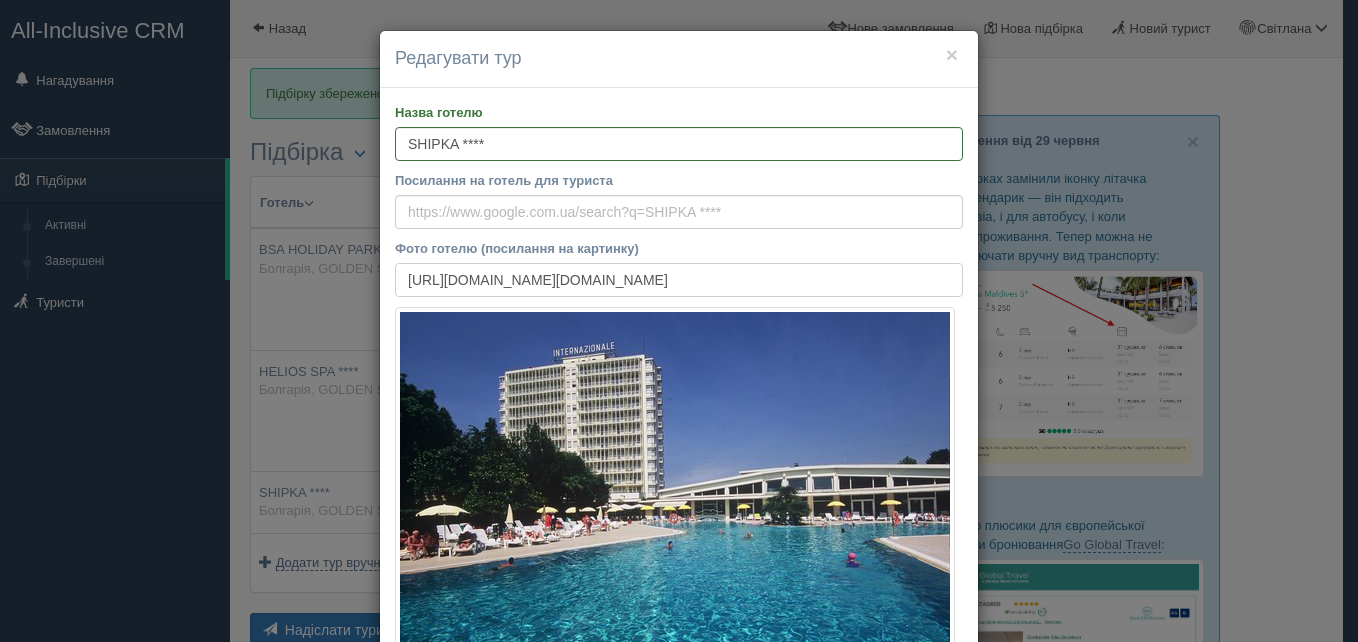 type on "https://th.bing.com/th/id/R.1cc215870c6920d0d36295e6b8814efe?rik=Nd4xYS1nRJLEgg&riu=http%3a%2f%2fmedia-cdn.tripadvisor.com%2fmedia%2fphoto-s%2f03%2ff2%2f06%2f94%2fhotel-terme-internazionale.jpg&ehk=%2fbhbr7ryCfD%2fvqeptGq8Idu0M8zH28z0lJFat7GDQmg%3d&risl=&pid=ImgRaw&r=0" 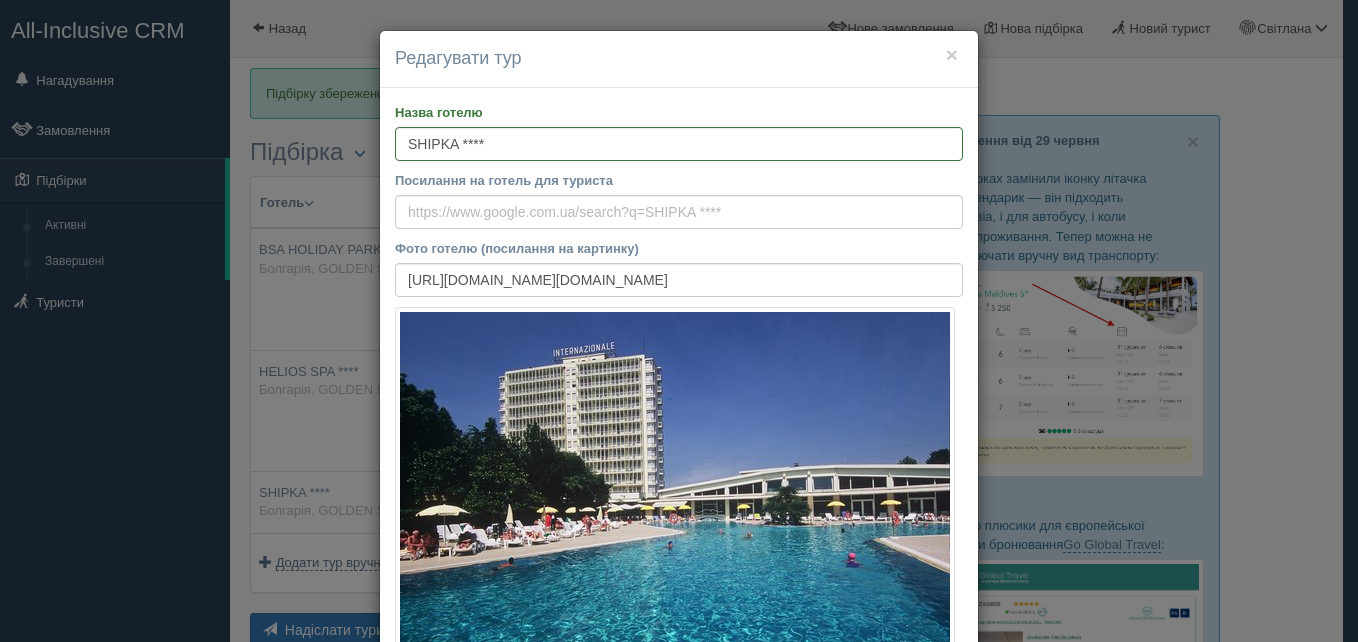 scroll, scrollTop: 0, scrollLeft: 0, axis: both 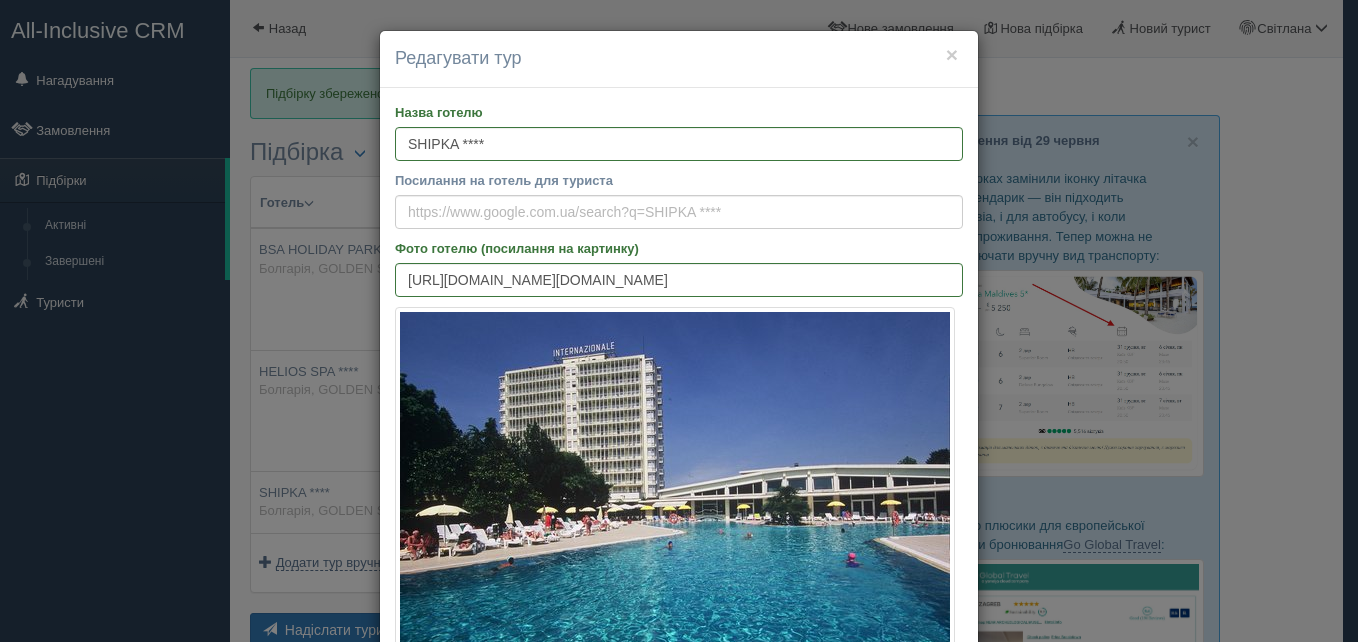 drag, startPoint x: 666, startPoint y: 399, endPoint x: 1299, endPoint y: 402, distance: 633.0071 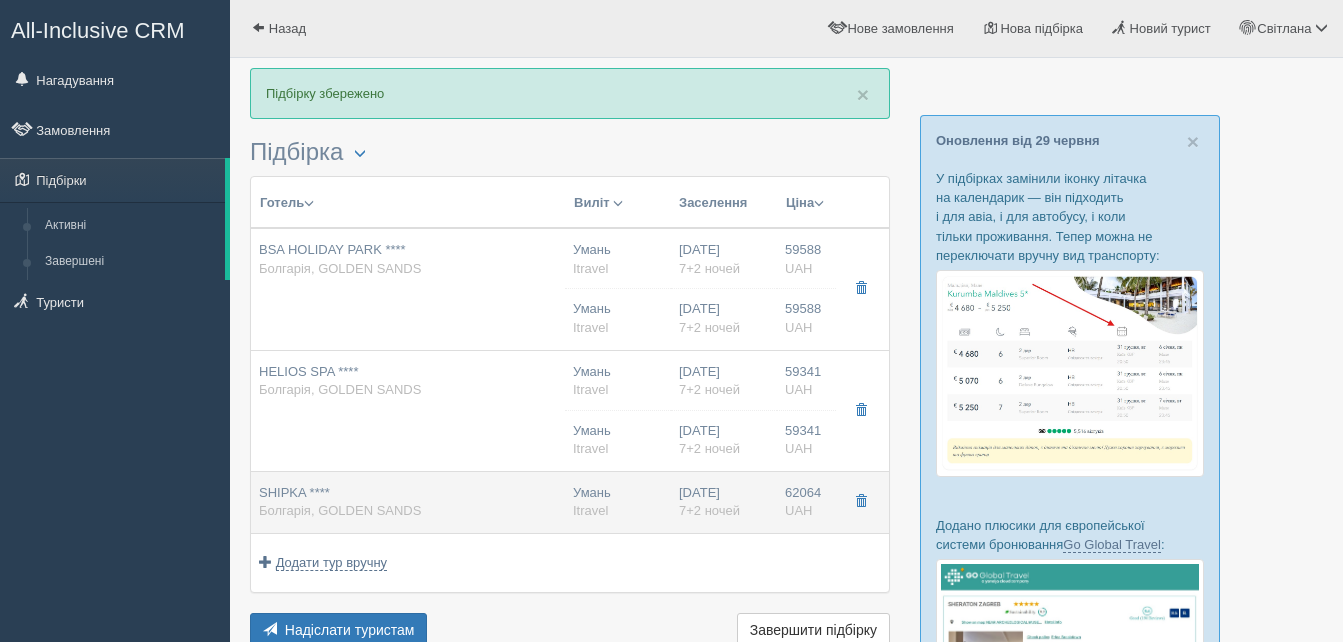 click on "Болгарія, GOLDEN SANDS" at bounding box center [340, 510] 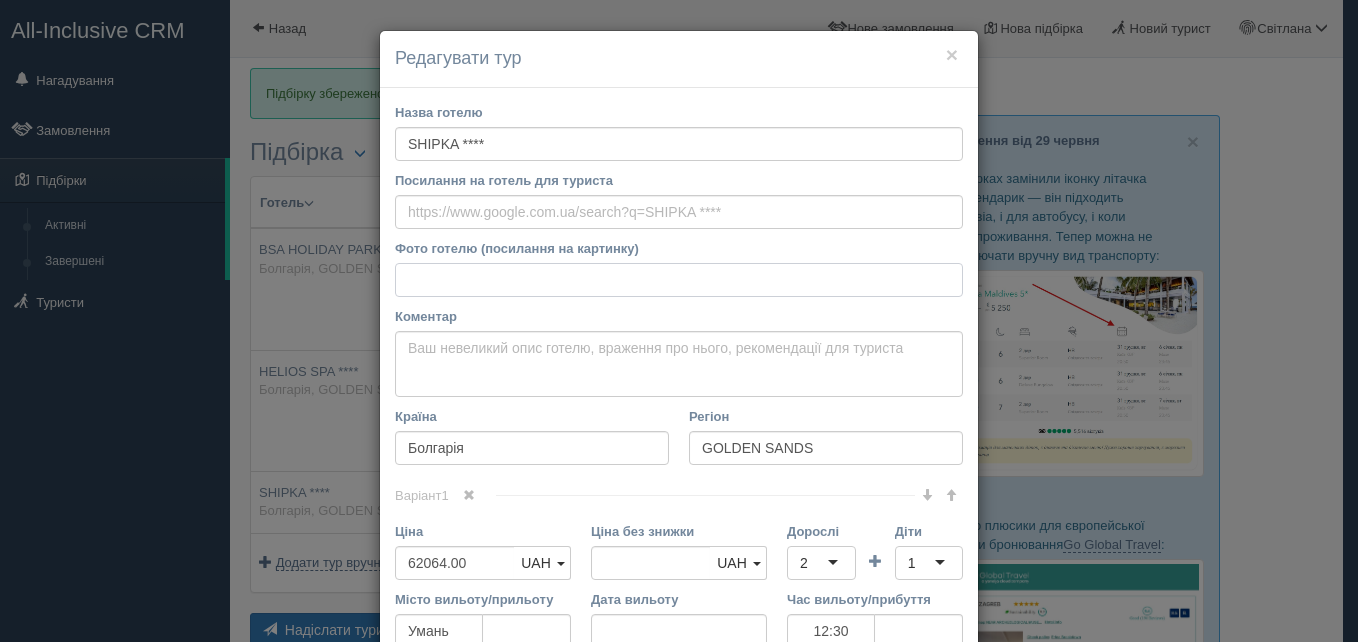 click on "Фото готелю (посилання на картинку)" at bounding box center [679, 280] 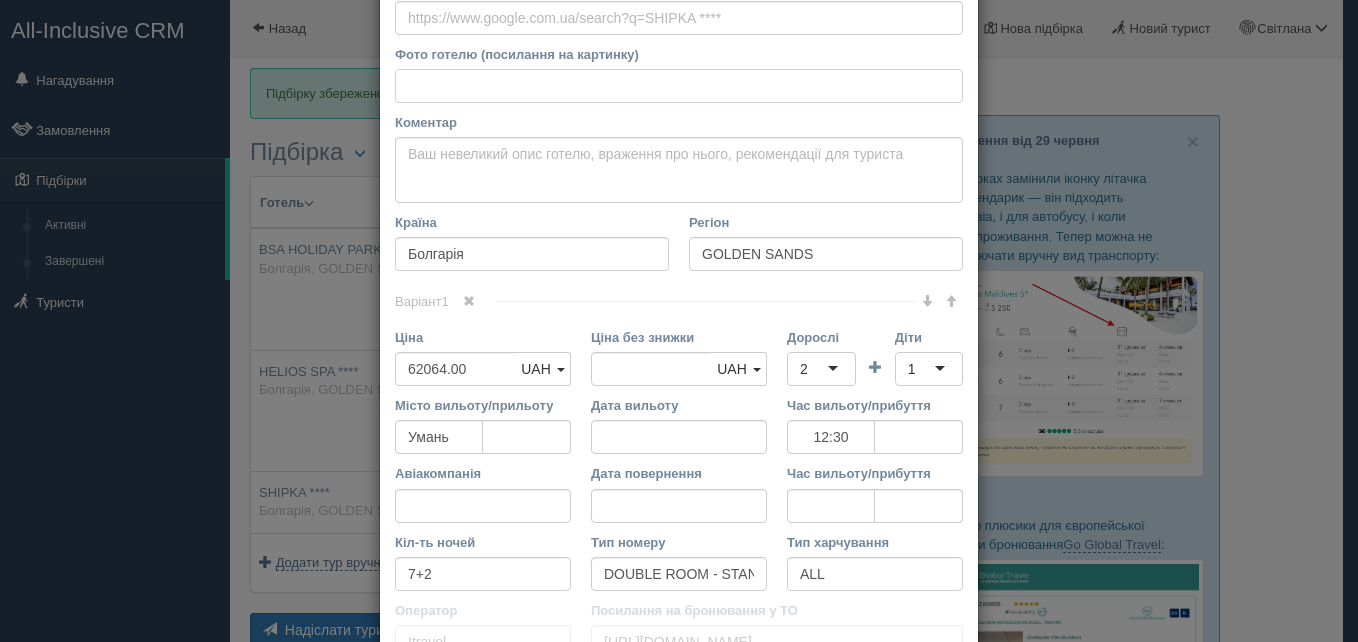 scroll, scrollTop: 200, scrollLeft: 0, axis: vertical 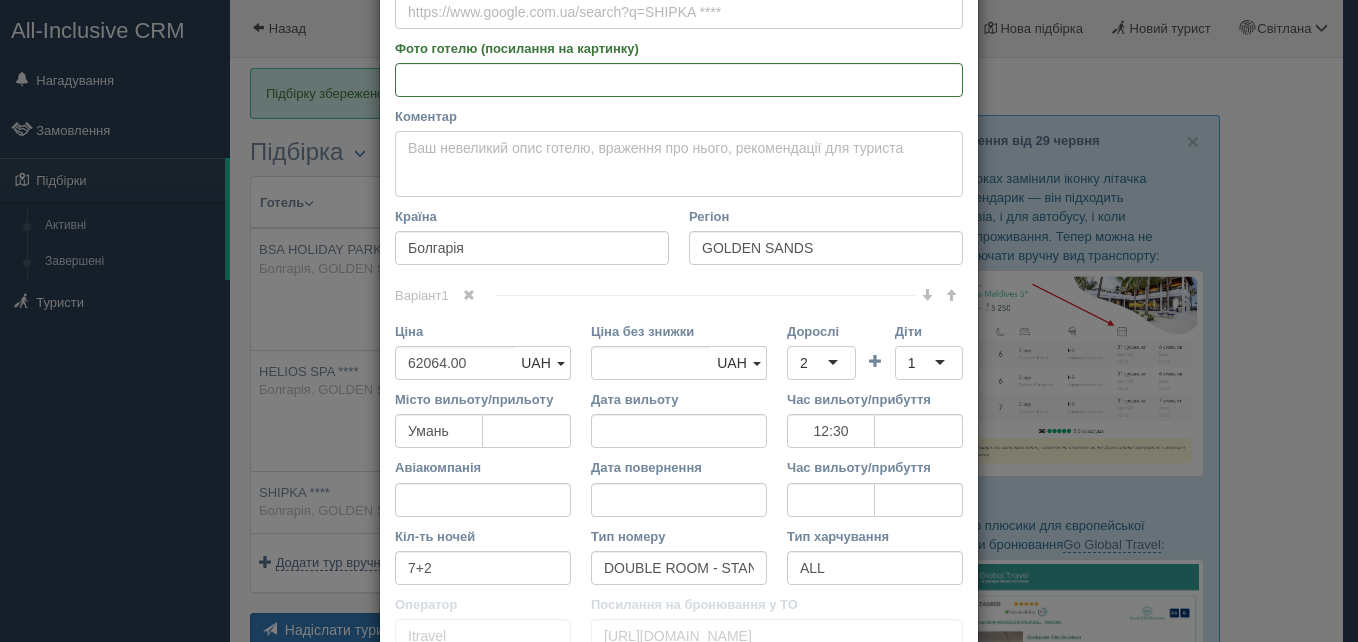 click on "Коментар
Основний опис
Додатковий опис
Закріпити
Збережено
Необхідно вказати назву готелю і країну" at bounding box center [679, 164] 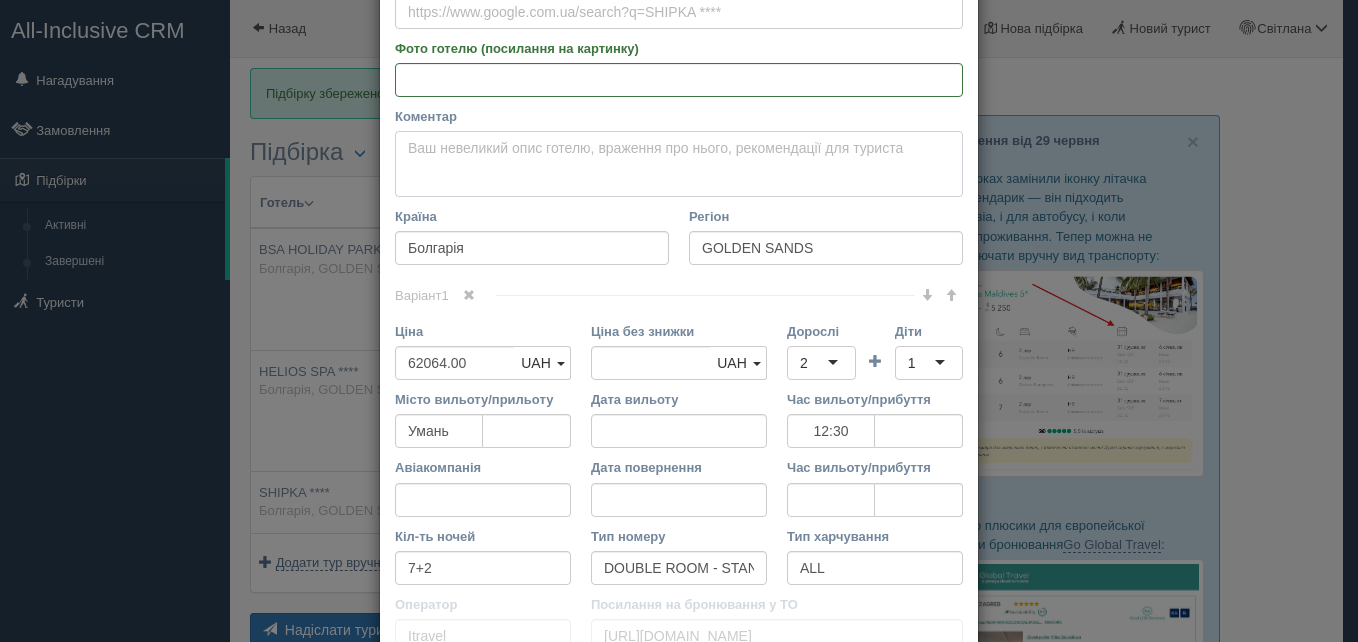paste on "Готель Shipka розміщений за 200 метрів від пляжу та за 500 метрів від центру курорту Золоті Піски. До послуг гостей оздоровчий спа-центр із широким спектром процедур. У ресторані з терасою подають страви болгарської та міжнародної кухні. На території закладу надається безкоштовний Wi-Fi. Гості можуть відвідувати оздоровчий центр з критим/відкритим басейнами, паровою лазнею, сауною, гідромасажною ванною та безкоштовним фітнес-центром. Гостям також пропонують медичні процедури." 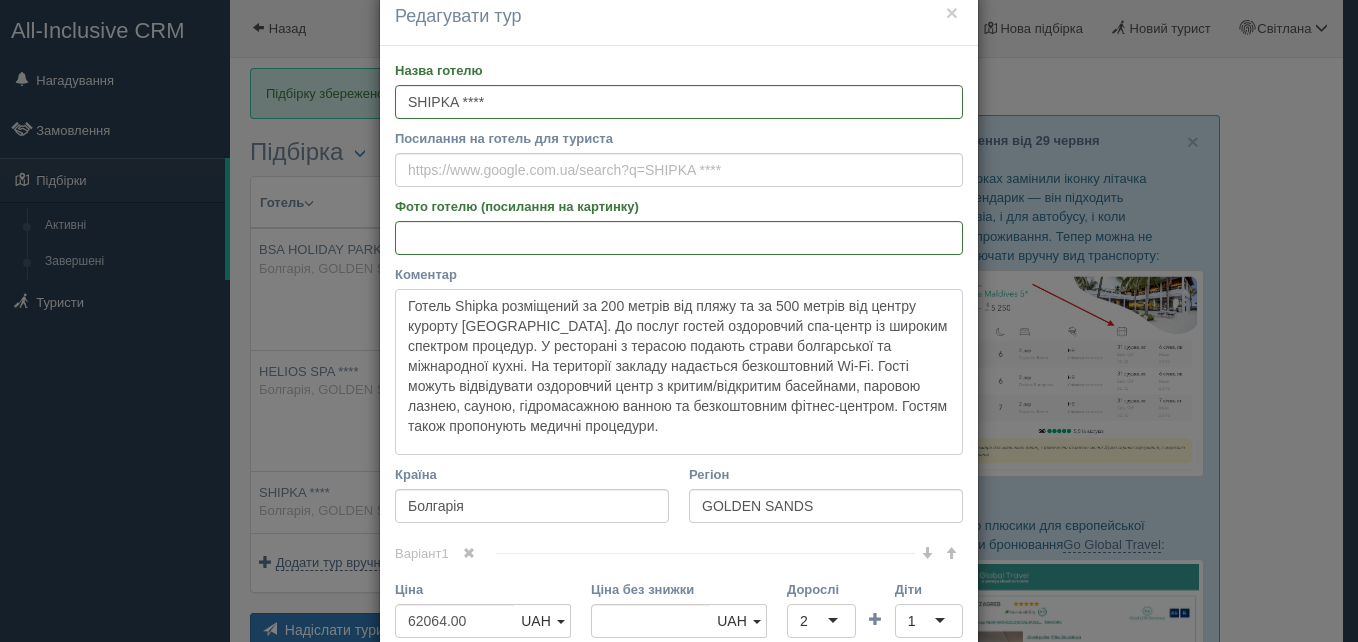 scroll, scrollTop: 0, scrollLeft: 0, axis: both 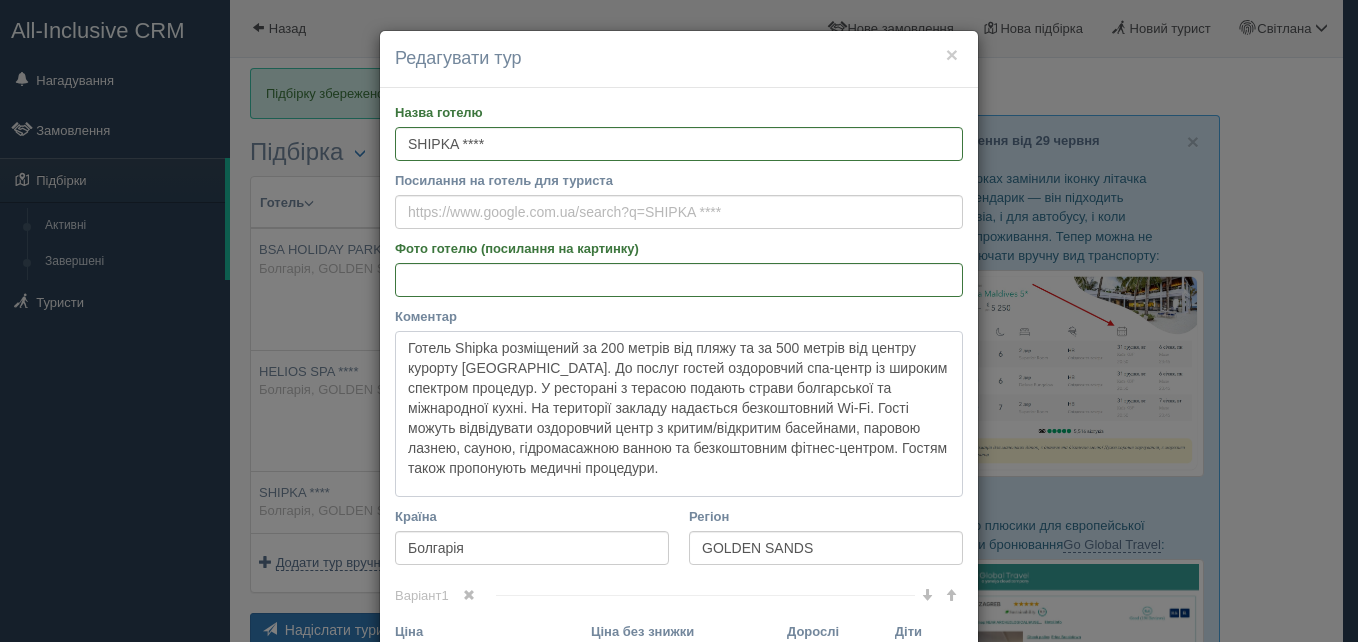 type on "Готель Shipka розміщений за 200 метрів від пляжу та за 500 метрів від центру курорту Золоті Піски. До послуг гостей оздоровчий спа-центр із широким спектром процедур. У ресторані з терасою подають страви болгарської та міжнародної кухні. На території закладу надається безкоштовний Wi-Fi. Гості можуть відвідувати оздоровчий центр з критим/відкритим басейнами, паровою лазнею, сауною, гідромасажною ванною та безкоштовним фітнес-центром. Гостям також пропонують медичні процедури." 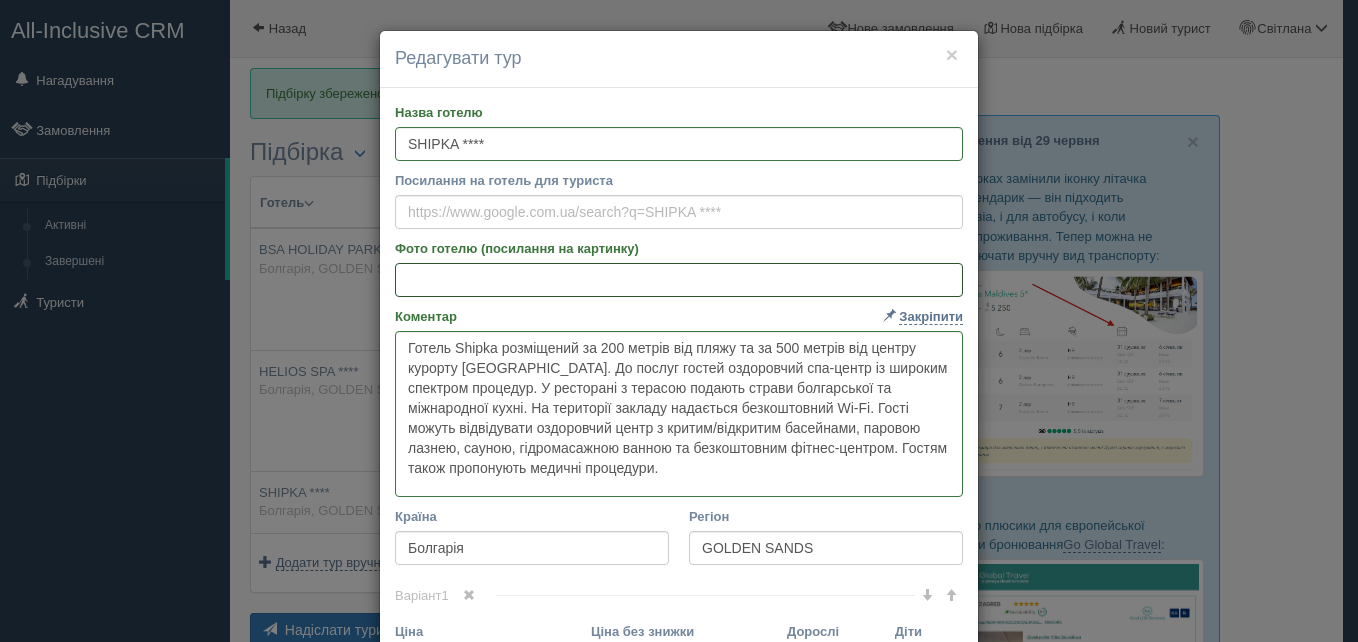 click on "Фото готелю (посилання на картинку)" at bounding box center [679, 280] 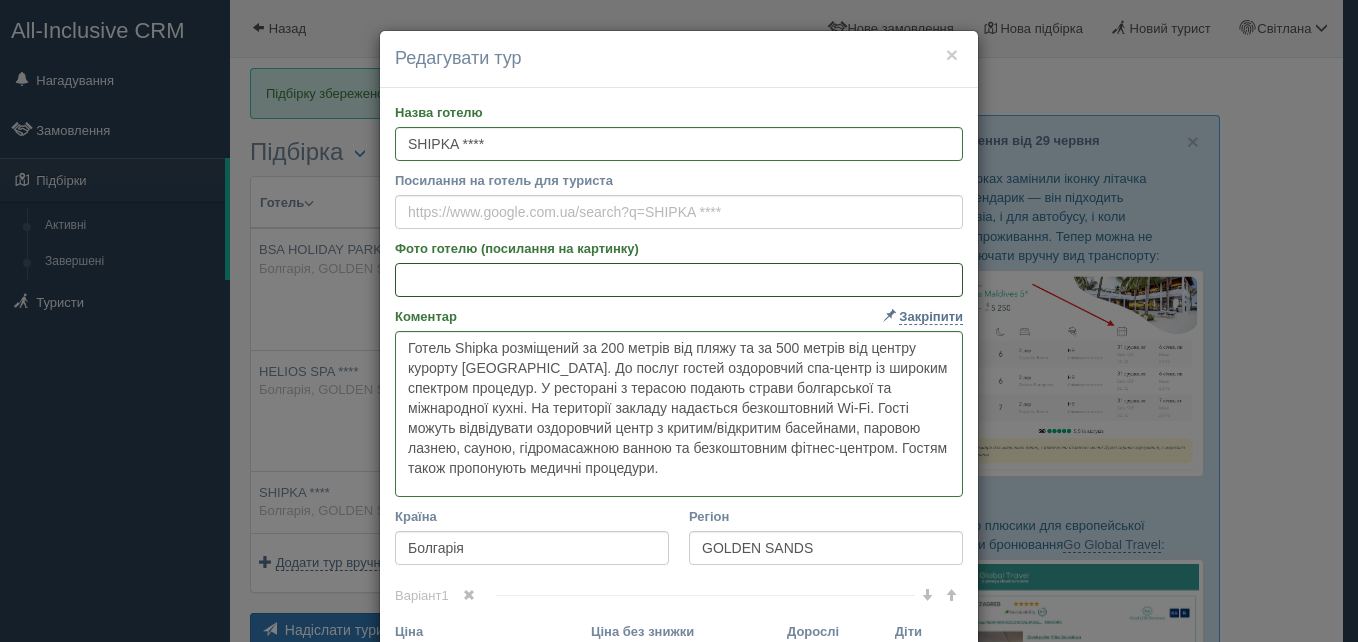 paste on "https://www.shipka-hotel.com/showpicn.php?ID=487&pic=1&type=3&lang=ru" 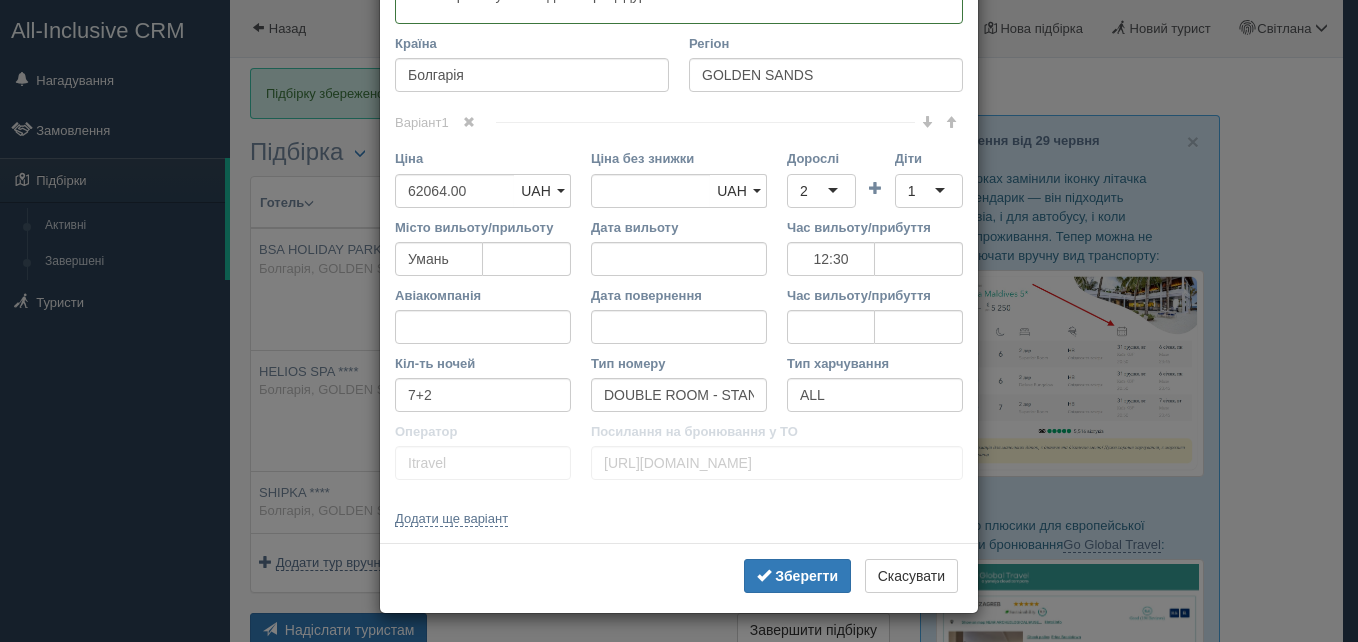 scroll, scrollTop: 523, scrollLeft: 0, axis: vertical 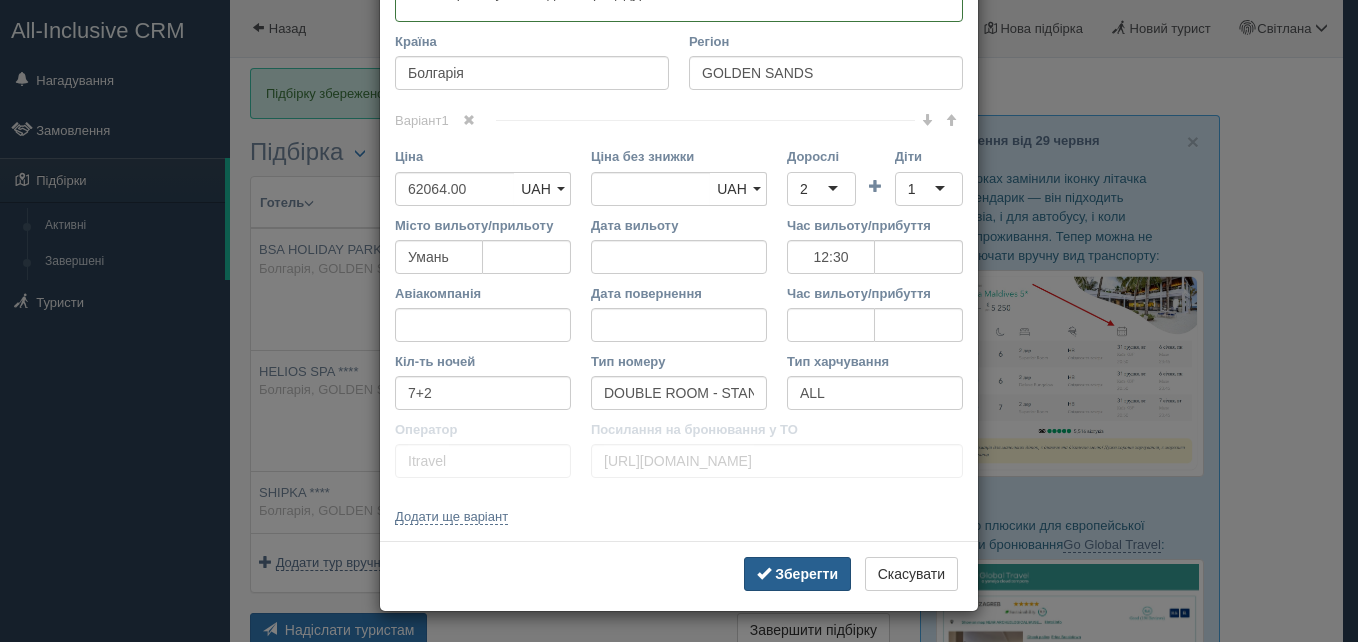 type on "https://www.shipka-hotel.com/showpicn.php?ID=487&pic=1&type=3&lang=ru" 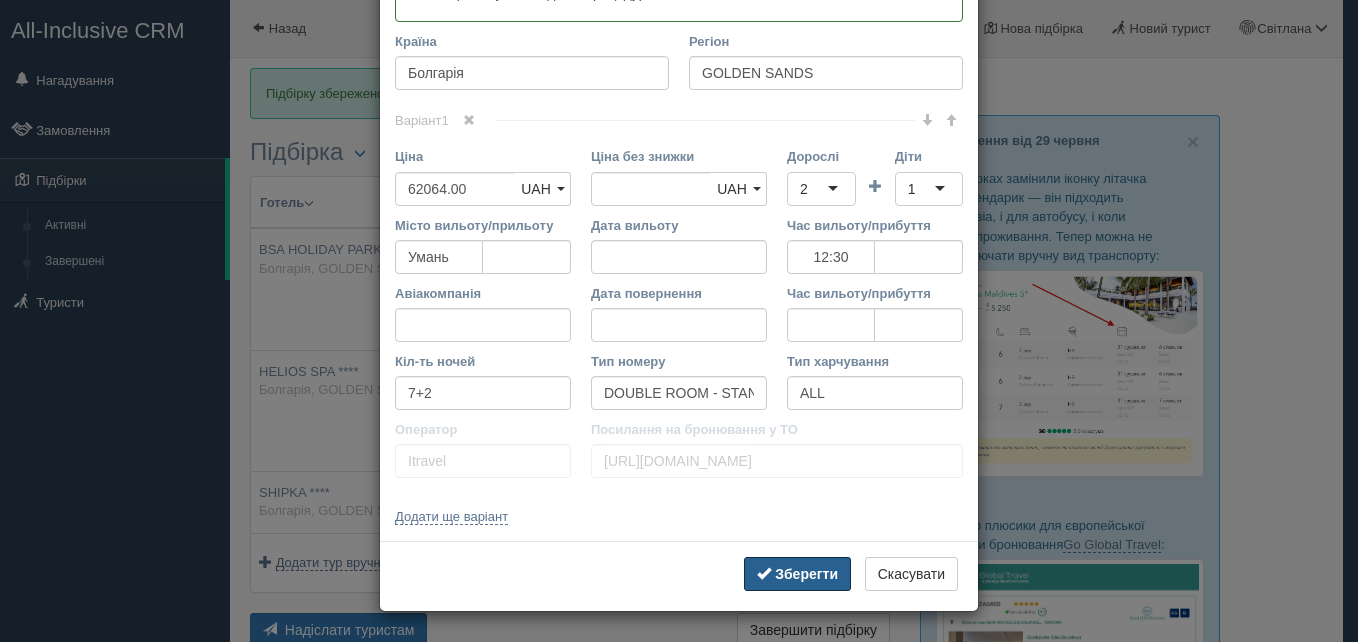 drag, startPoint x: 800, startPoint y: 569, endPoint x: 803, endPoint y: 541, distance: 28.160255 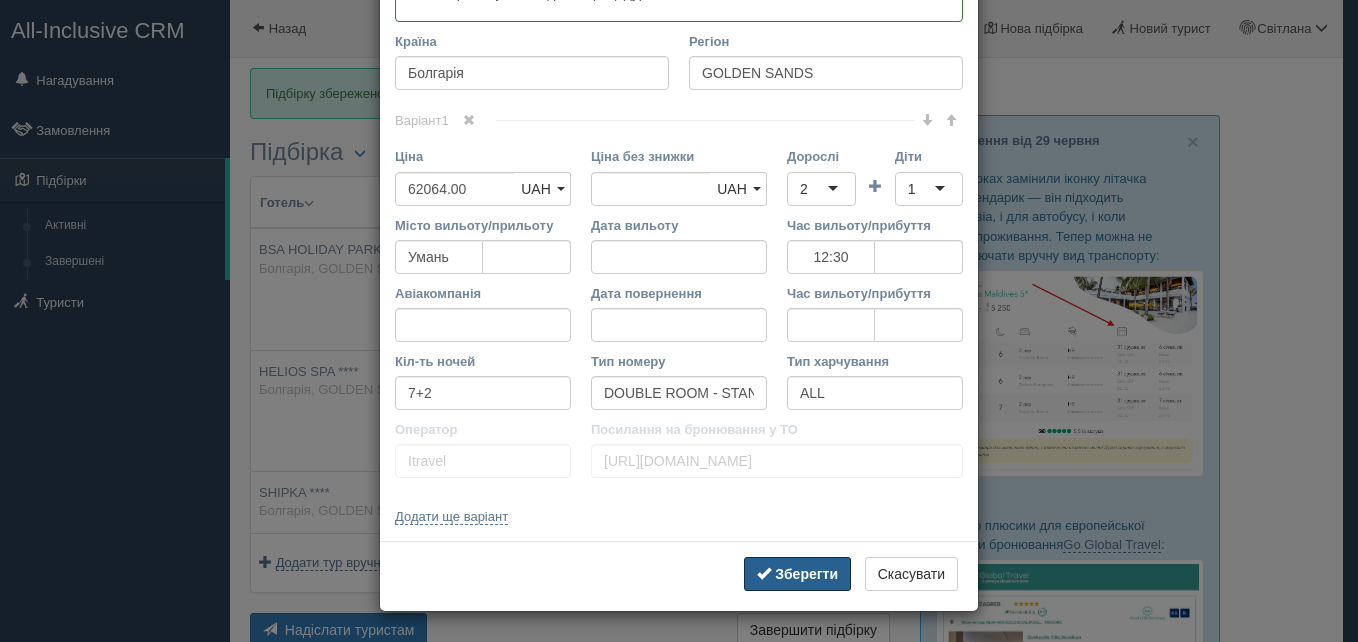 click on "Зберегти" at bounding box center [806, 574] 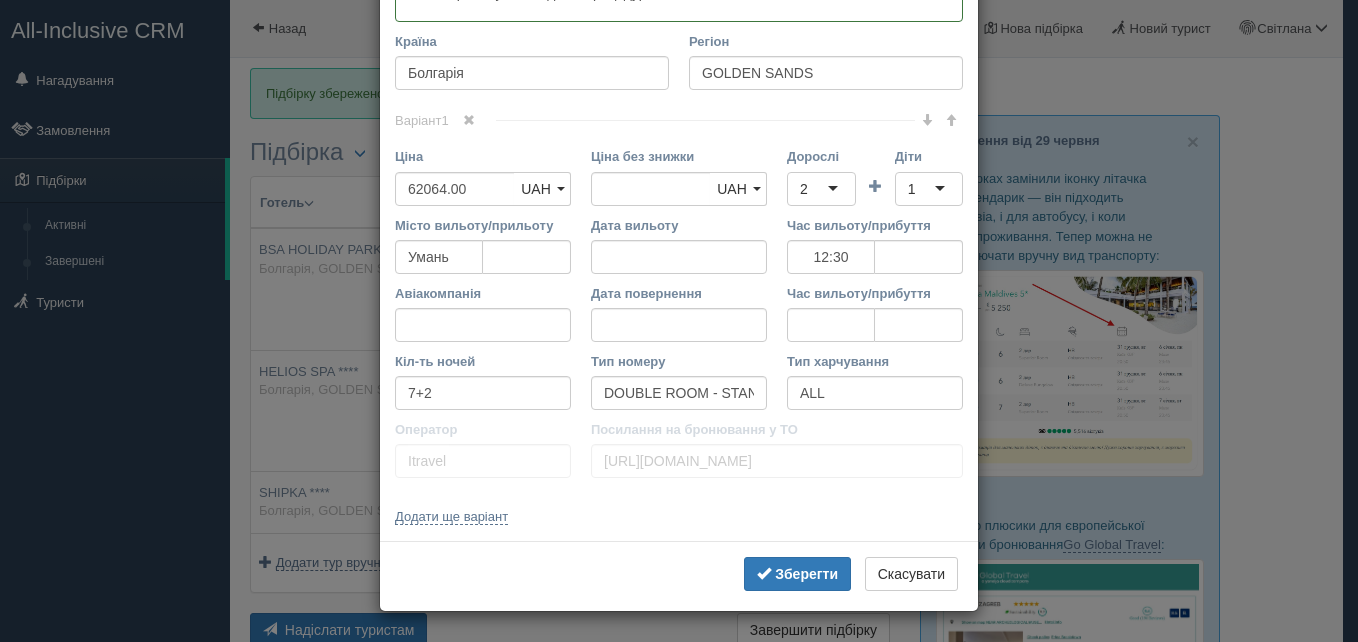 type 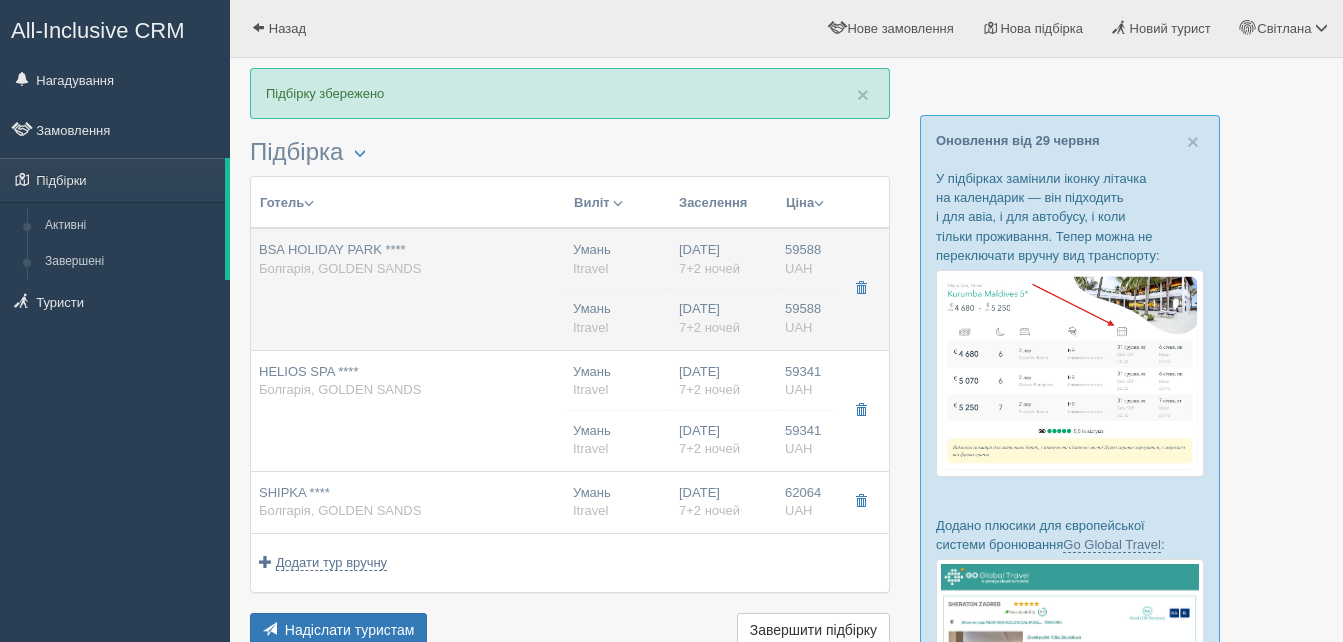 click on "BSA HOLIDAY PARK ****
Болгарія, GOLDEN SANDS" at bounding box center [408, 259] 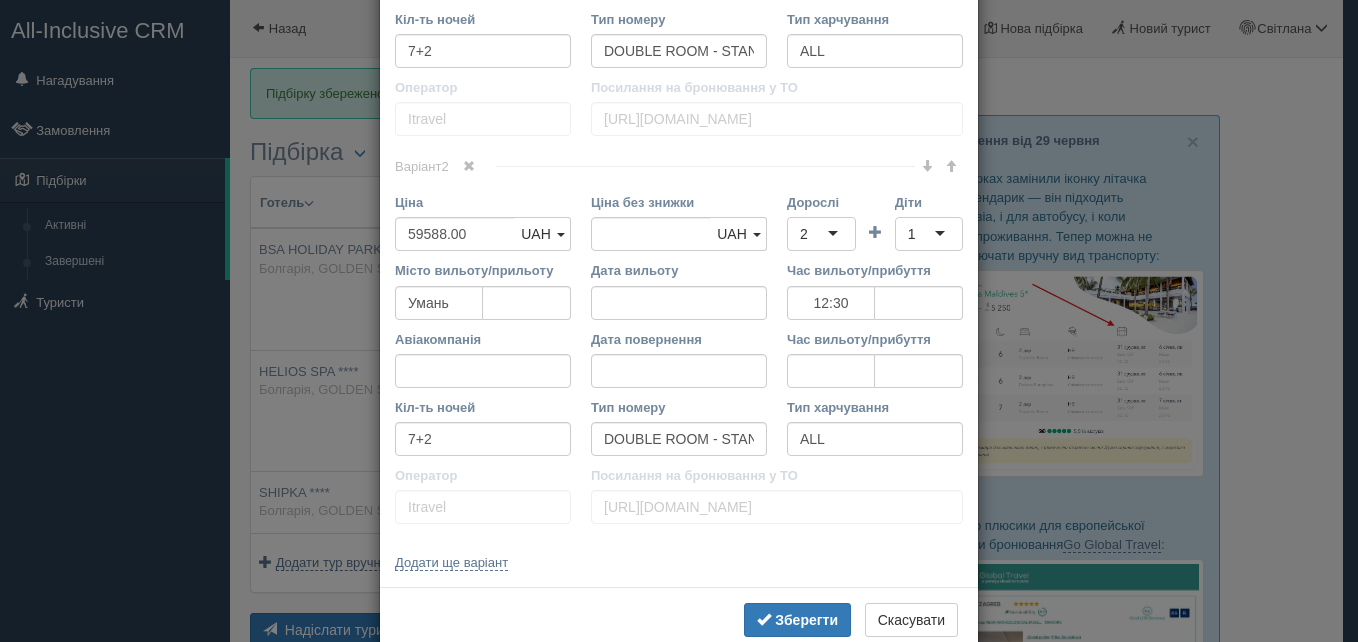 scroll, scrollTop: 1261, scrollLeft: 0, axis: vertical 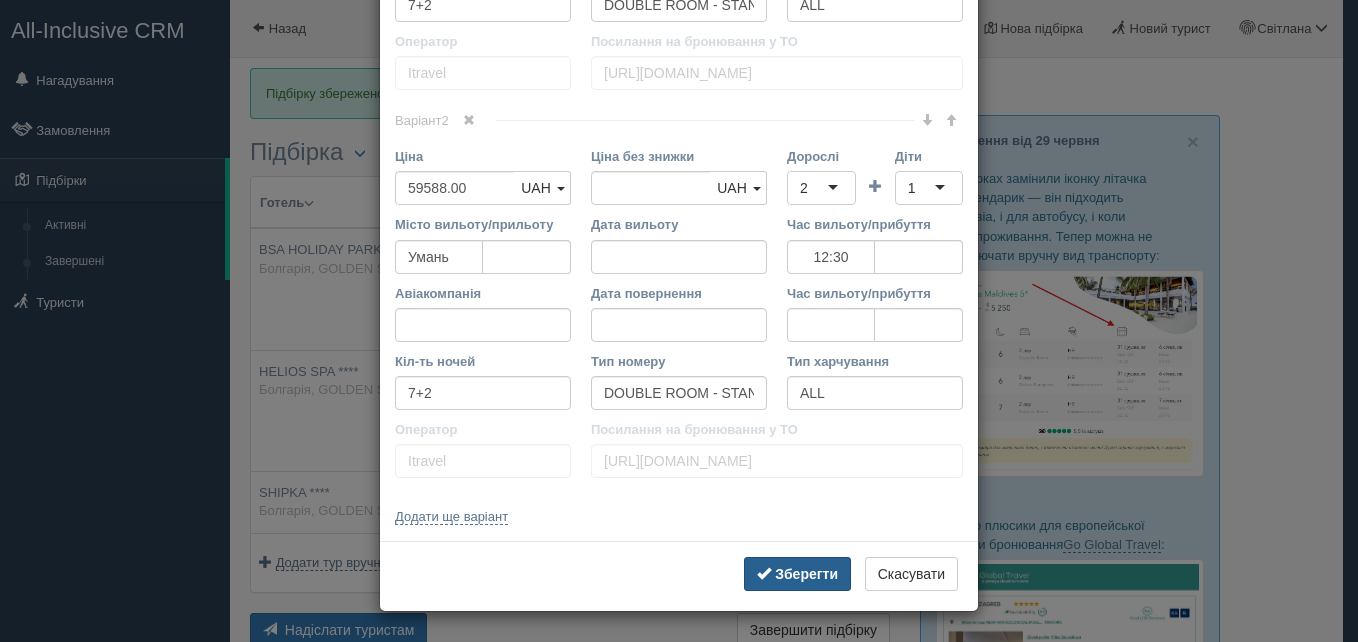 click on "Зберегти" at bounding box center [806, 574] 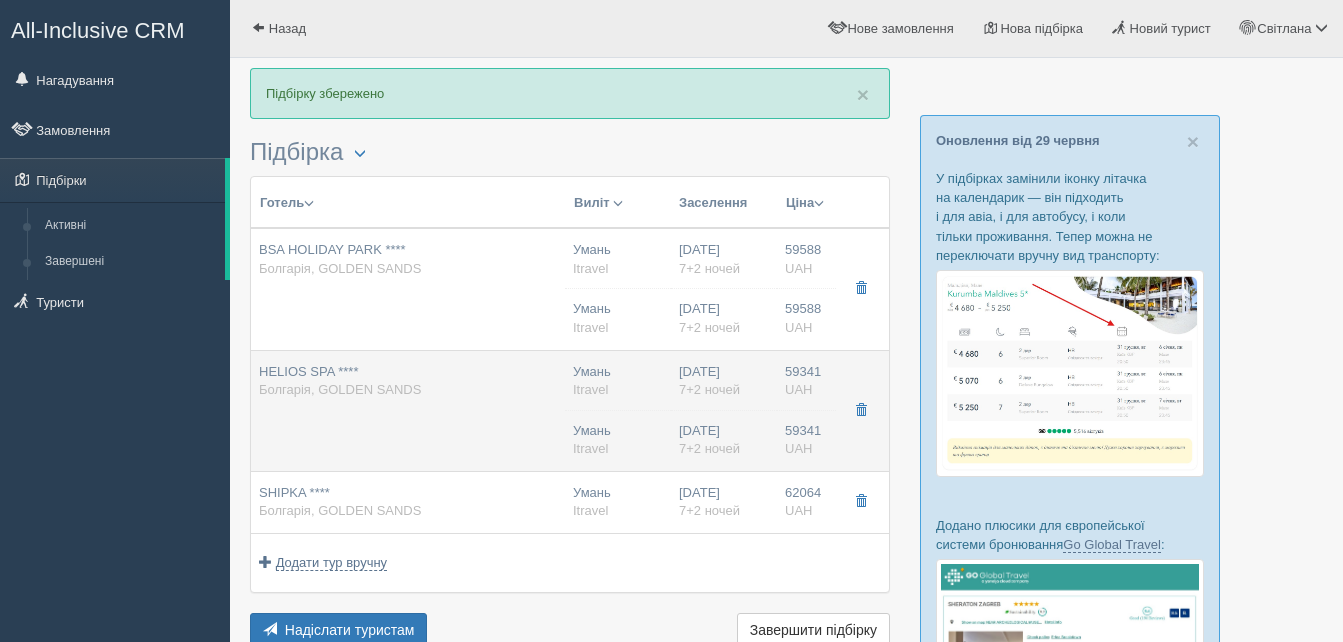 click on "HELIOS SPA ****
Болгарія, GOLDEN SANDS" at bounding box center [408, 381] 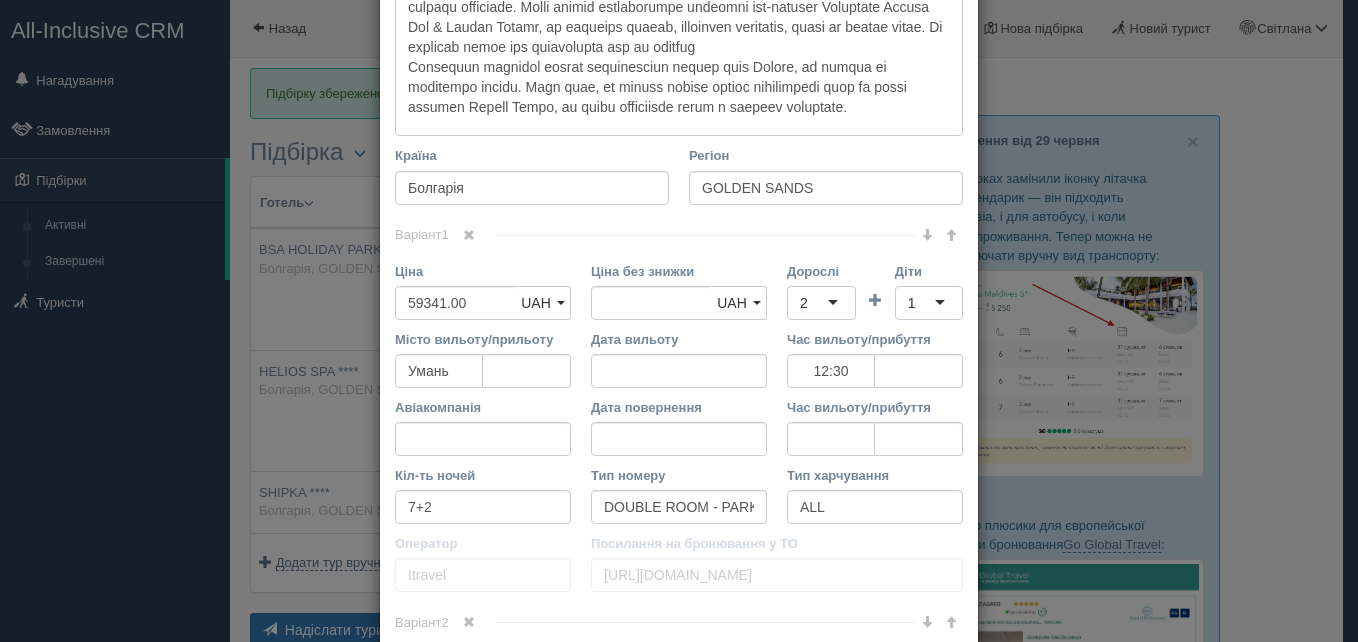 scroll, scrollTop: 900, scrollLeft: 0, axis: vertical 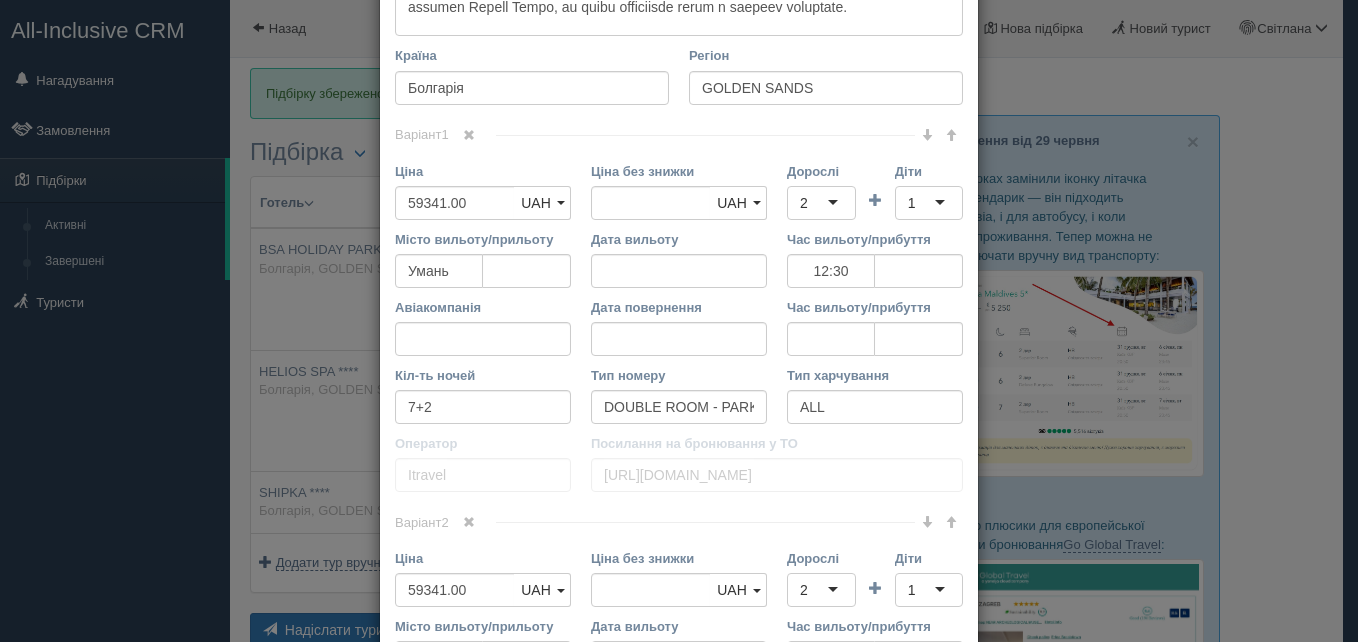 type 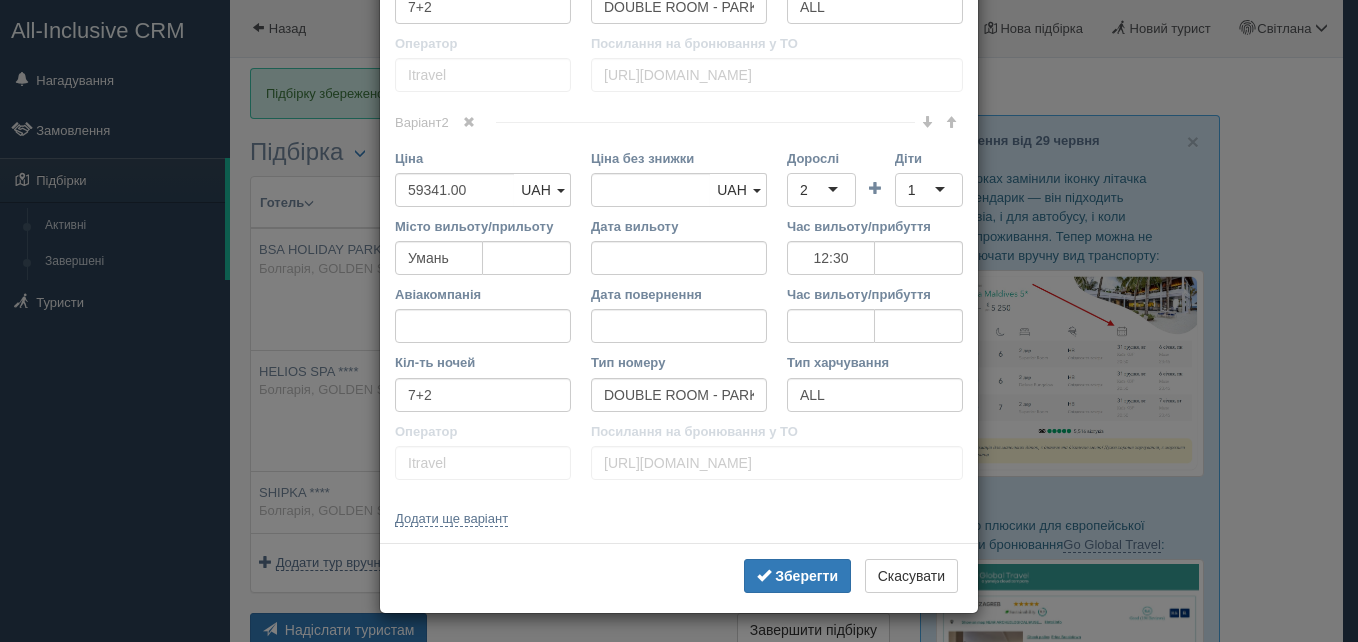 scroll, scrollTop: 1302, scrollLeft: 0, axis: vertical 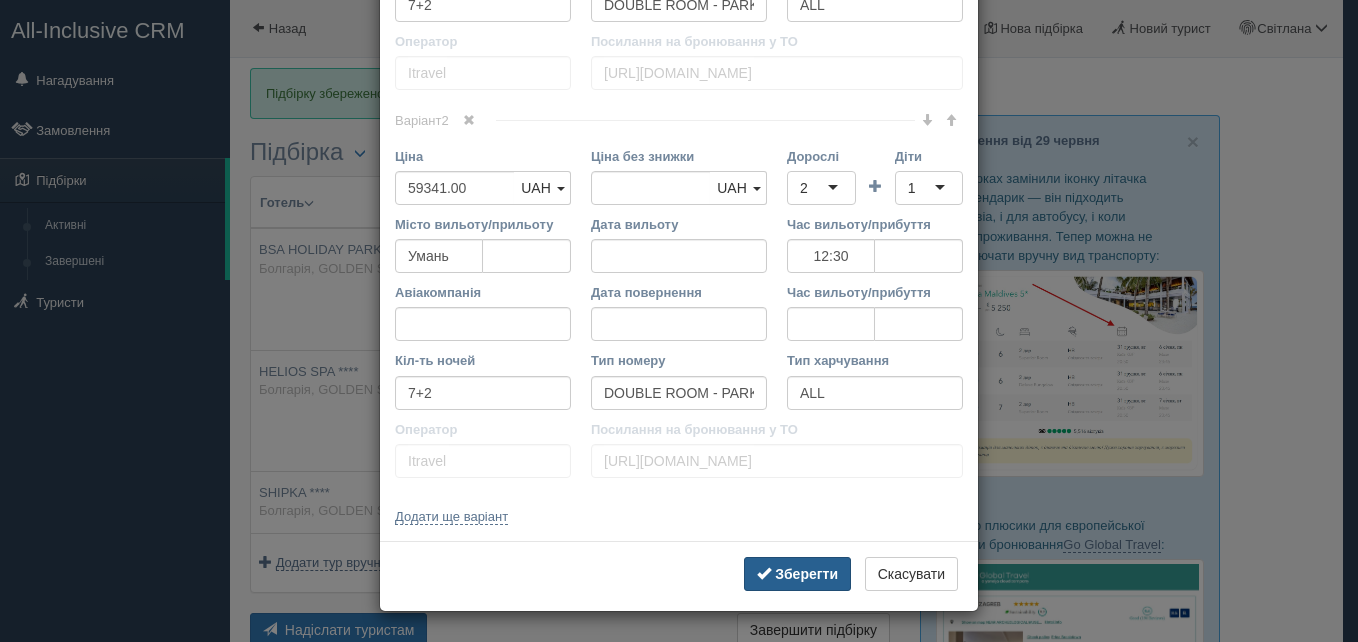 click on "Зберегти" at bounding box center [797, 574] 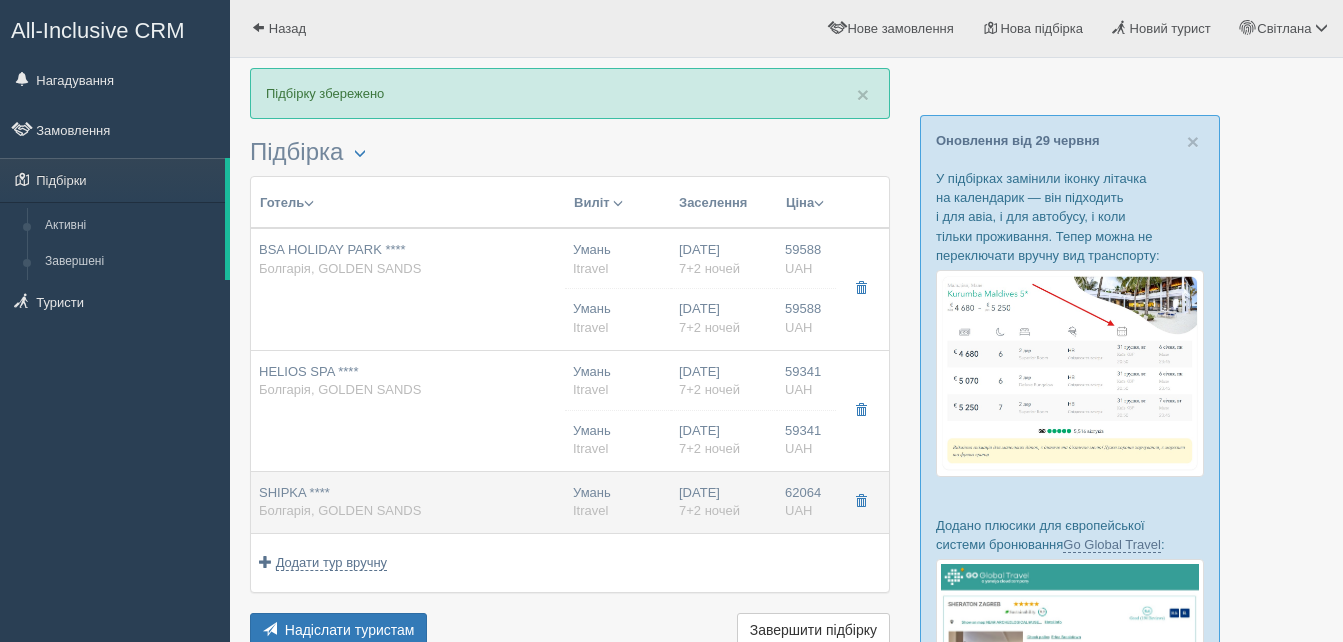 click on "Умань
Itravel" at bounding box center (618, 502) 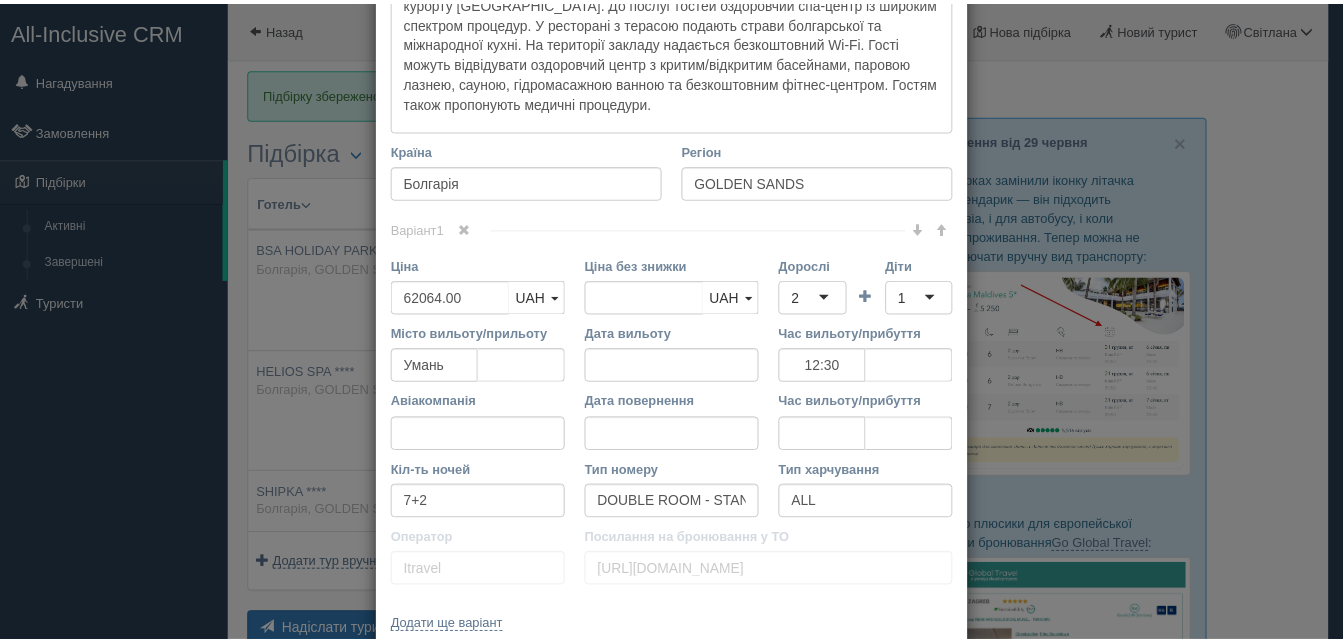 scroll, scrollTop: 475, scrollLeft: 0, axis: vertical 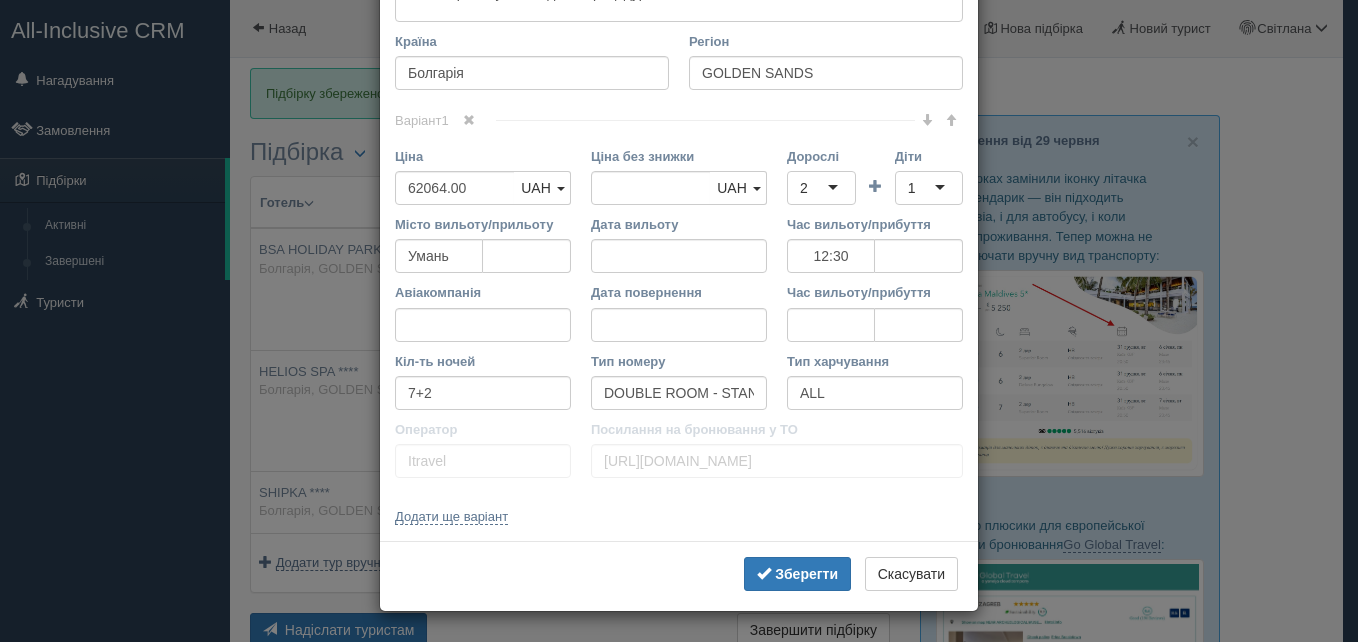type 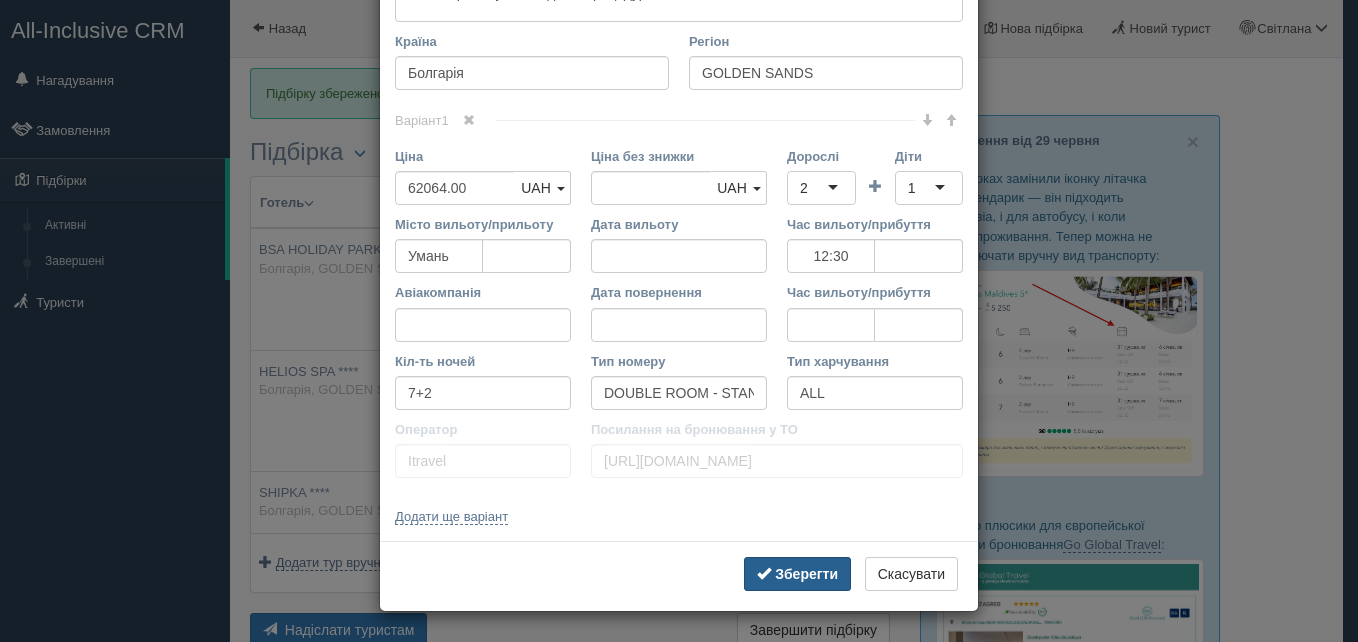click on "Зберегти" at bounding box center (806, 574) 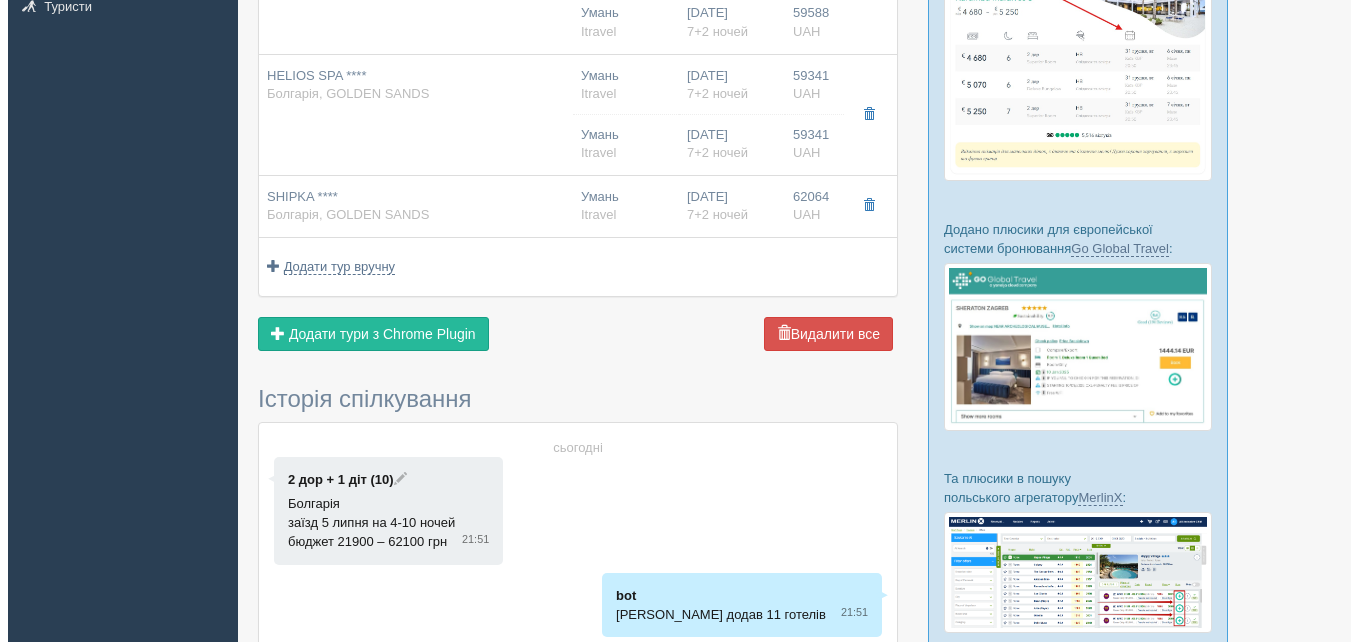 scroll, scrollTop: 256, scrollLeft: 0, axis: vertical 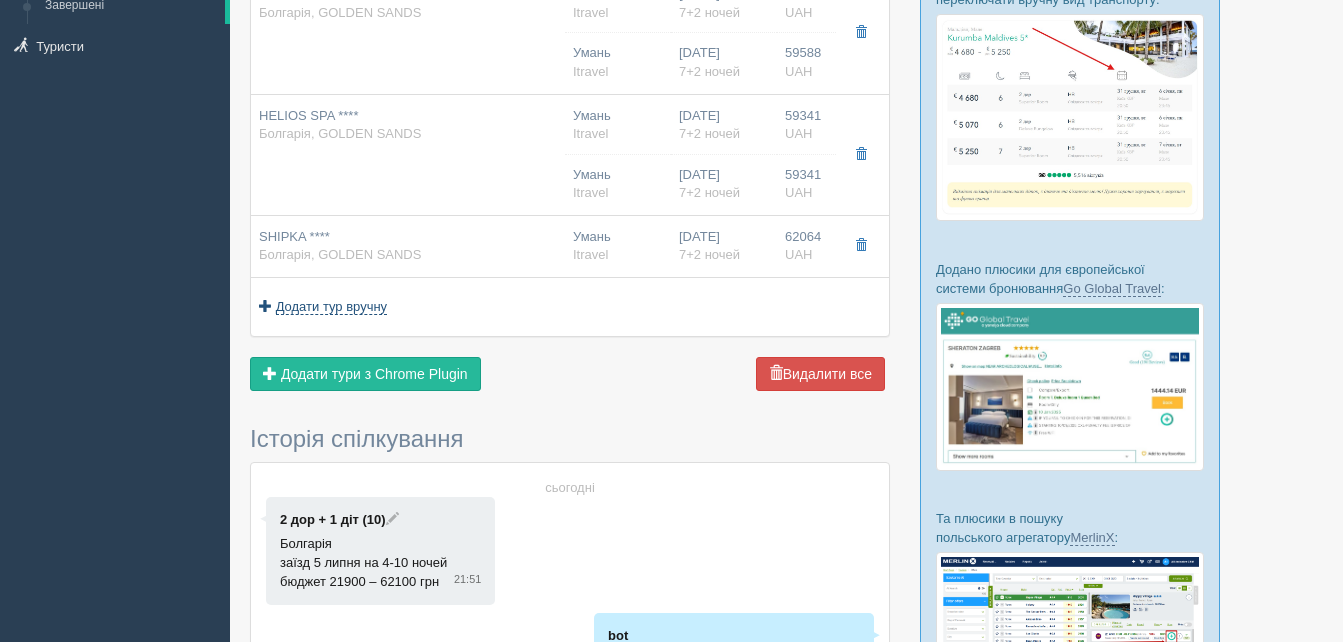 click on "Додати тур вручну" at bounding box center (332, 307) 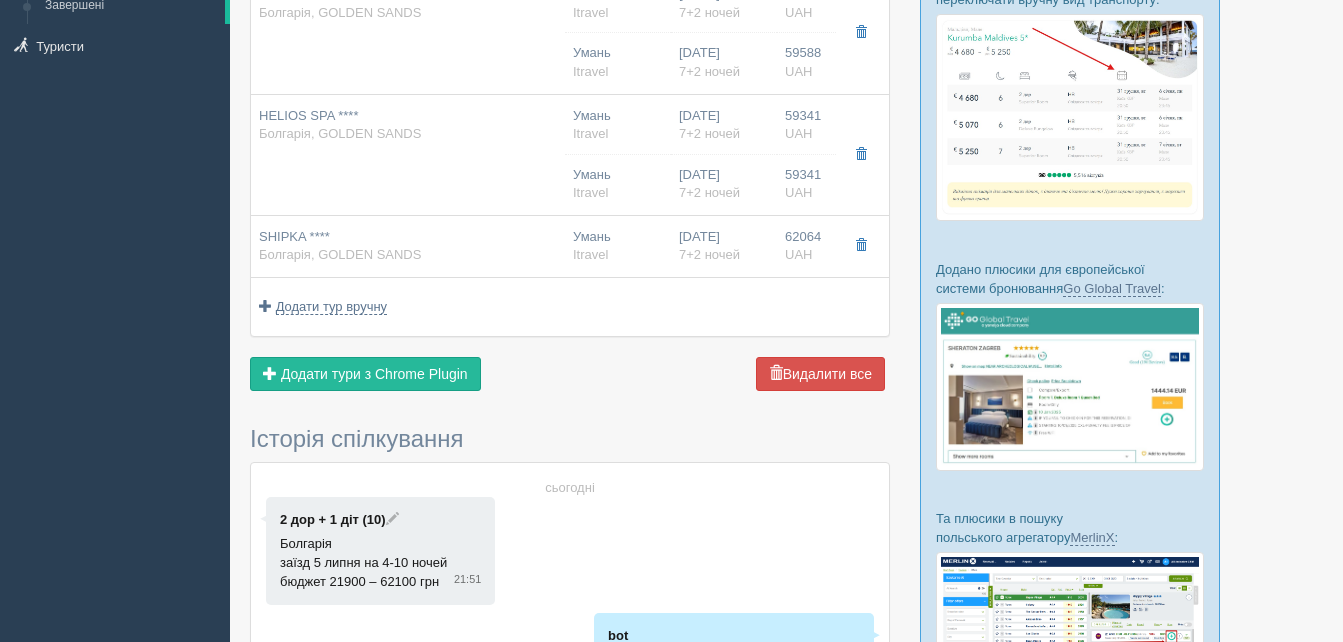 type 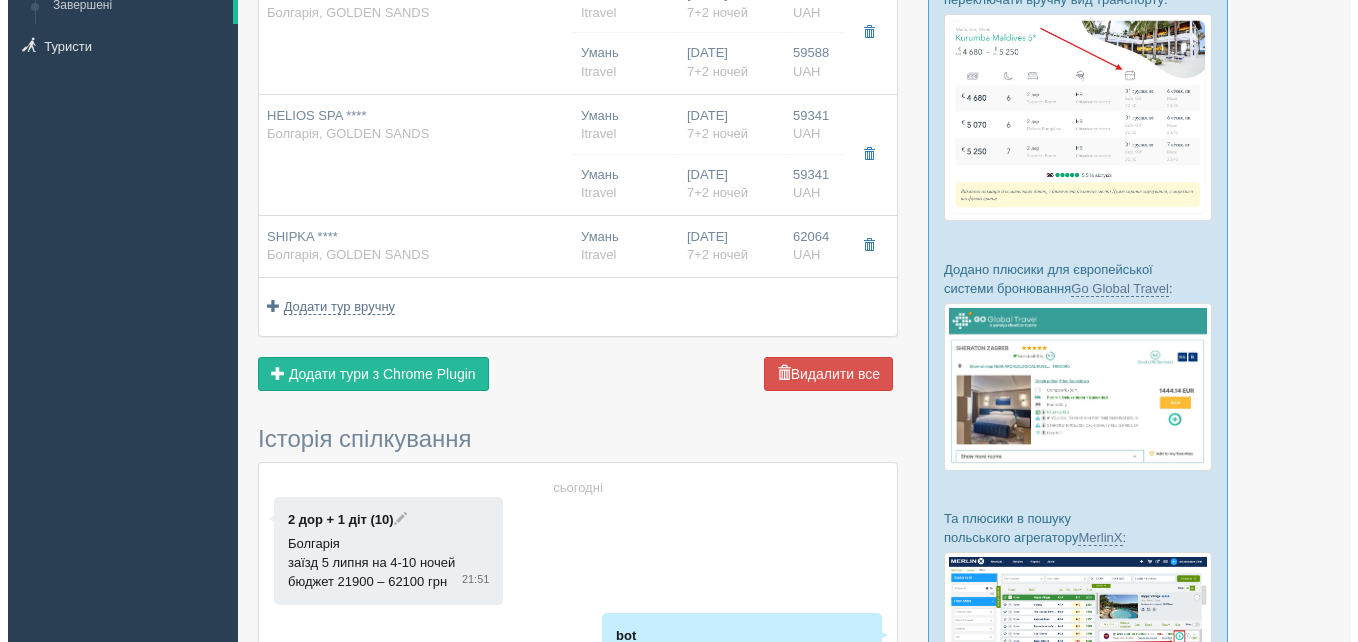 scroll, scrollTop: 0, scrollLeft: 0, axis: both 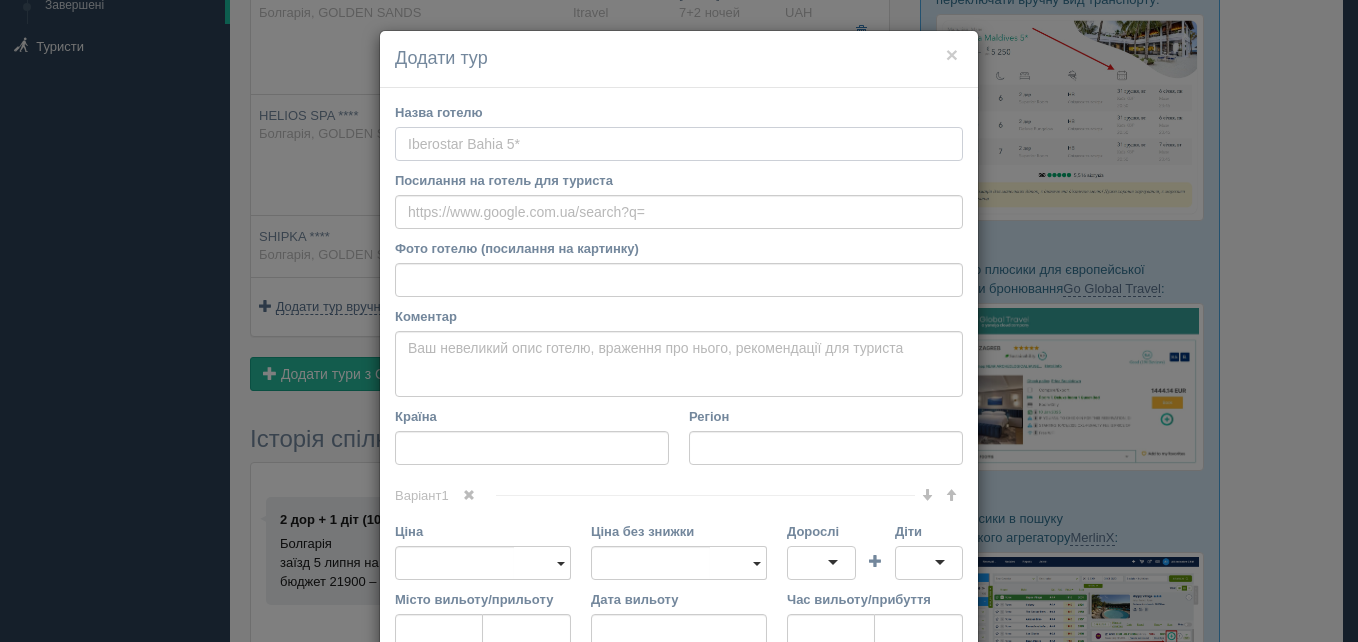 click on "Назва готелю" at bounding box center [679, 144] 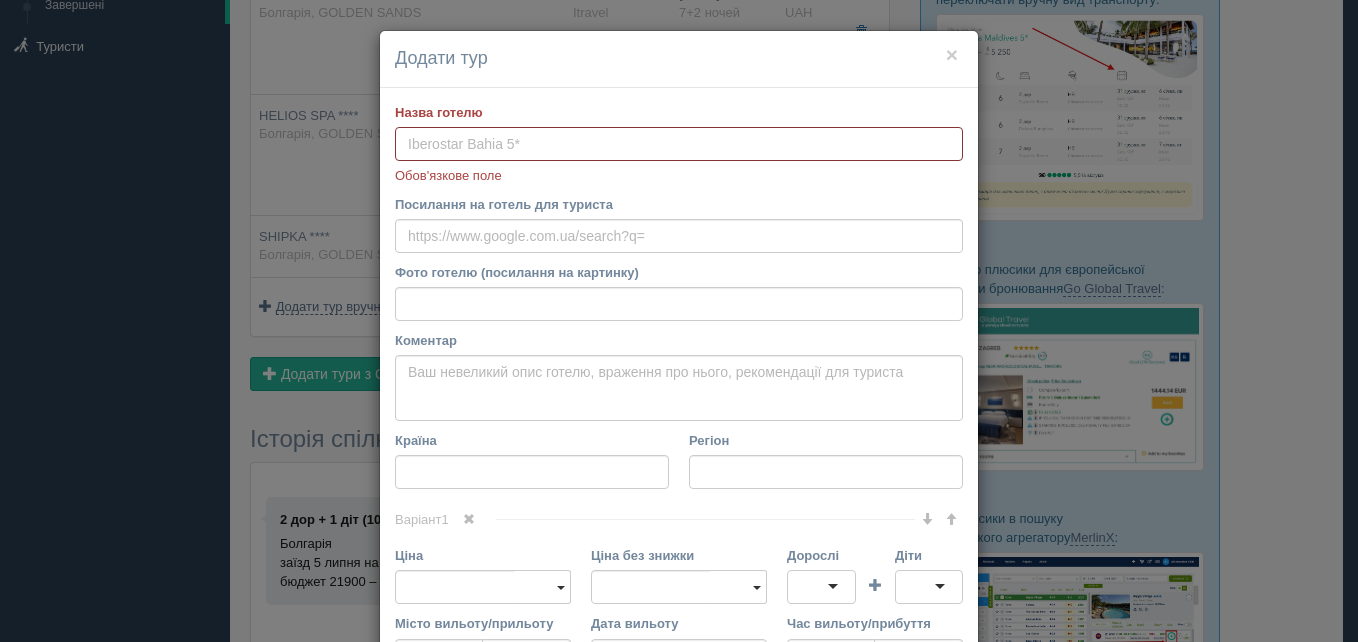 click on "Назва готелю" at bounding box center [679, 144] 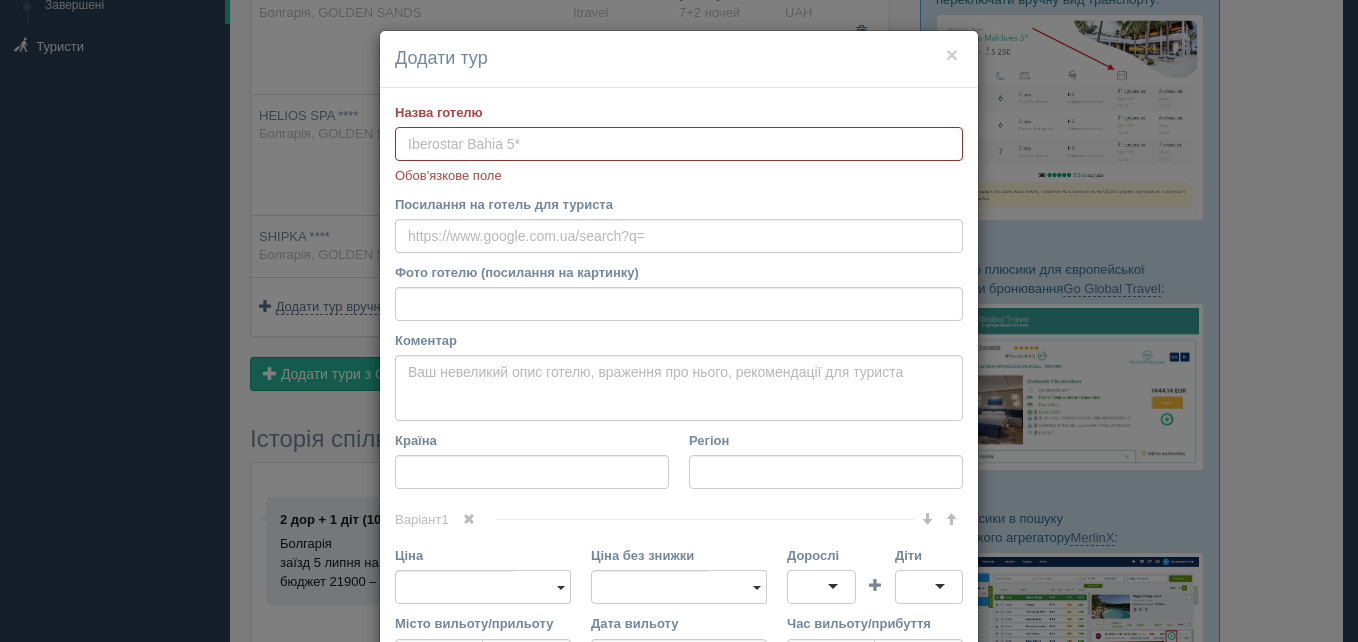 paste on "Regina Hotel 4*" 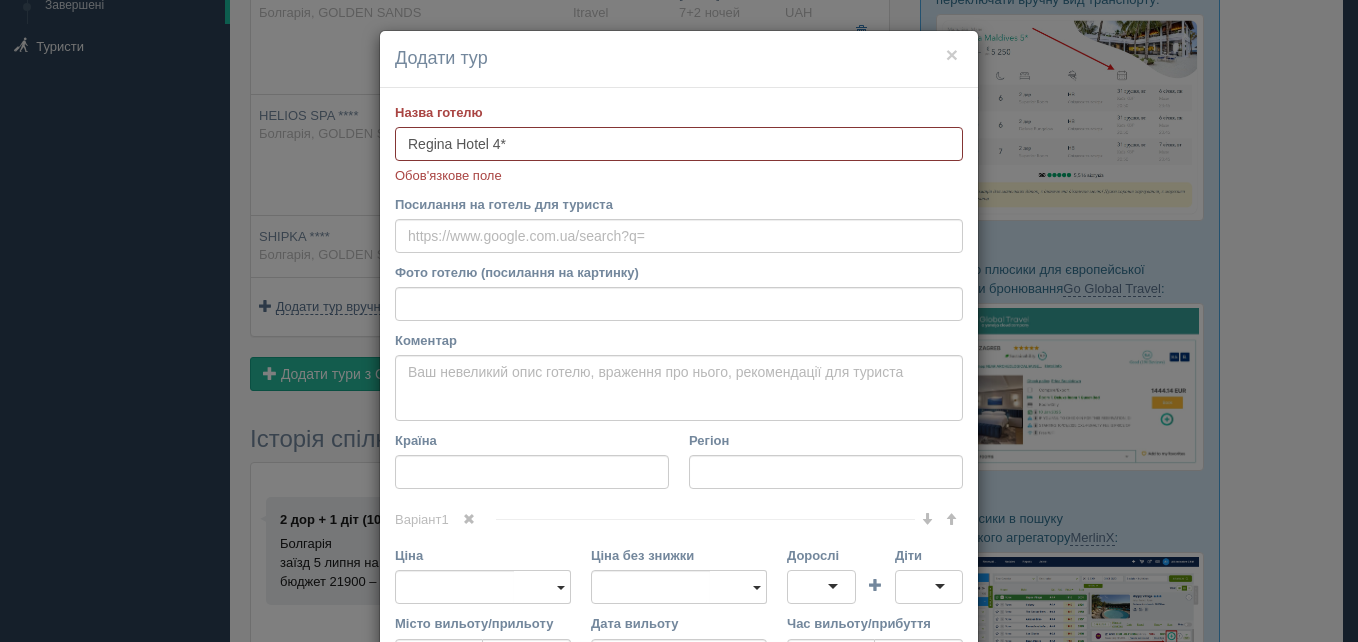 type on "Regina Hotel 4*" 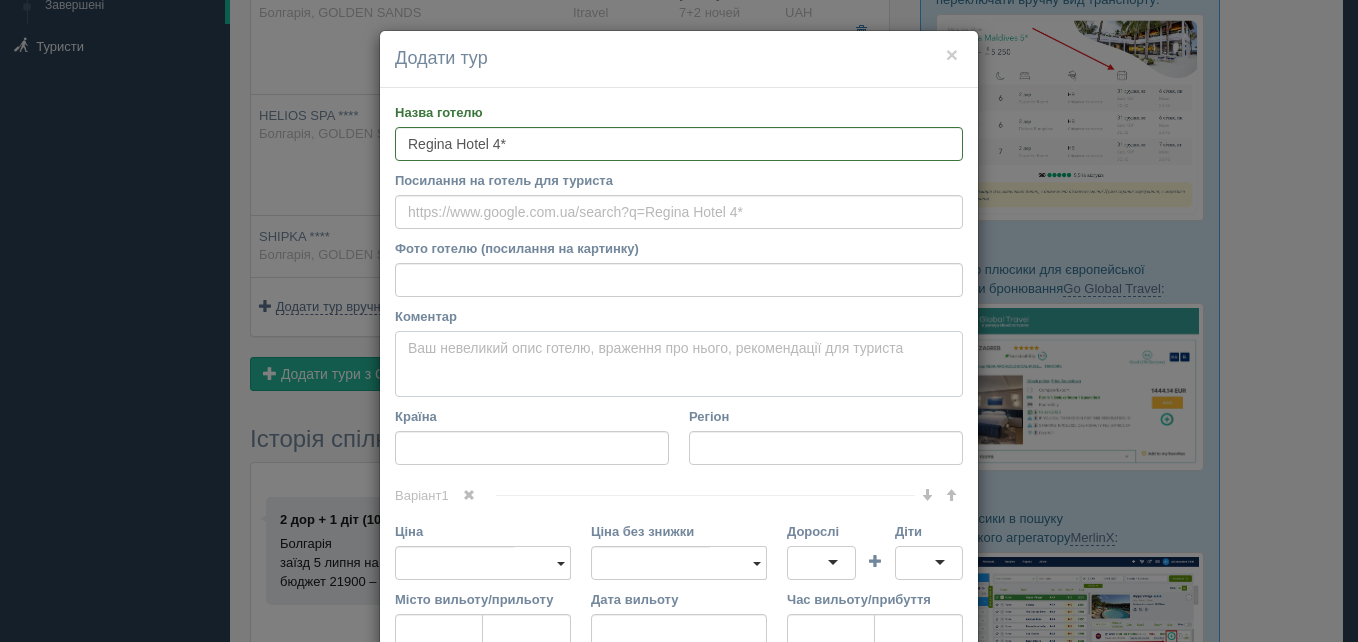 click on "Коментар
Основний опис
Додатковий опис
Закріпити
Збережено
Необхідно вказати назву готелю і країну" at bounding box center (679, 364) 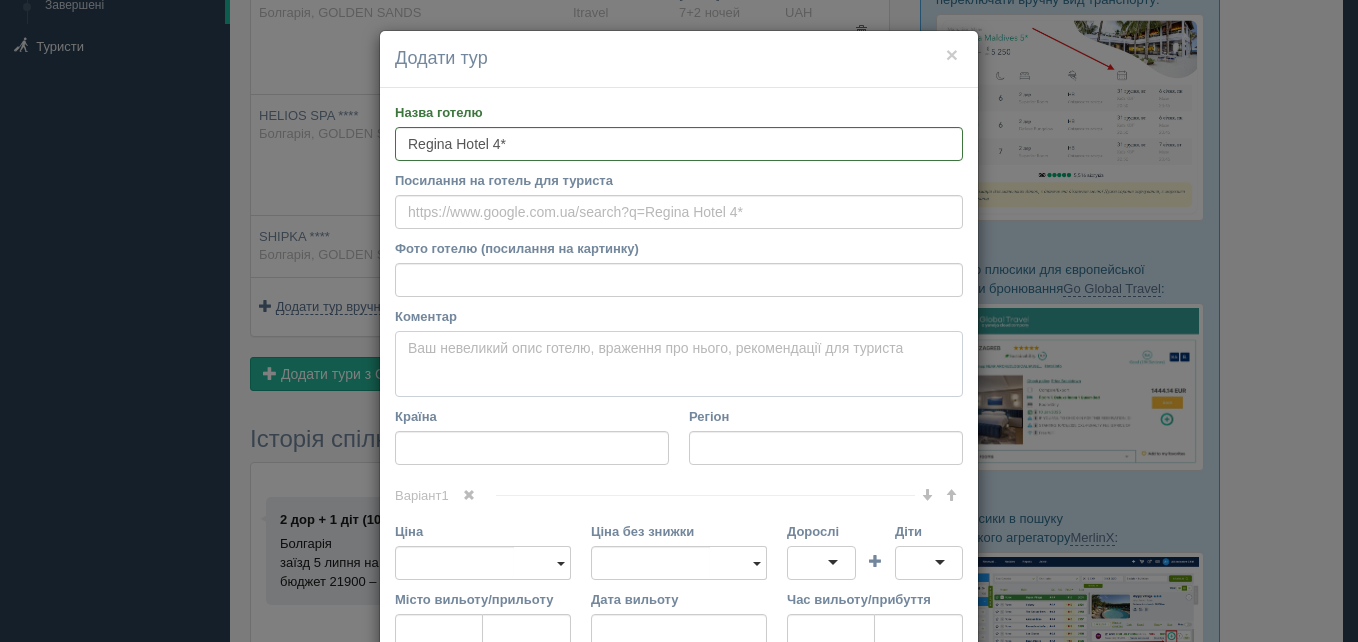 paste on "Готель розташований посеред зелених насаджень за лічені хвилини ходьби від центру курорту Золоті Піски та за 300 метрів від пляжу. Гості цього готелю з безкоштовним Wi-Fi, відкритим басейном і басейном для дітей із 4 гірками милуватимуться панорамним видом на курортне містечко.
Готель Royal працює за системою “все включено”. Поруч із закладом відчинені різноманітні магазини, ресторани та кафе, а до парку розваг Aquapolis можна дійти пішки за 10 хвилин.
На території готелю розташований ресторан з відкритою терасою, паб, бар-піцерія та тераса з приладдям для приготування барбекю.До ваших послуг масажний кабінет, салон краси, а також відкритий і критий плавальні басейни...." 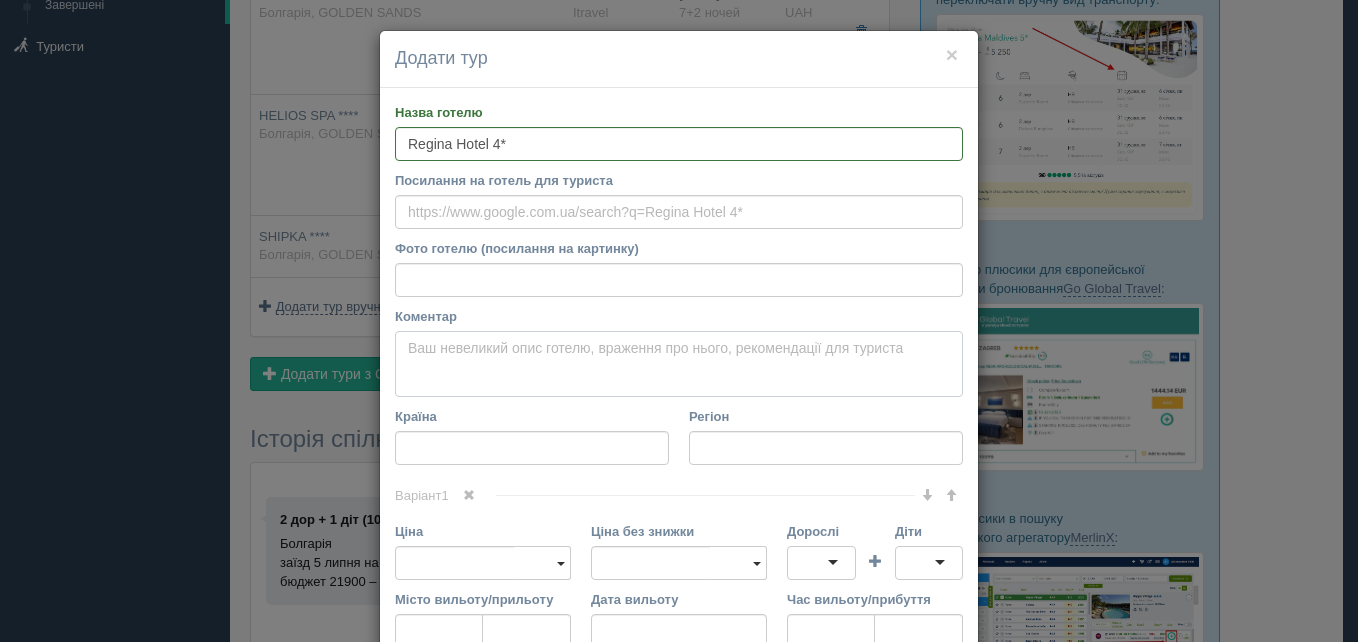 type on "Готель розташований посеред зелених насаджень за лічені хвилини ходьби від центру курорту Золоті Піски та за 300 метрів від пляжу. Гості цього готелю з безкоштовним Wi-Fi, відкритим басейном і басейном для дітей із 4 гірками милуватимуться панорамним видом на курортне містечко.
Готель Royal працює за системою “все включено”. Поруч із закладом відчинені різноманітні магазини, ресторани та кафе, а до парку розваг Aquapolis можна дійти пішки за 10 хвилин.
На території готелю розташований ресторан з відкритою терасою, паб, бар-піцерія та тераса з приладдям для приготування барбекю.До ваших послуг масажний кабінет, салон краси, а також відкритий і критий плавальні басейни...." 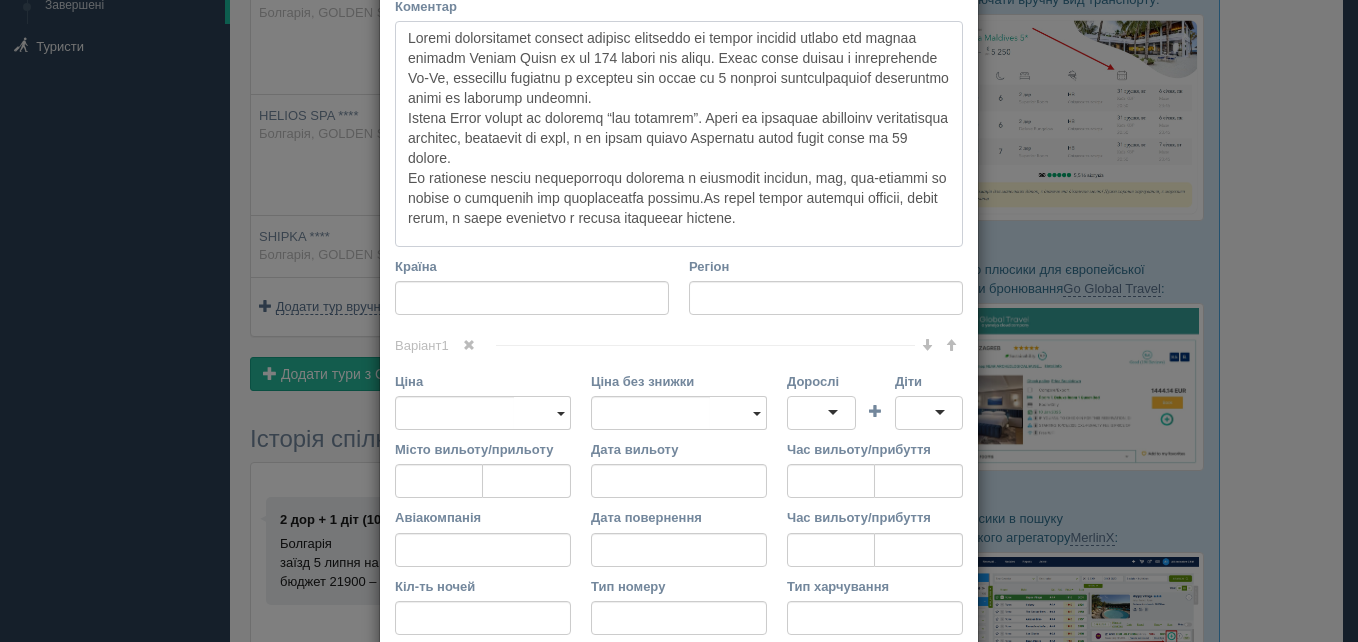 scroll, scrollTop: 400, scrollLeft: 0, axis: vertical 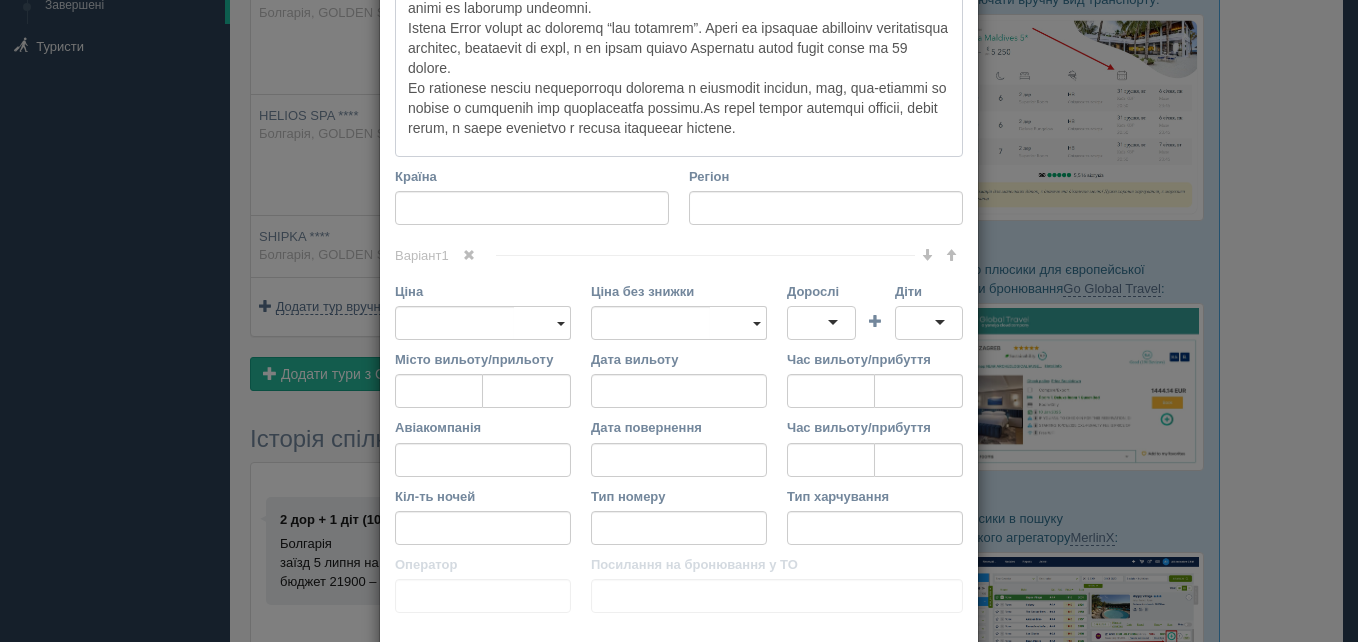 type 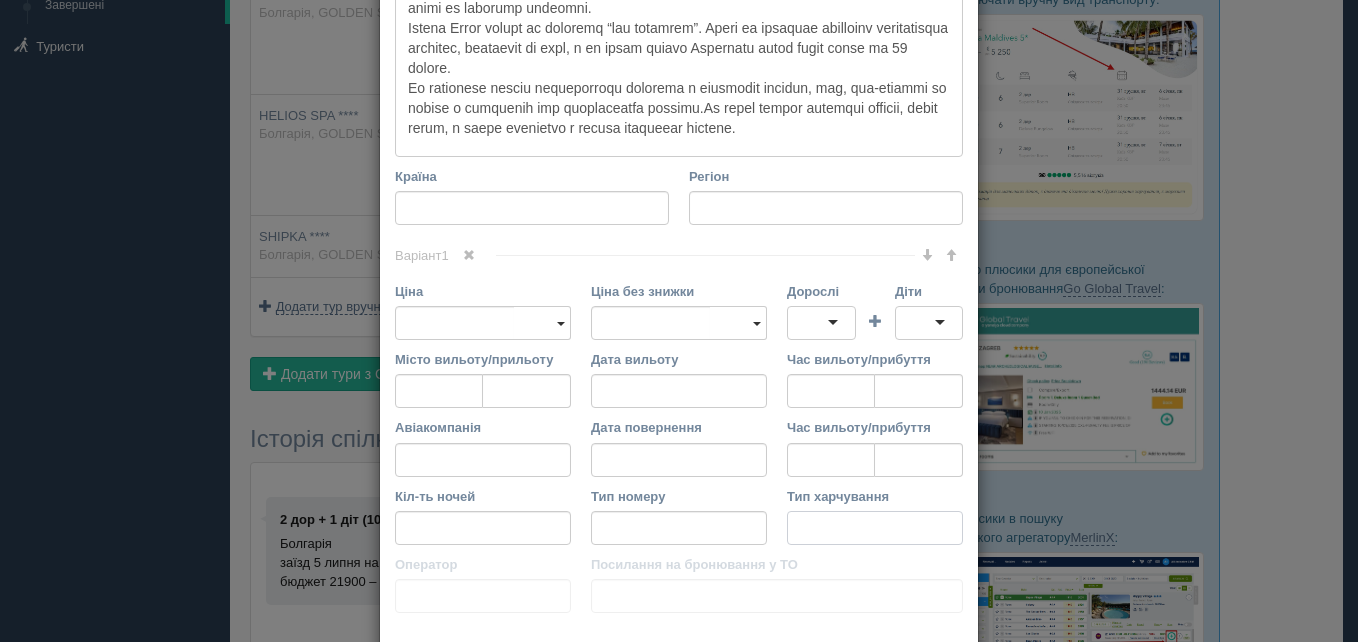 click on "Тип харчування" at bounding box center [875, 528] 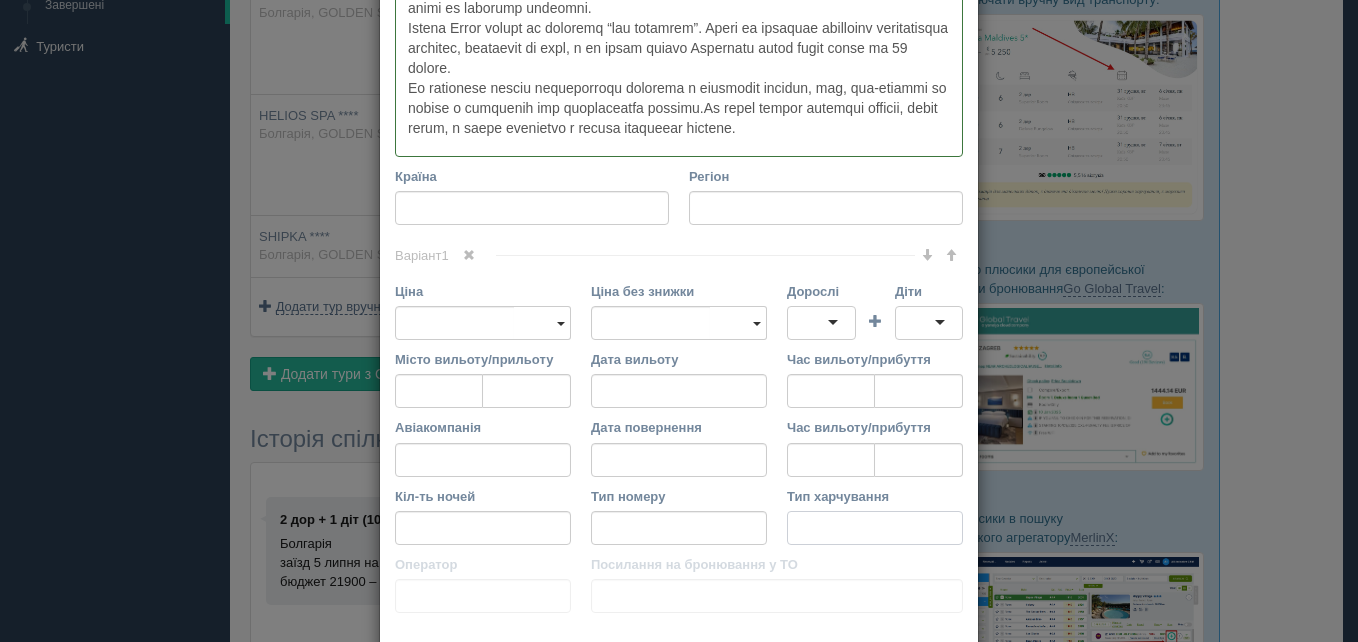 type 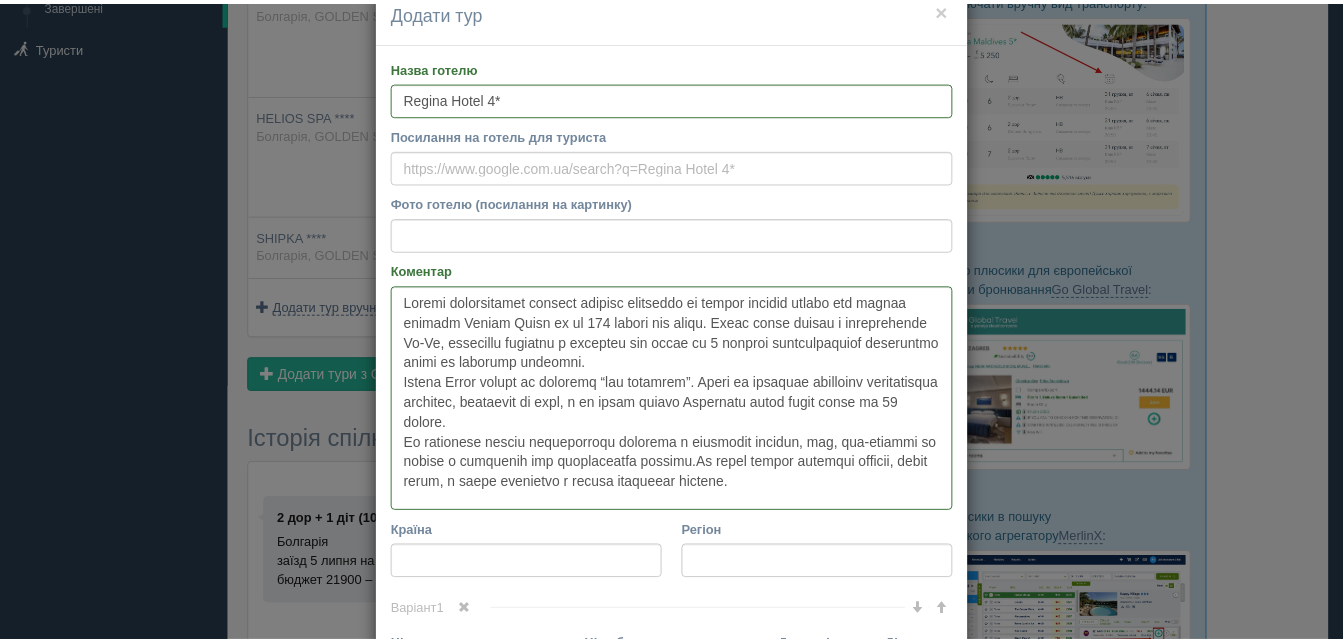 scroll, scrollTop: 0, scrollLeft: 0, axis: both 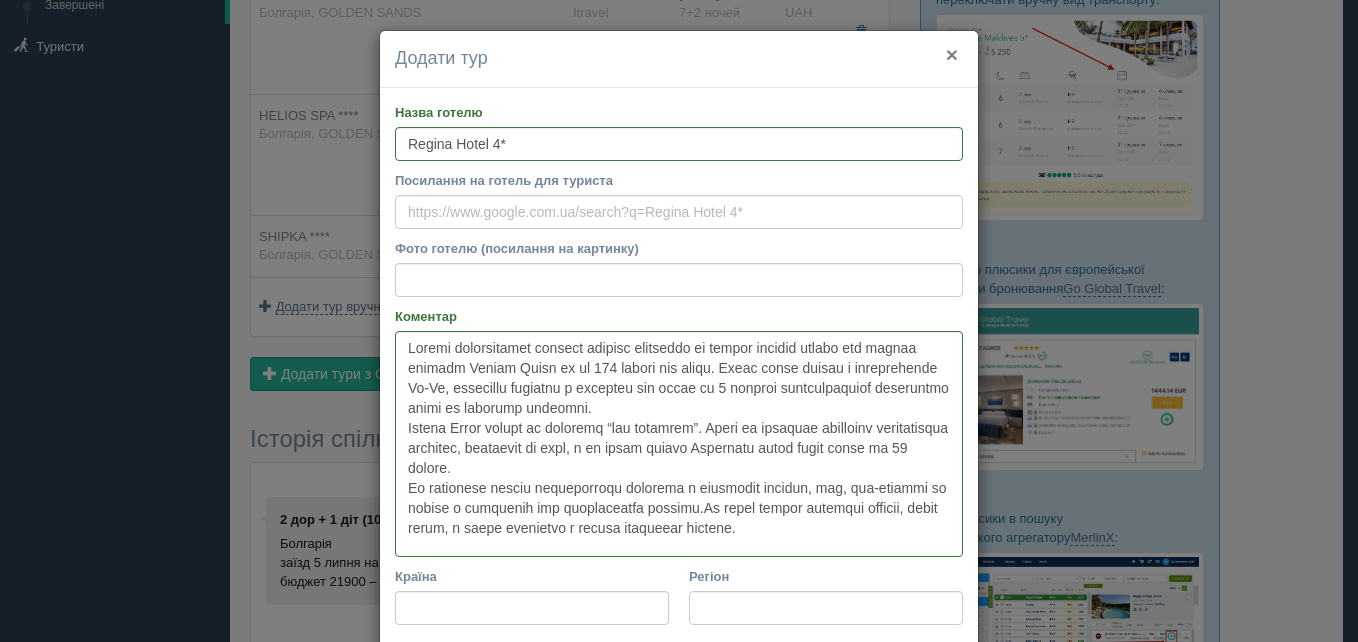 click on "×" at bounding box center [952, 54] 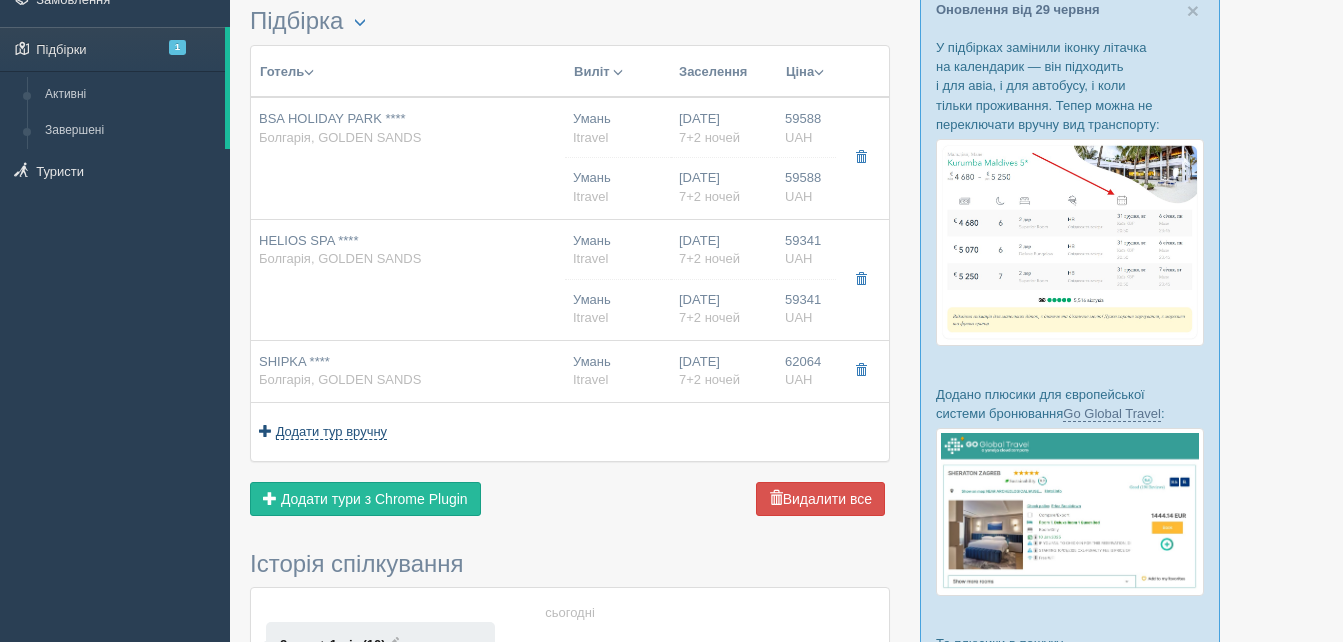 scroll, scrollTop: 0, scrollLeft: 0, axis: both 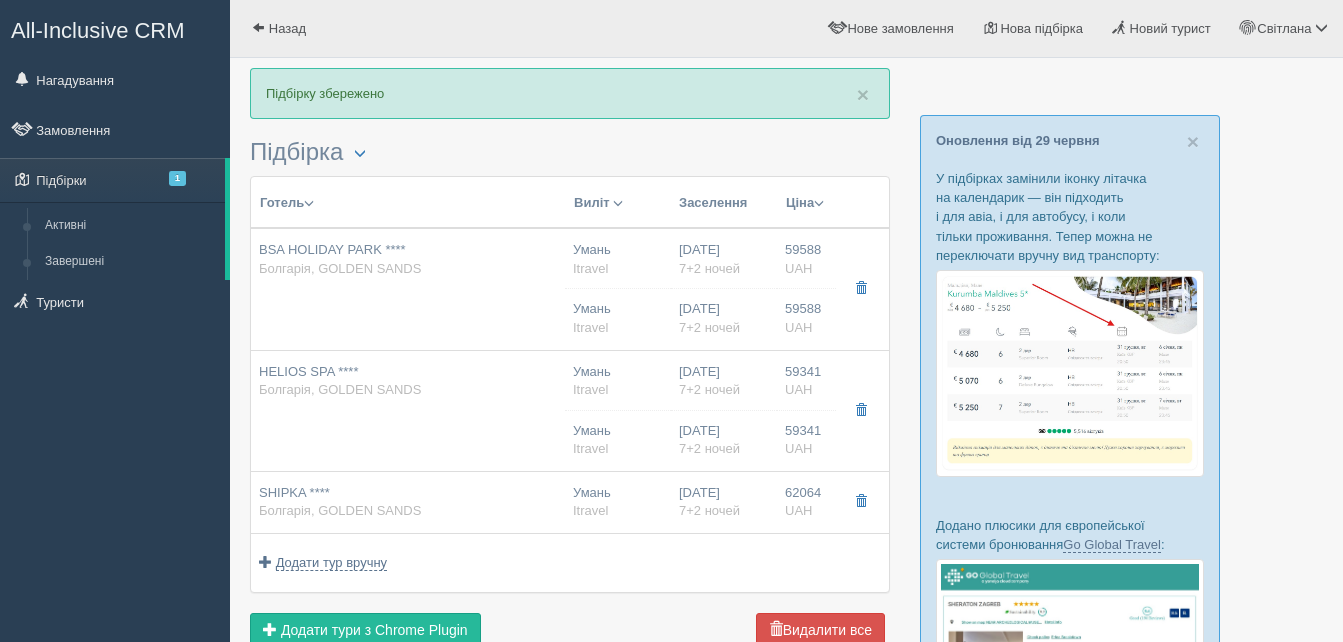 click on "×
Підбірку збережено" at bounding box center [570, 93] 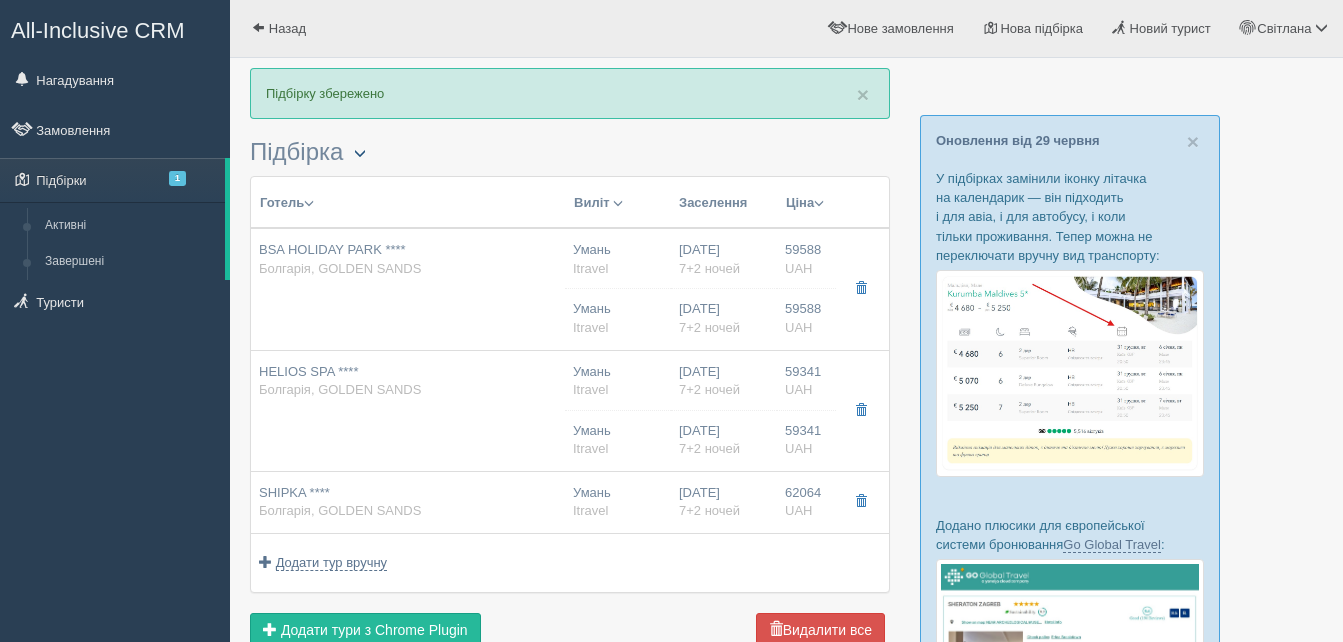 click at bounding box center (360, 154) 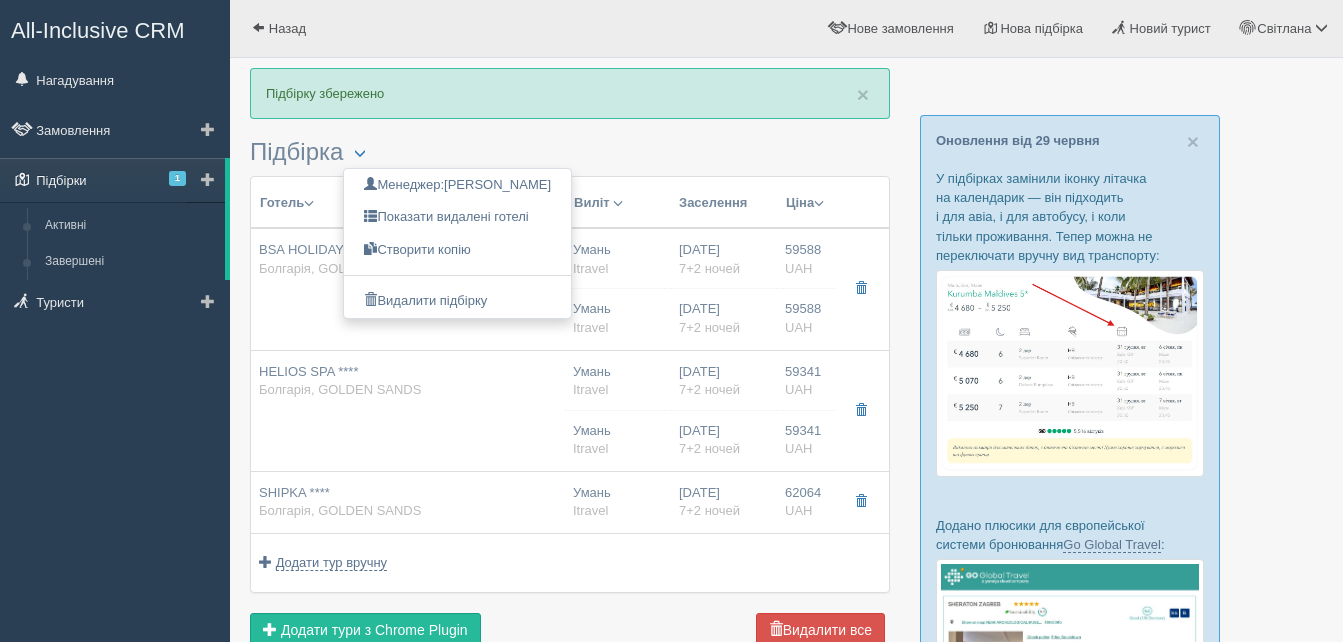 click on "Підбірки 1" at bounding box center [112, 180] 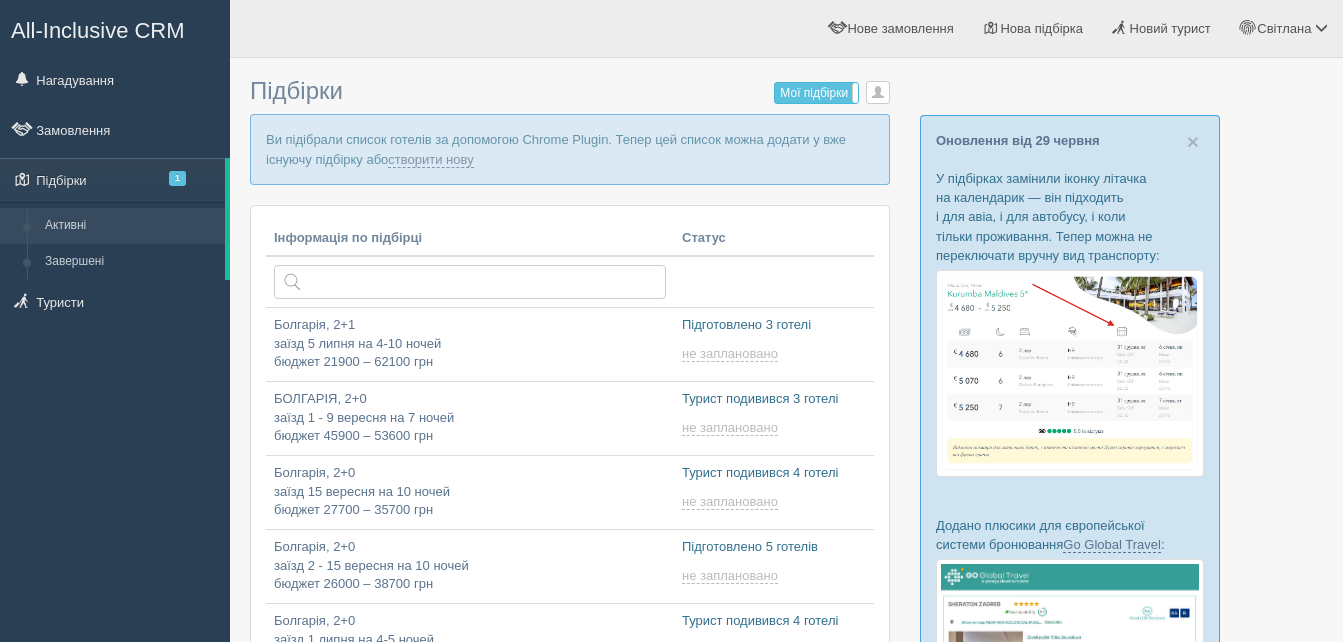 scroll, scrollTop: 0, scrollLeft: 0, axis: both 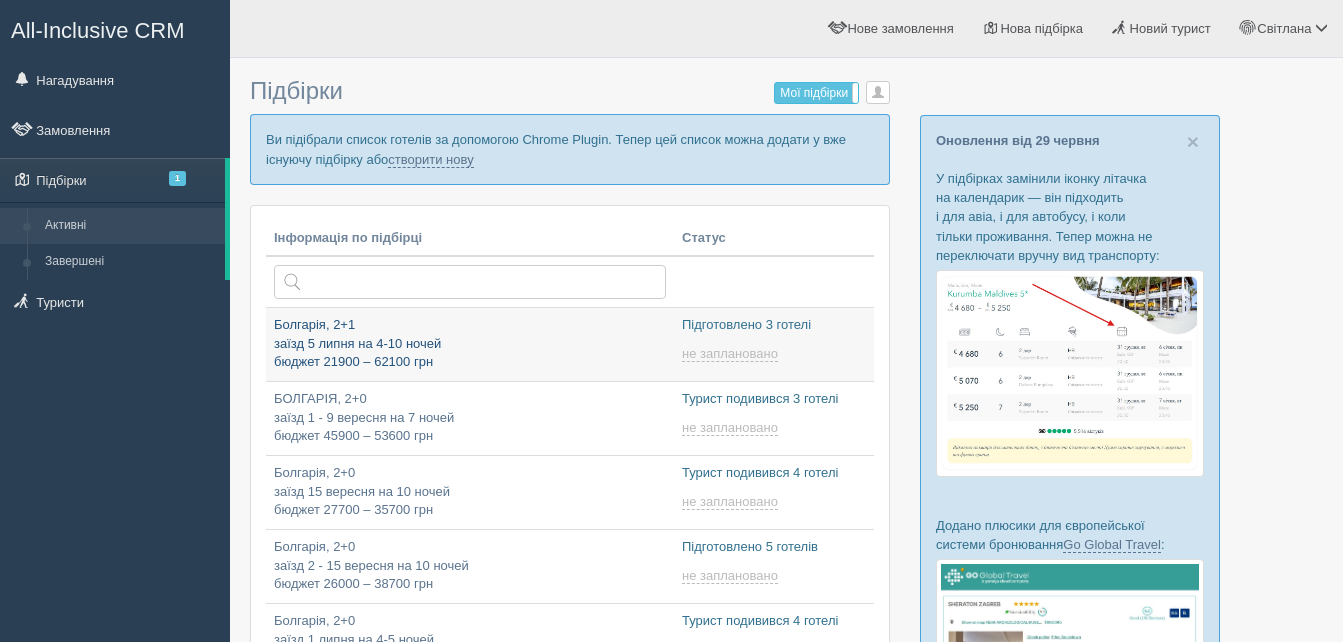 type on "[DATE] 22:50" 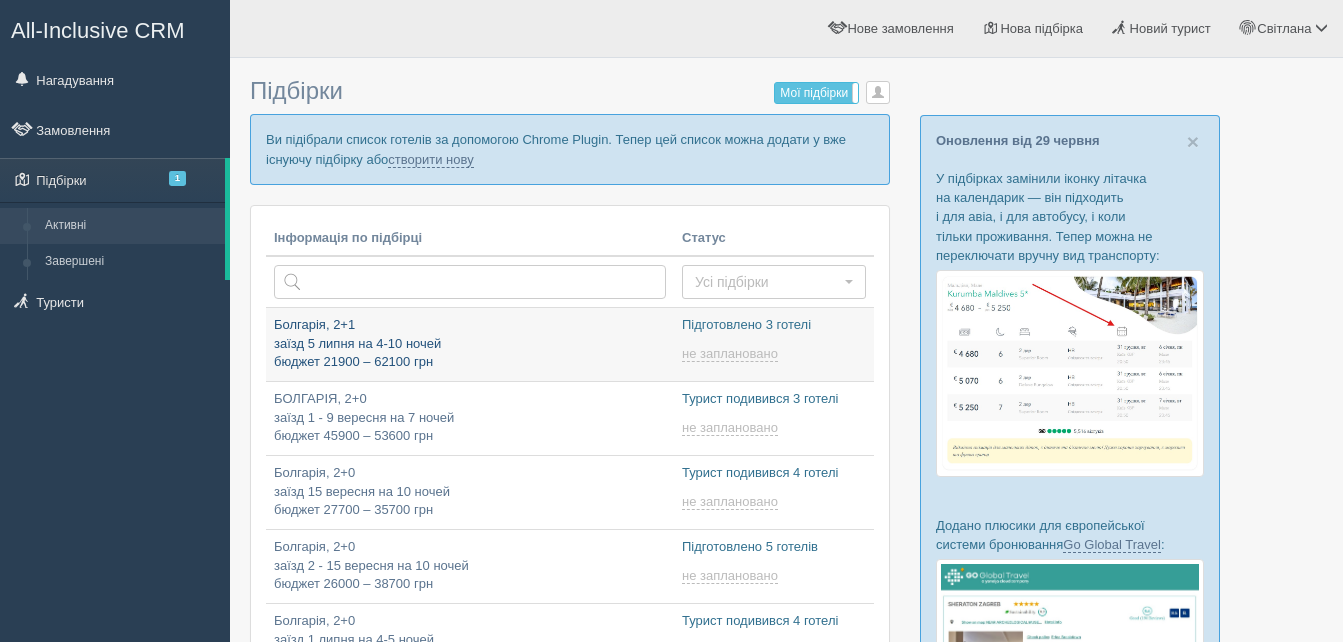click on "Болгарія, 2+1 заїзд 5 липня на 4-10 ночей бюджет 21900 – 62100 грн" at bounding box center (470, 344) 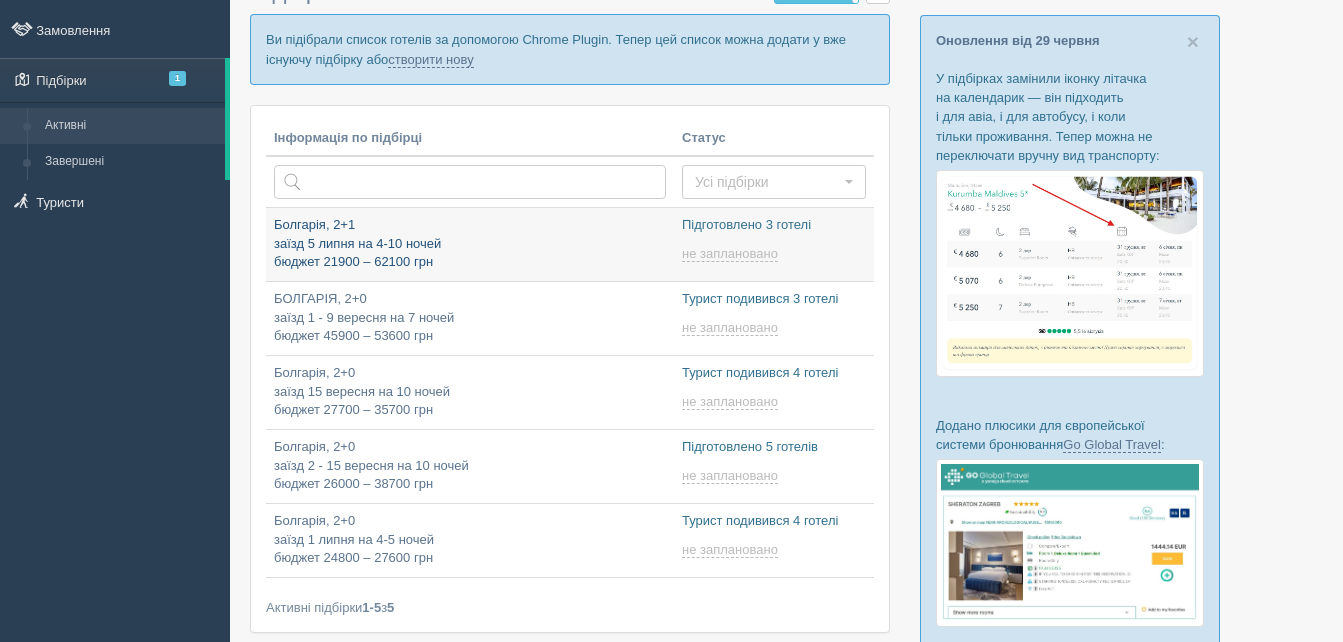 type on "[DATE] 17:30" 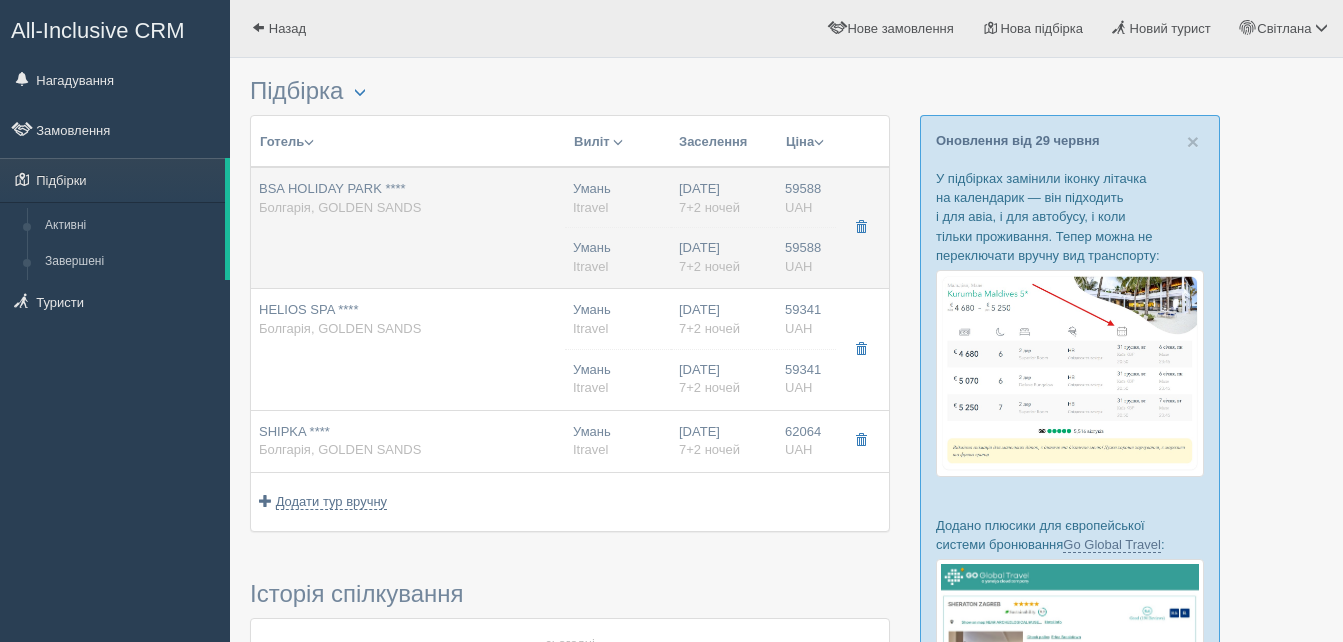 scroll, scrollTop: 0, scrollLeft: 0, axis: both 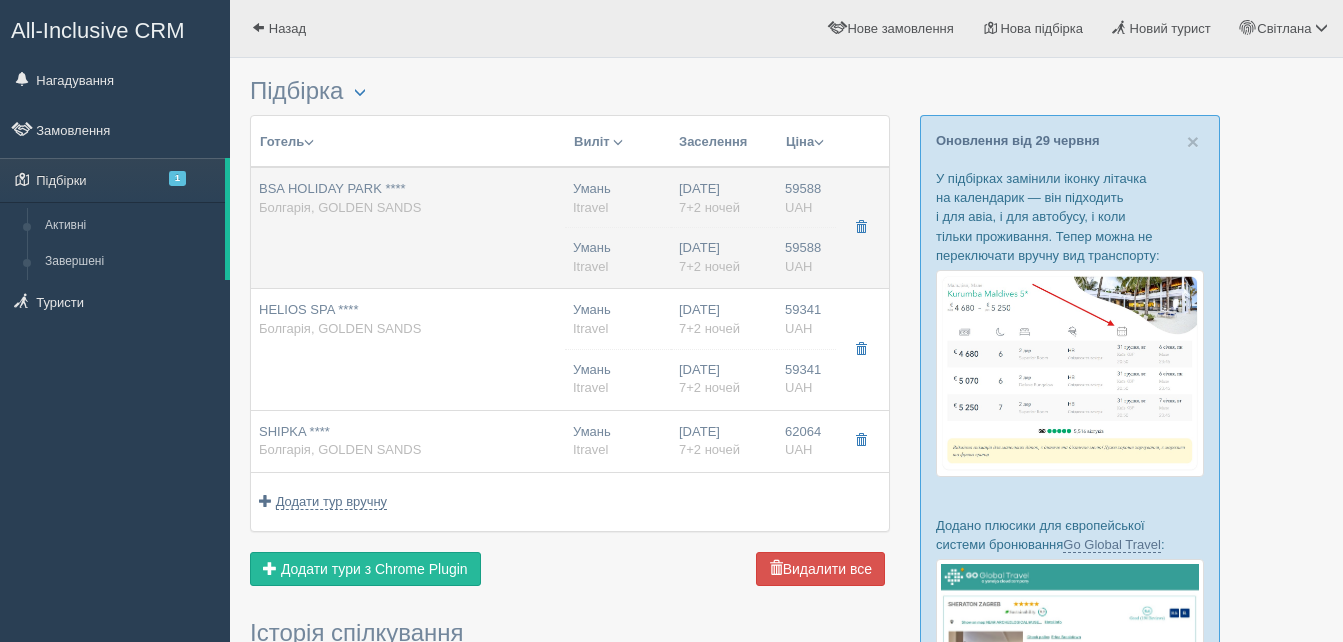 click on "Умань
Itravel" at bounding box center [618, 257] 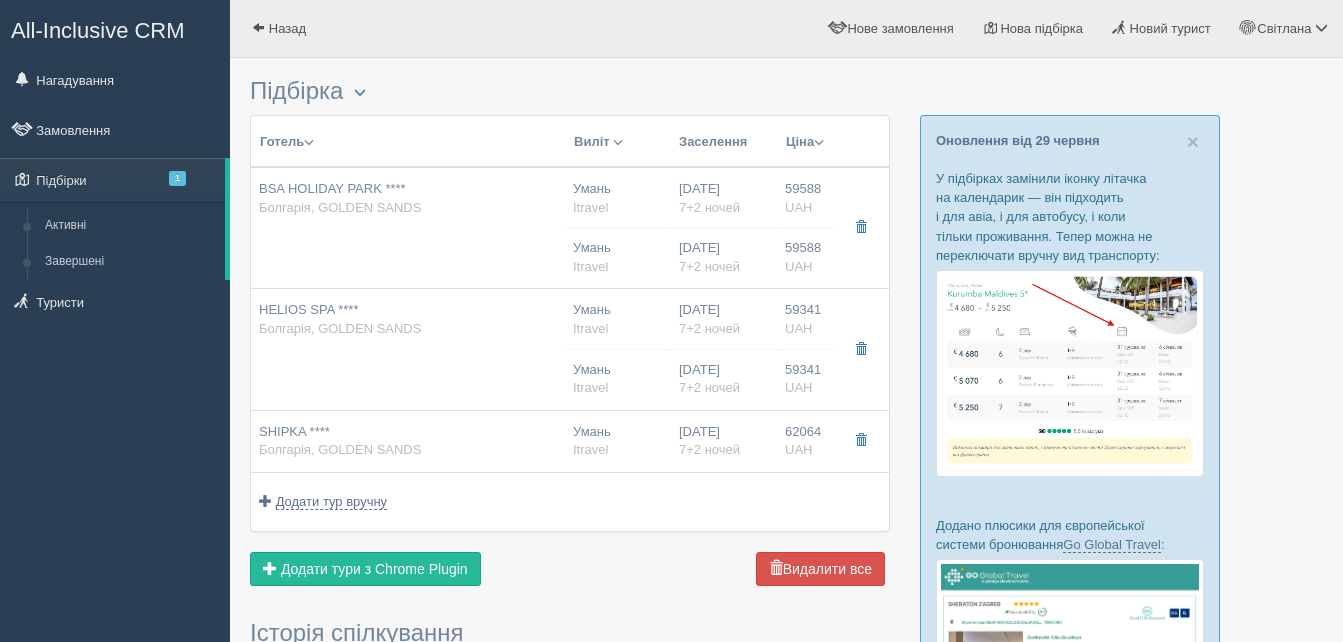 type on "BSA HOLIDAY PARK ****" 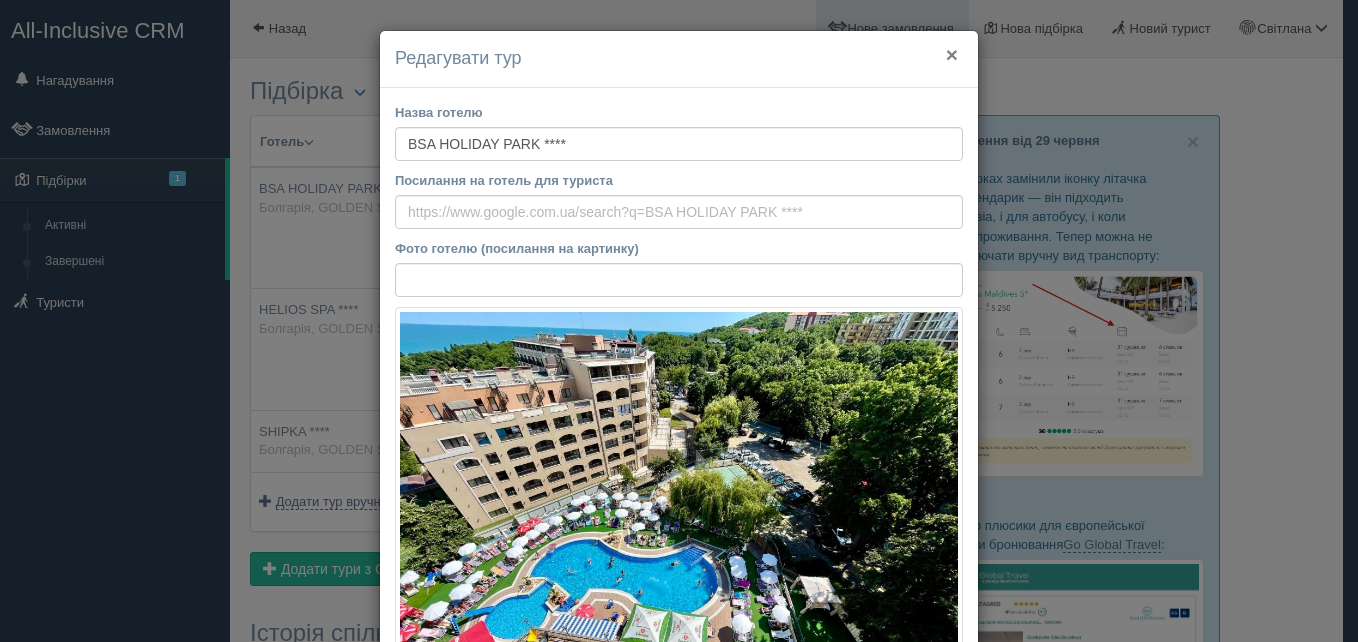 click on "×" at bounding box center (952, 54) 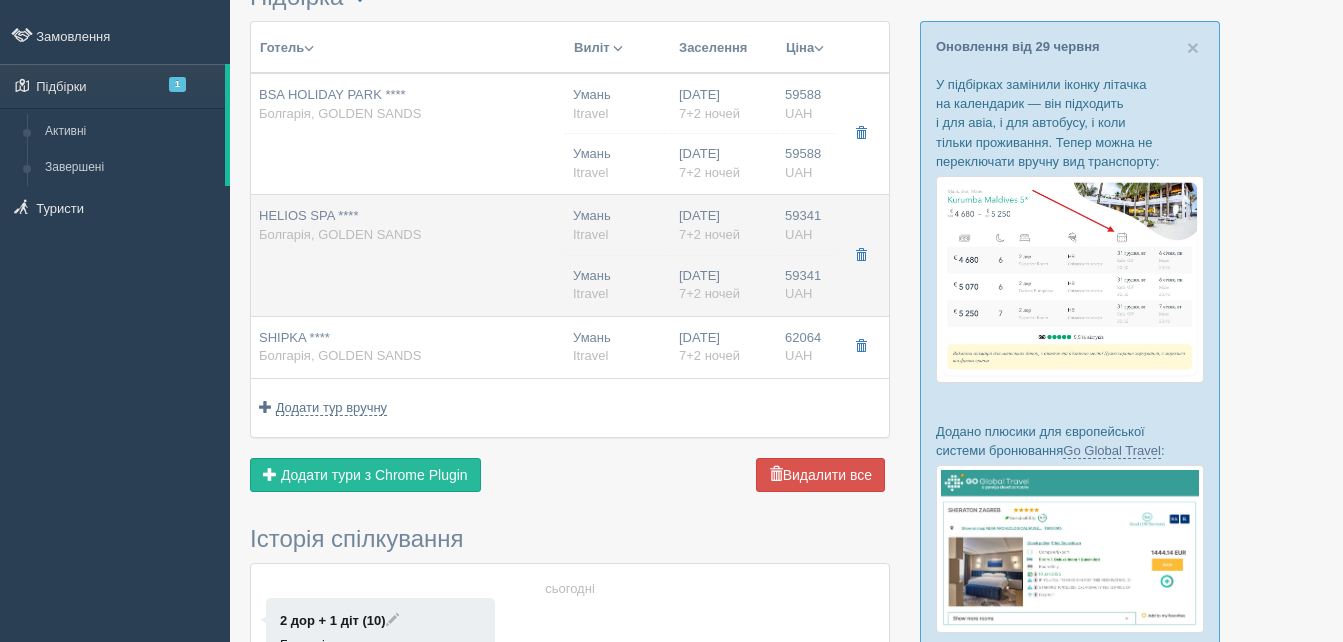 scroll, scrollTop: 0, scrollLeft: 0, axis: both 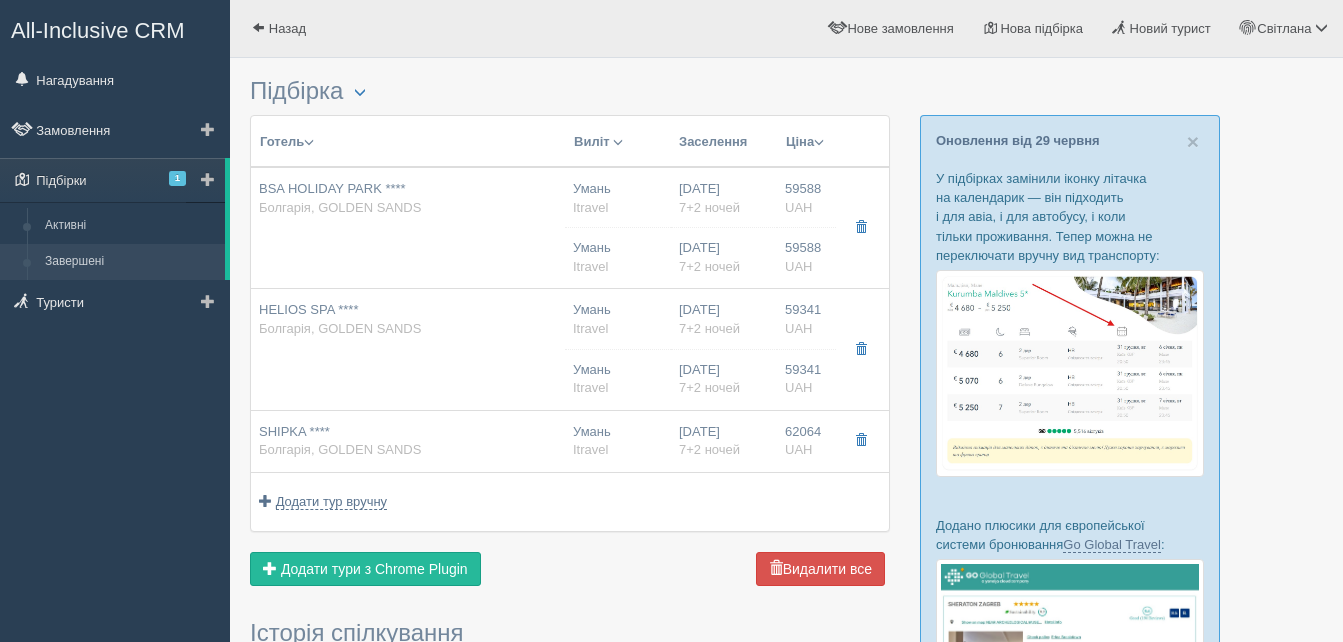 click on "Завершені" at bounding box center [130, 262] 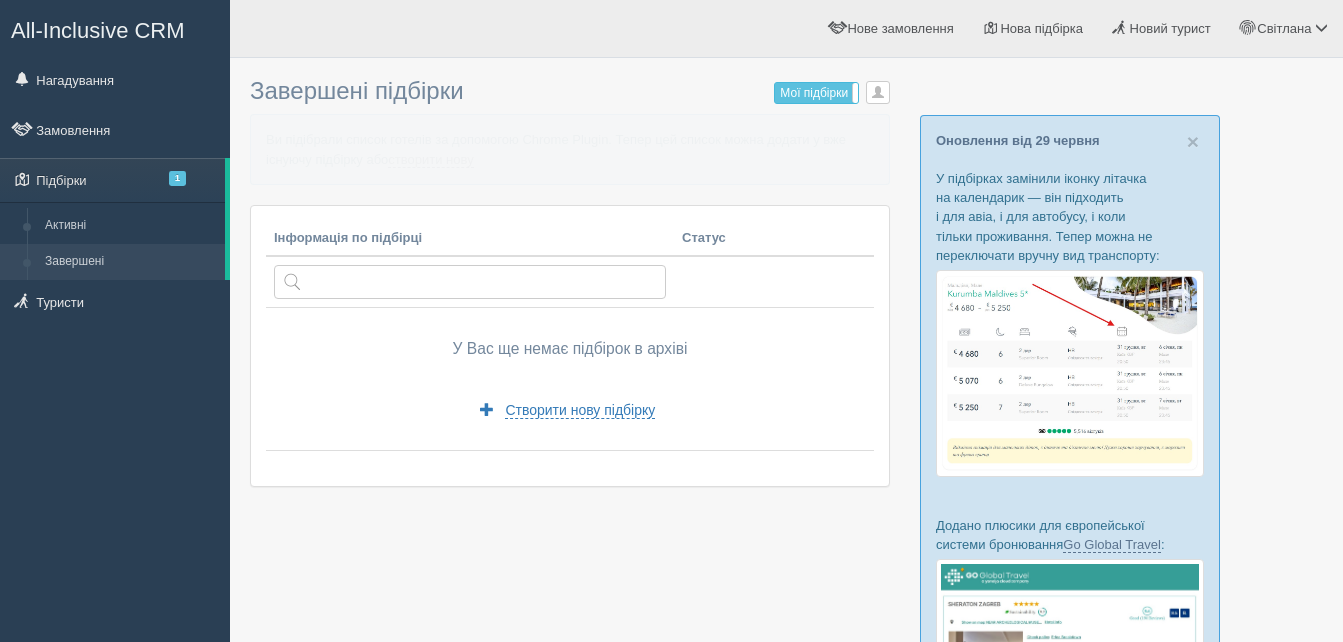 scroll, scrollTop: 0, scrollLeft: 0, axis: both 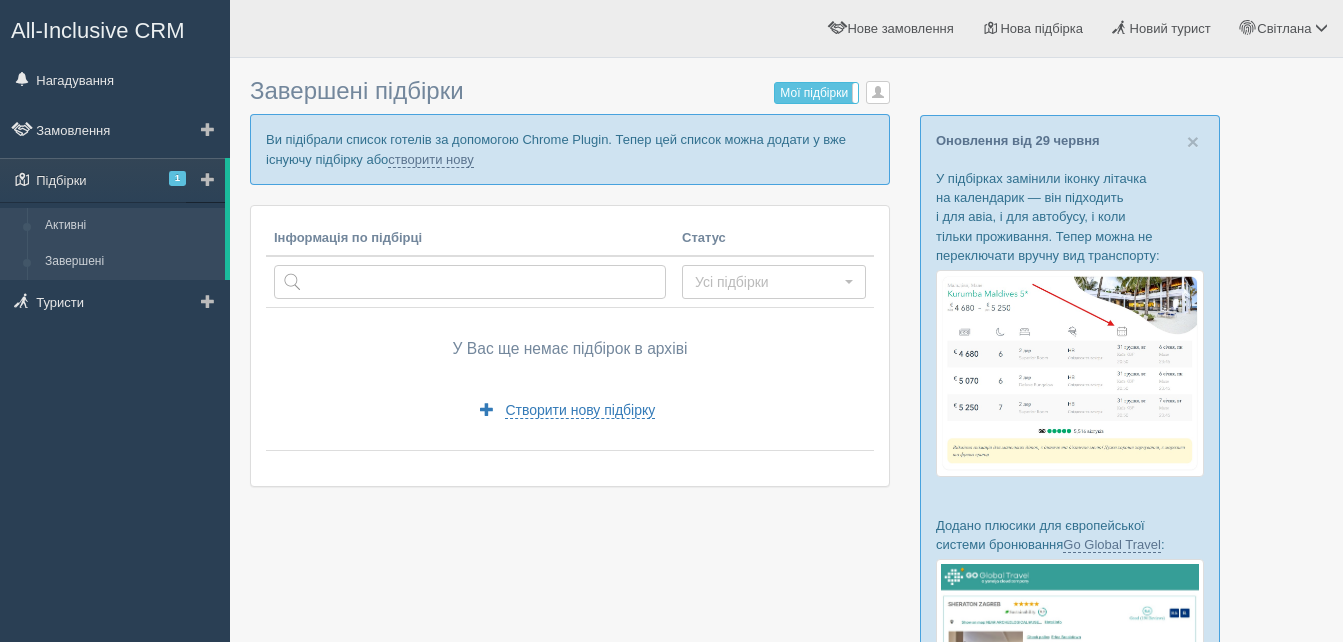 click on "Активні" at bounding box center (130, 226) 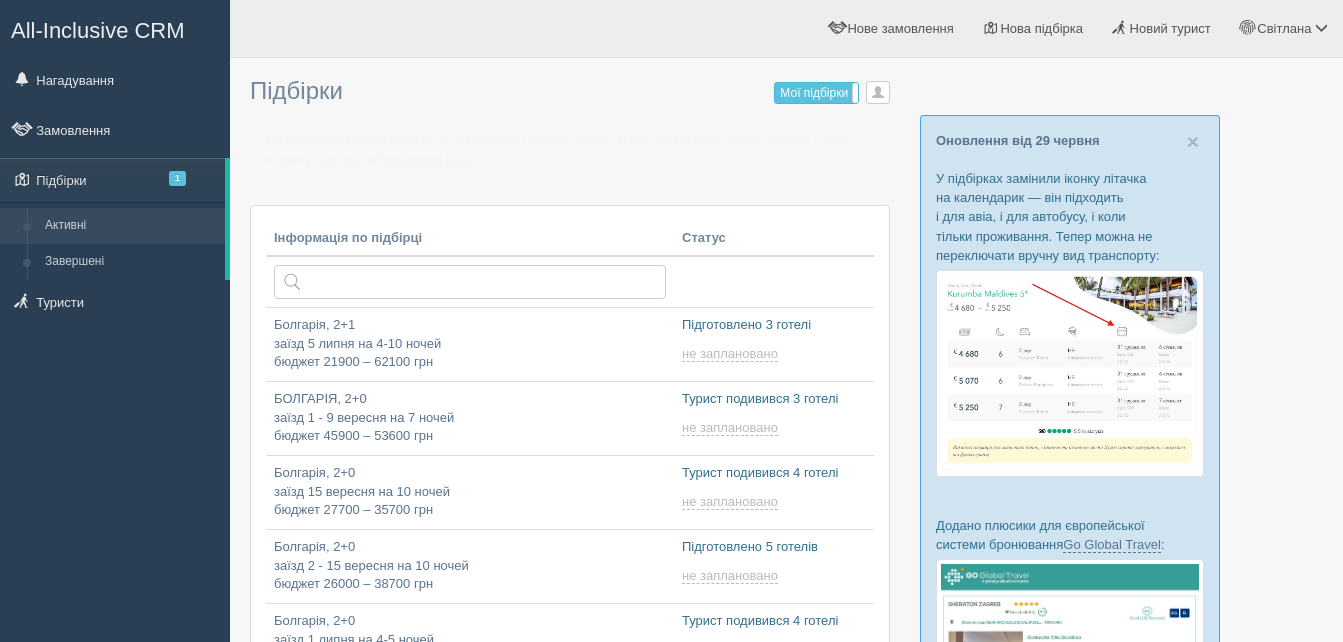 scroll, scrollTop: 0, scrollLeft: 0, axis: both 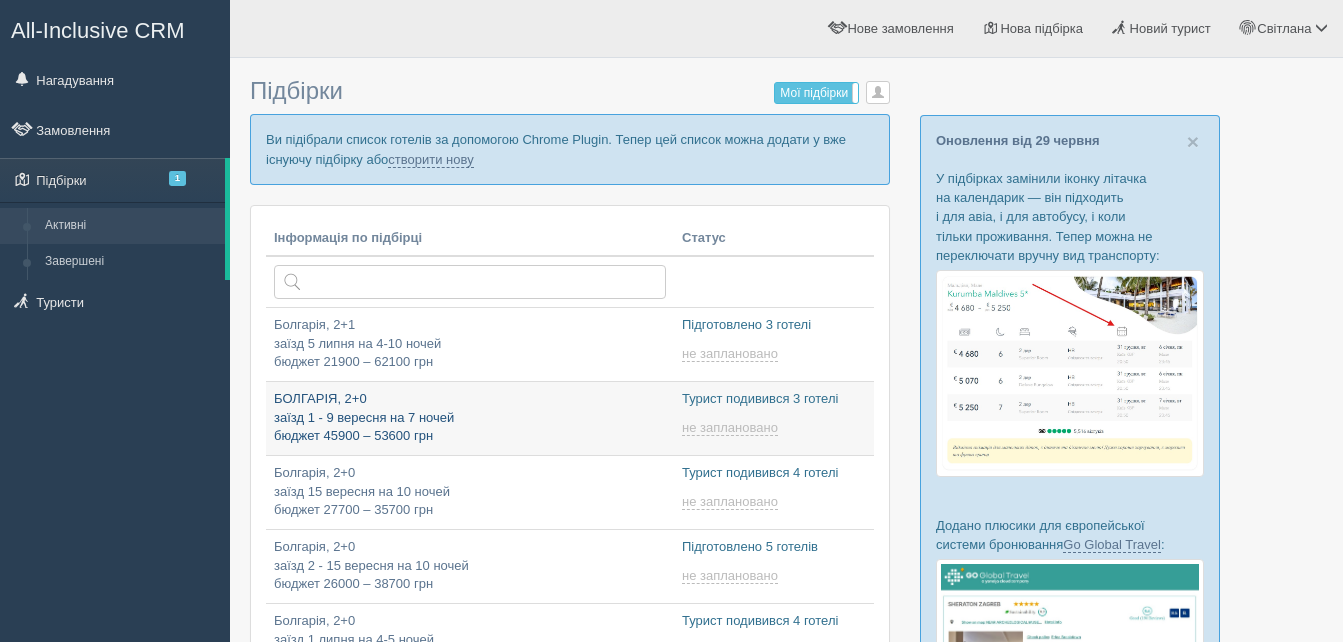 type on "[DATE] 22:50" 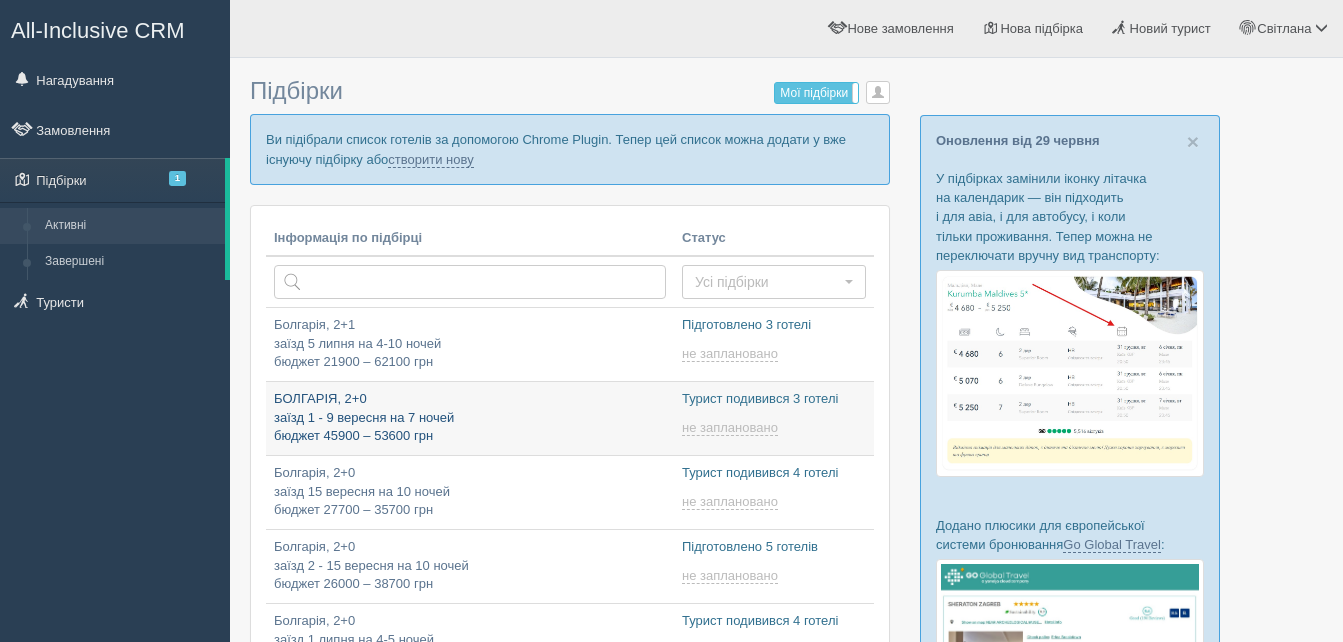 type on "[DATE] 17:30" 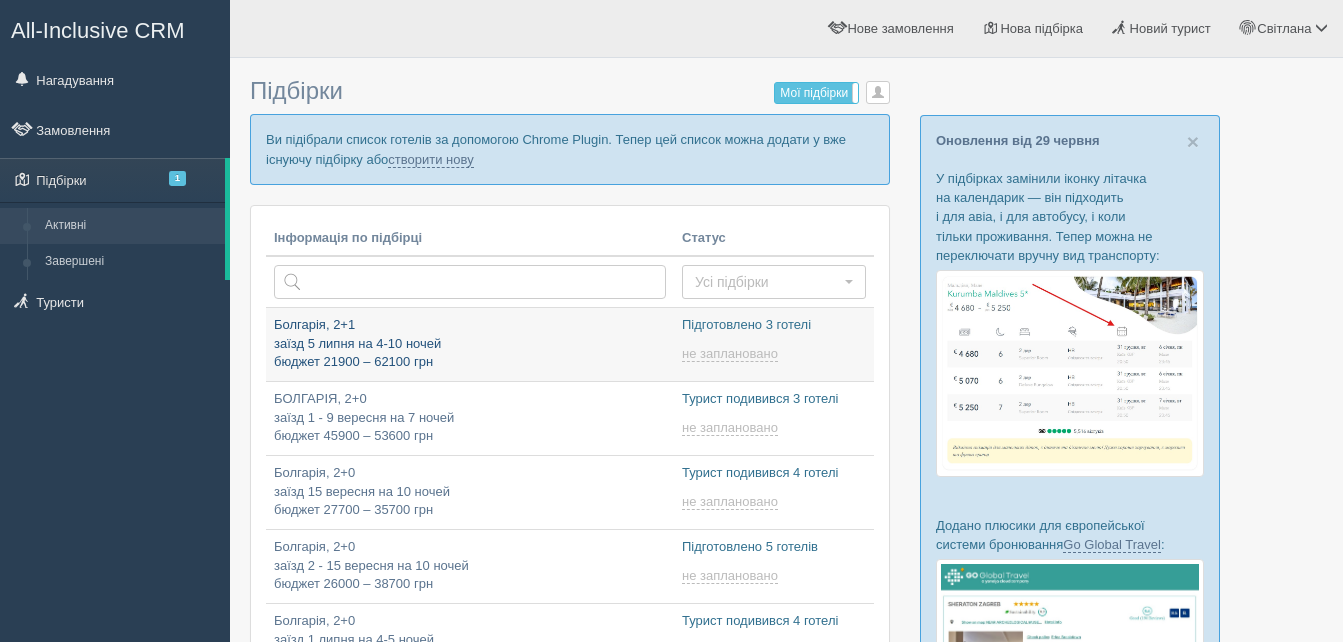 click on "Болгарія, 2+1 заїзд 5 липня на 4-10 ночей бюджет 21900 – 62100 грн" at bounding box center (470, 344) 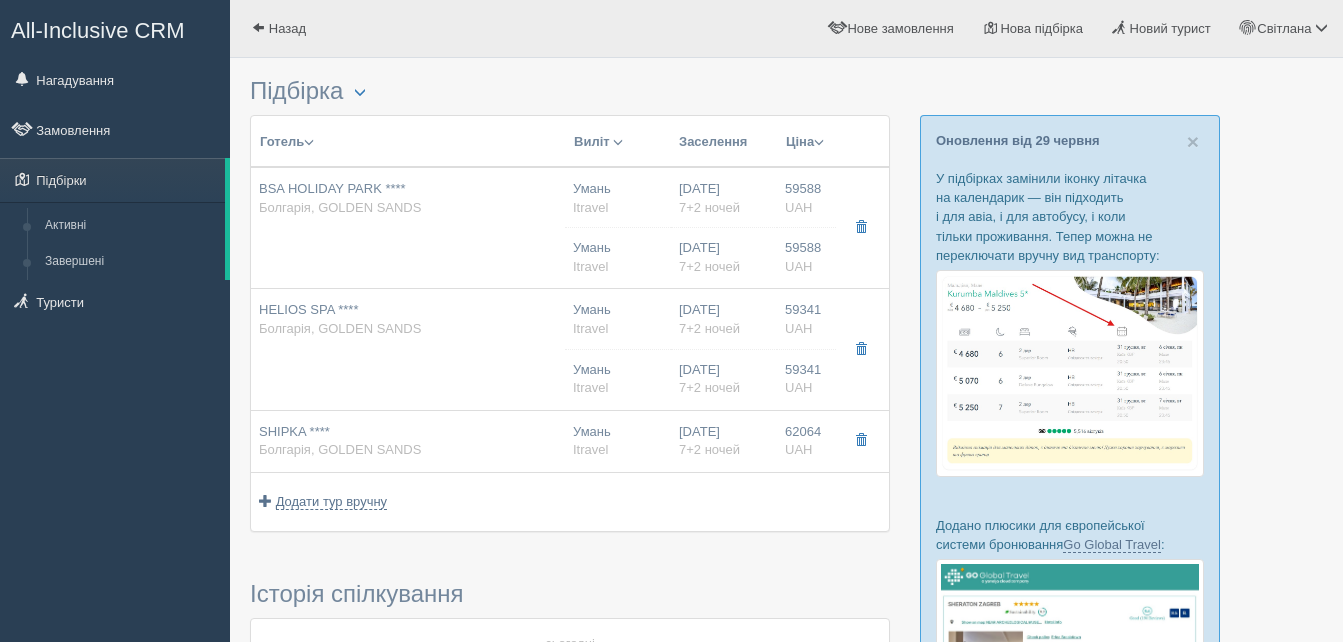 scroll, scrollTop: 0, scrollLeft: 0, axis: both 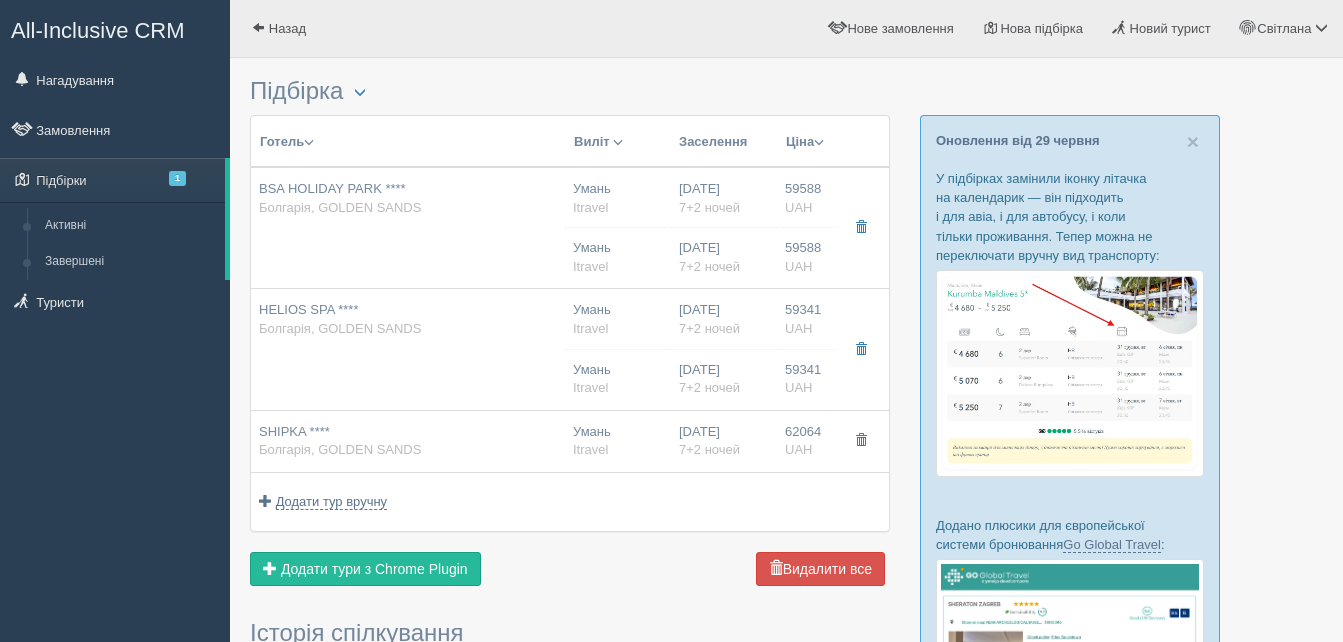 drag, startPoint x: 0, startPoint y: 0, endPoint x: 455, endPoint y: 502, distance: 677.5168 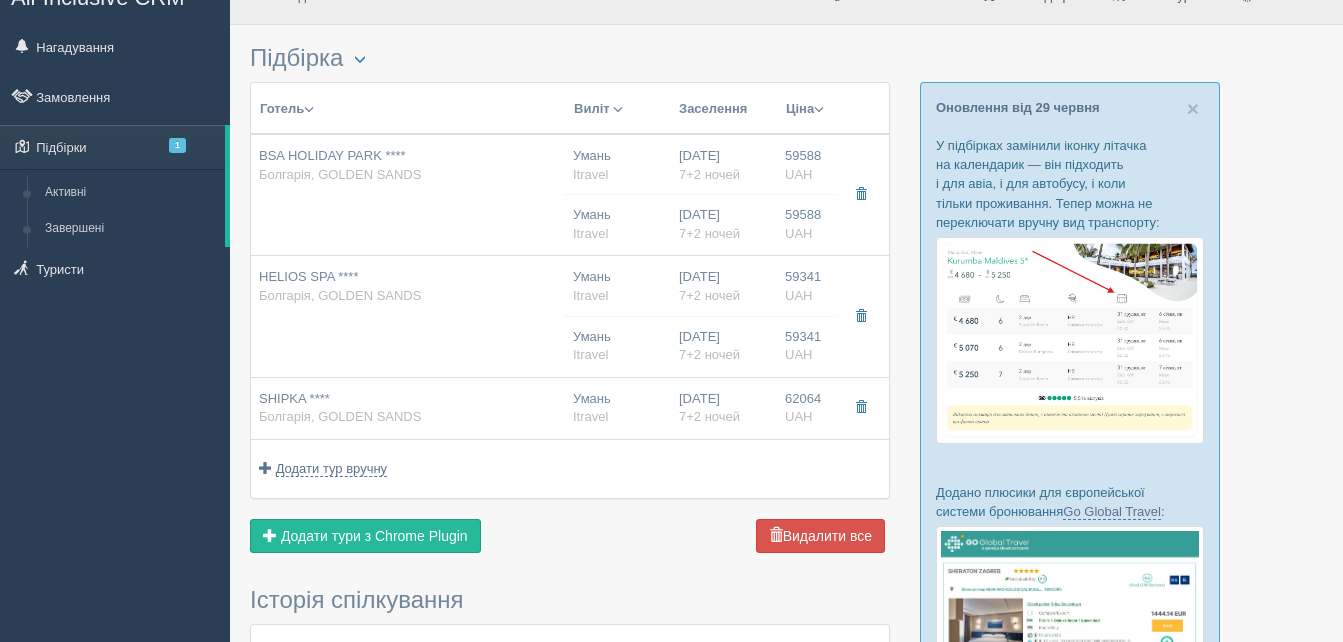 scroll, scrollTop: 0, scrollLeft: 0, axis: both 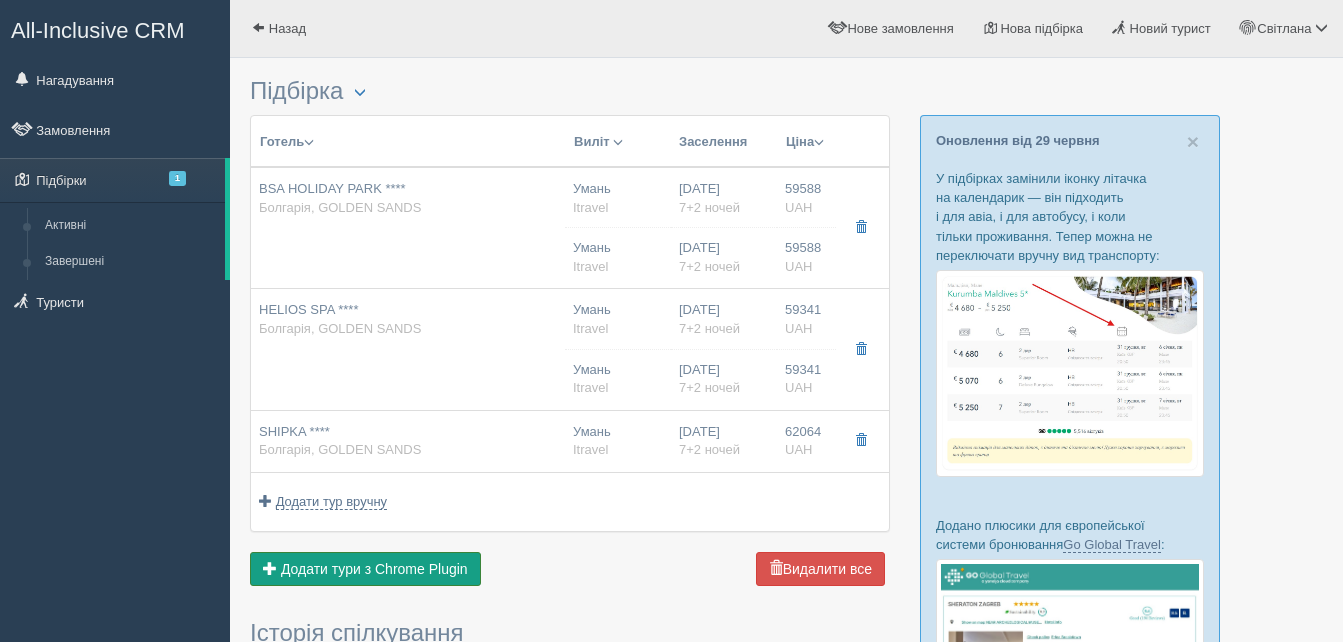 click on "Додати тури з Chrome Plugin" at bounding box center [374, 569] 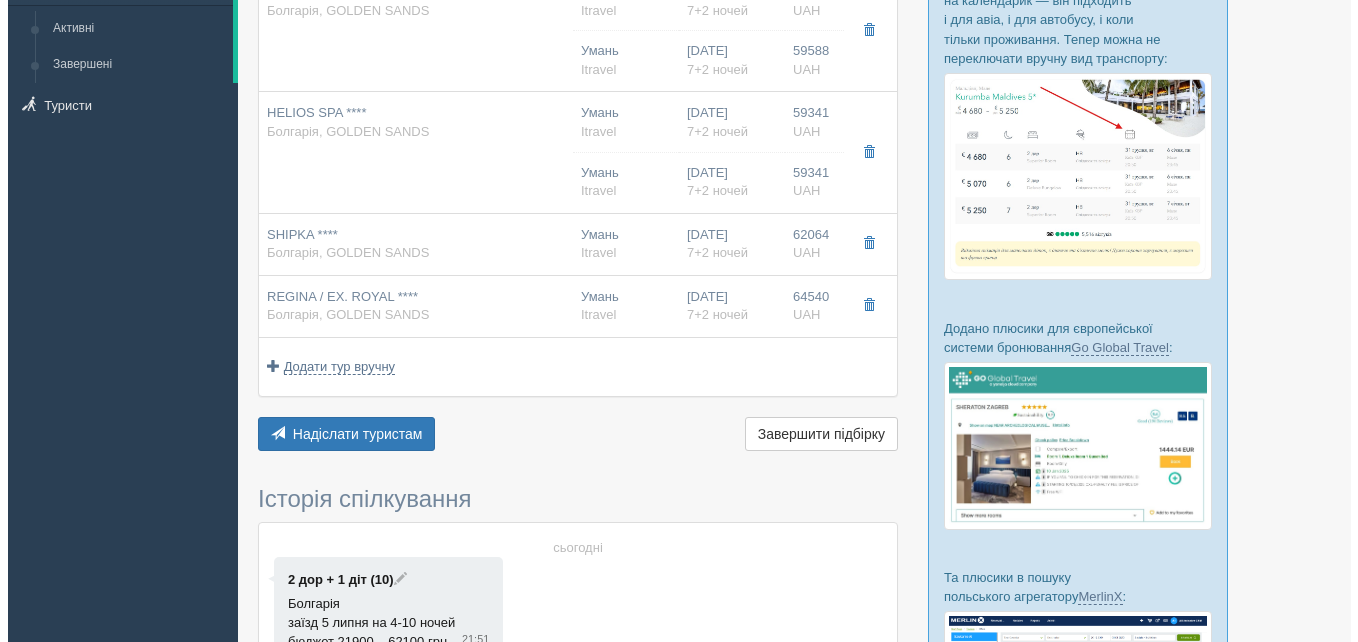 scroll, scrollTop: 200, scrollLeft: 0, axis: vertical 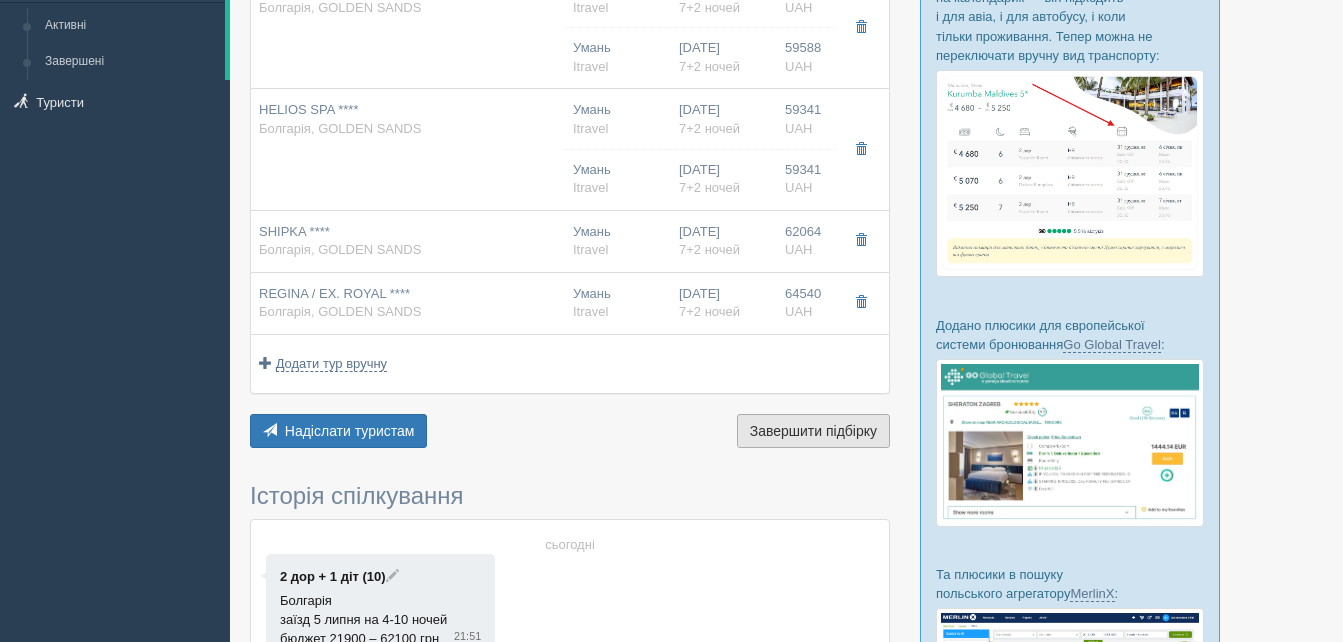 click on "Завершити підбірку" at bounding box center (813, 431) 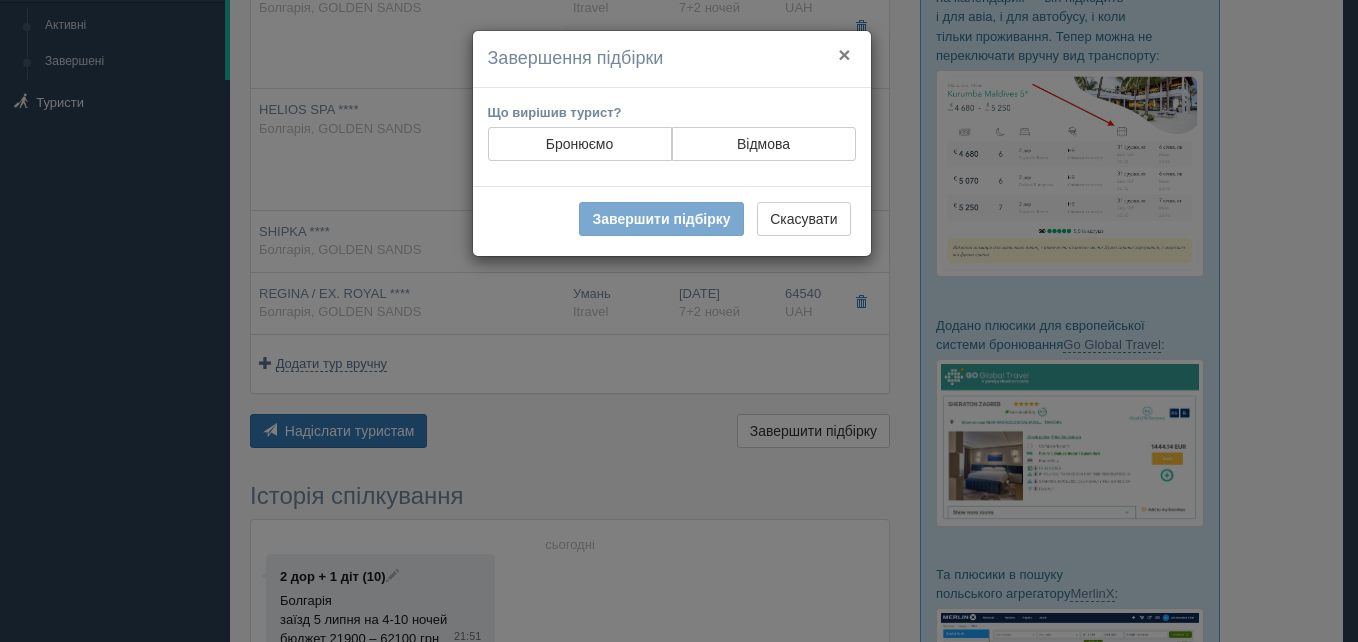 click on "×" at bounding box center (844, 54) 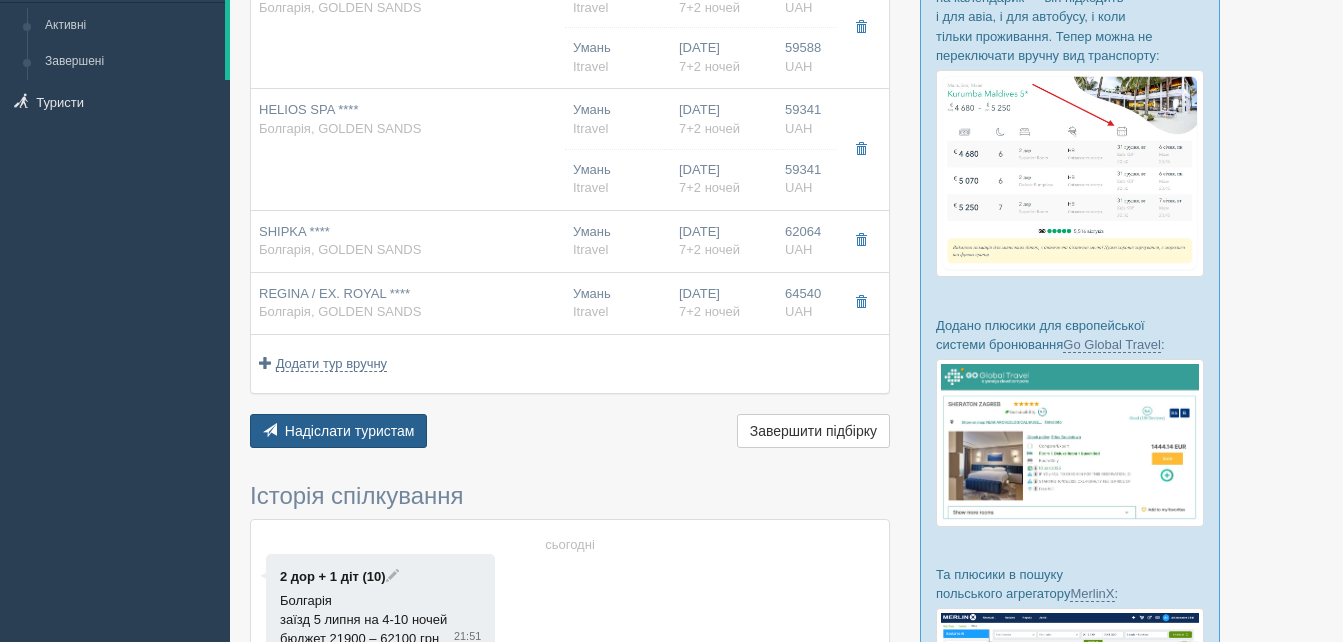 click on "Надіслати туристам" at bounding box center (350, 431) 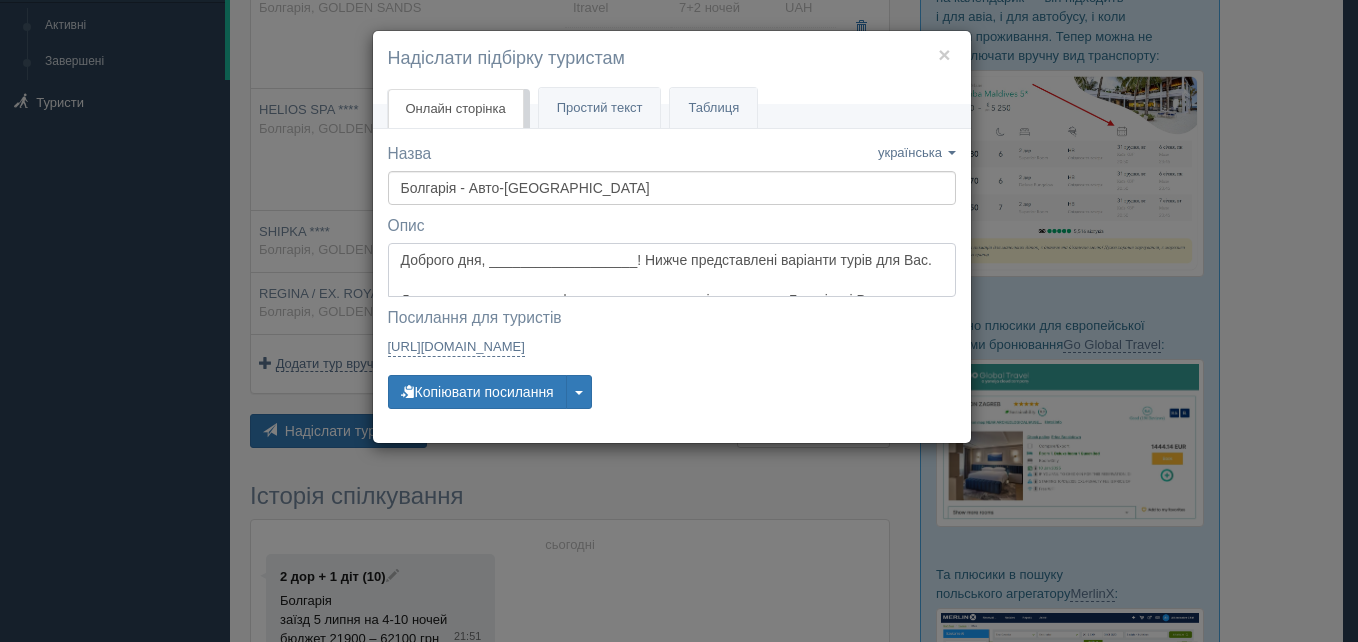 click on "Доброго дня, ___________________! Нижче представлені варіанти турів для Вас.
Для перегляду опису та фото готелю — натисніть на назву. Готелі, які Вам сподобалися, можете позначати ♥, а ті що не сподобалися — видаляти, натиснувши на кошик." at bounding box center (672, 270) 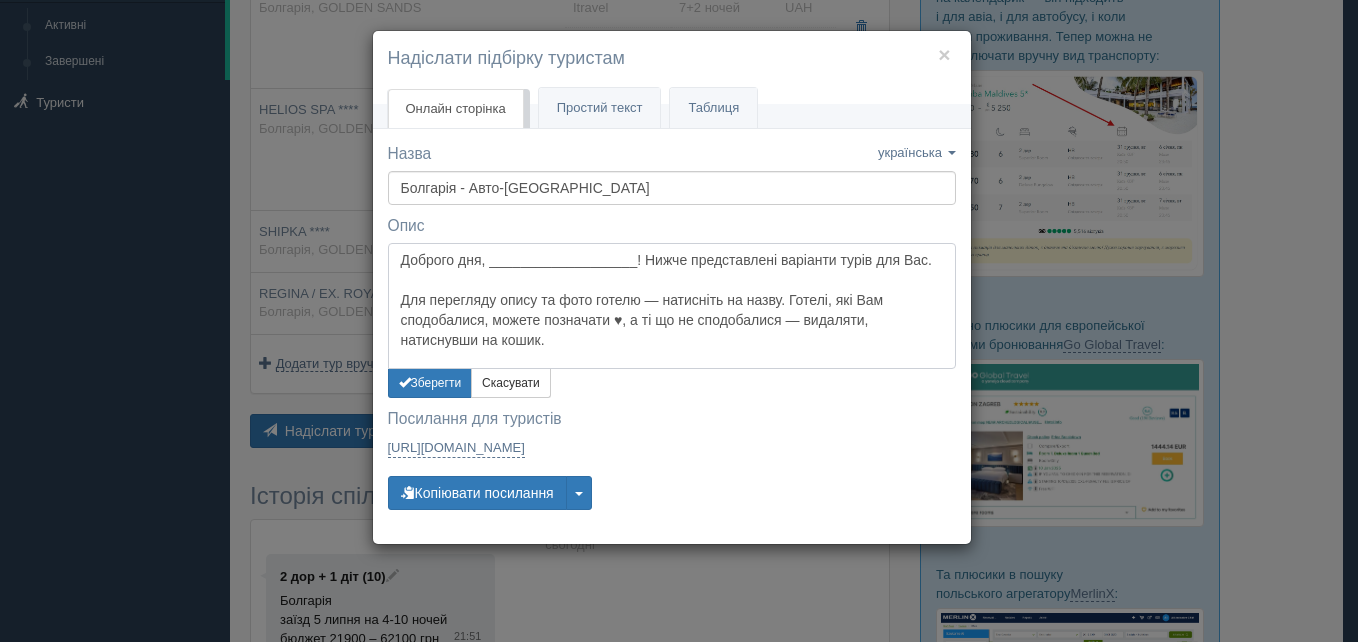click on "Доброго дня, ___________________! Нижче представлені варіанти турів для Вас.
Для перегляду опису та фото готелю — натисніть на назву. Готелі, які Вам сподобалися, можете позначати ♥, а ті що не сподобалися — видаляти, натиснувши на кошик." at bounding box center [672, 306] 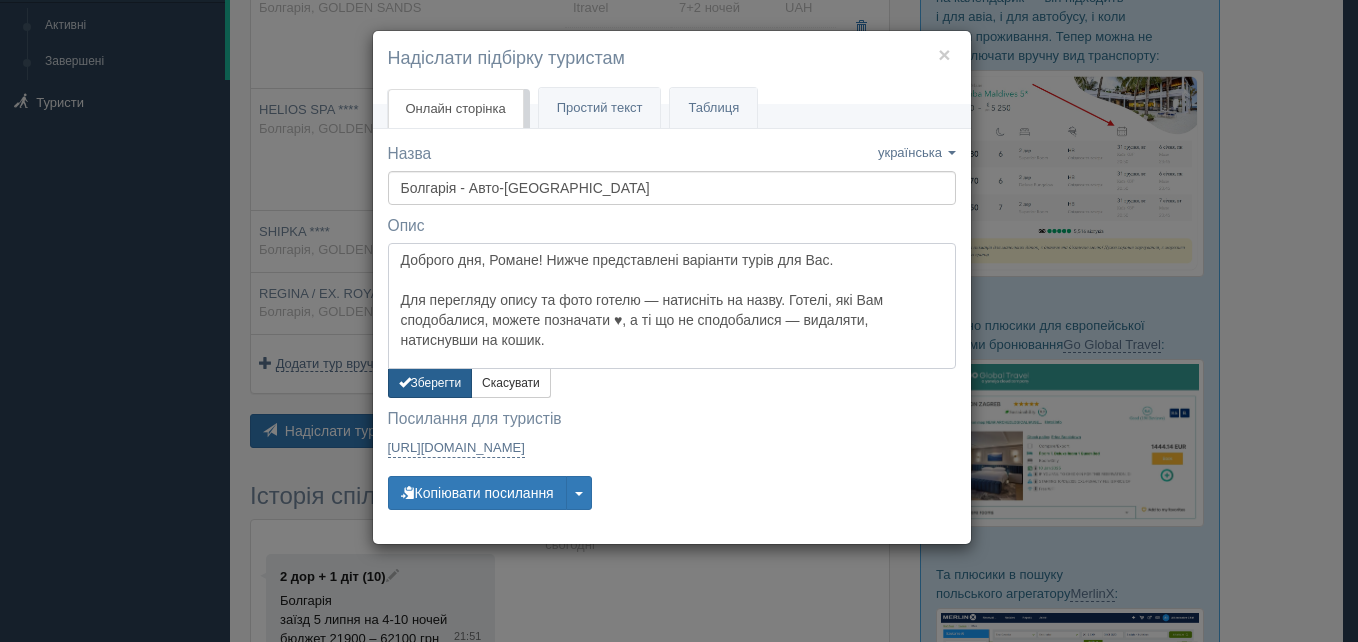 type on "Доброго дня, Романе! Нижче представлені варіанти турів для Вас.
Для перегляду опису та фото готелю — натисніть на назву. Готелі, які Вам сподобалися, можете позначати ♥, а ті що не сподобалися — видаляти, натиснувши на кошик." 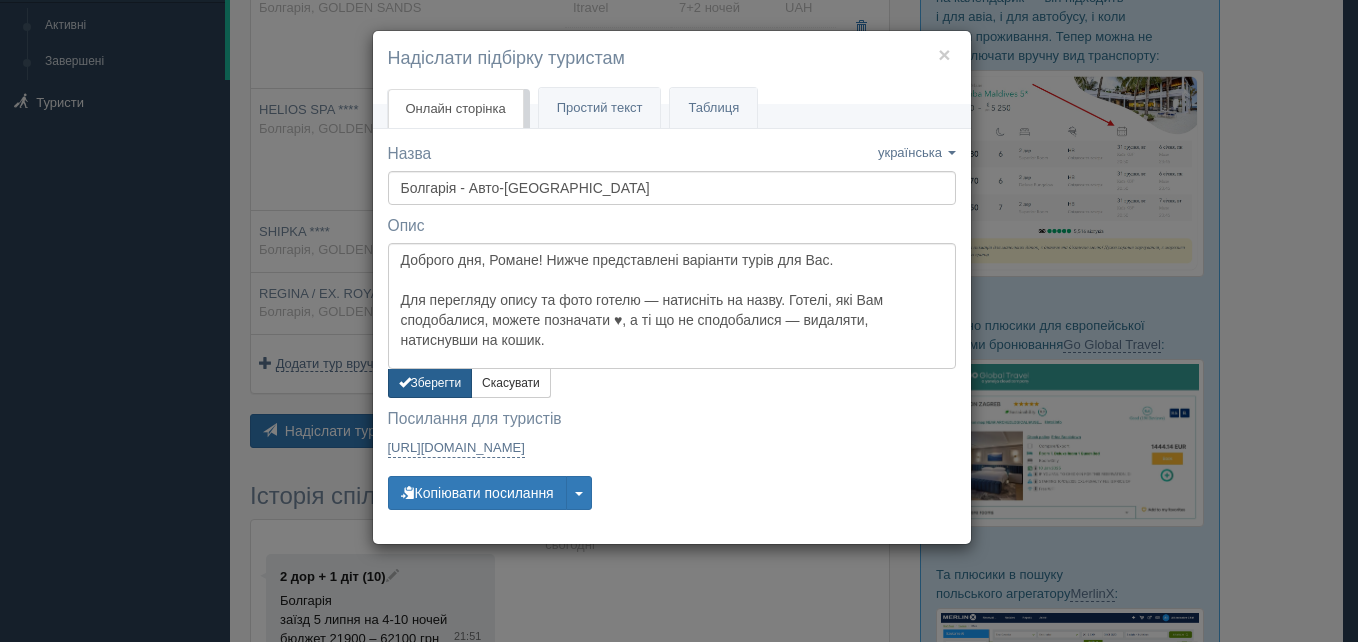 click on "Зберегти" at bounding box center [430, 383] 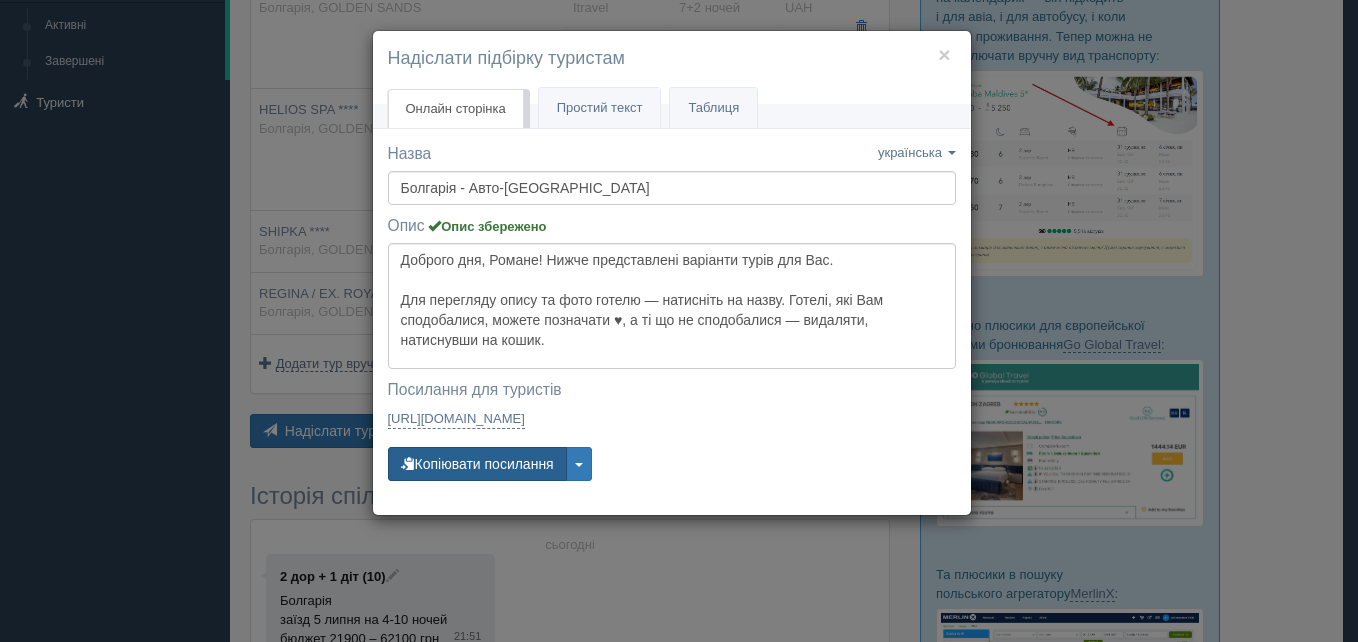 click on "Копіювати посилання" at bounding box center (477, 464) 